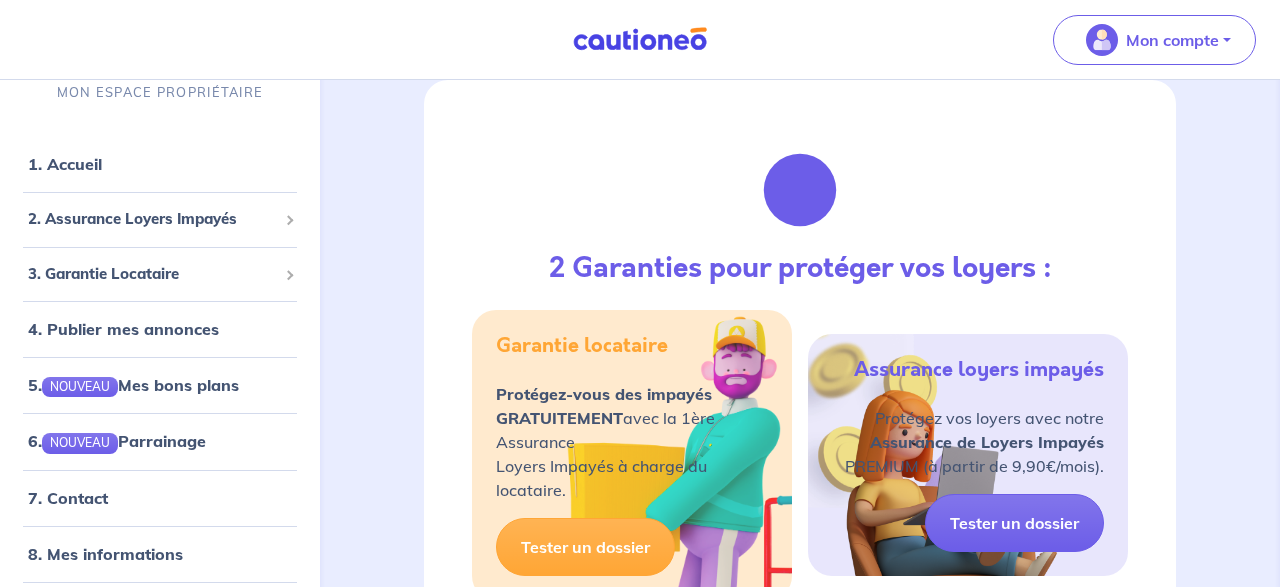 scroll, scrollTop: 208, scrollLeft: 0, axis: vertical 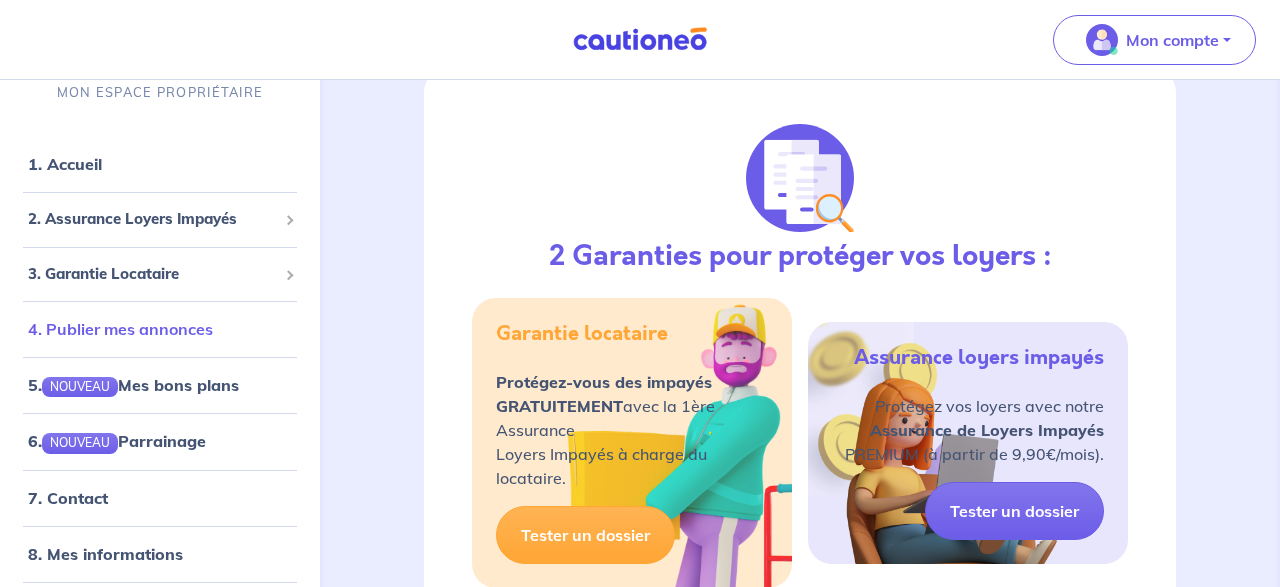 click on "4. Publier mes annonces" at bounding box center [120, 329] 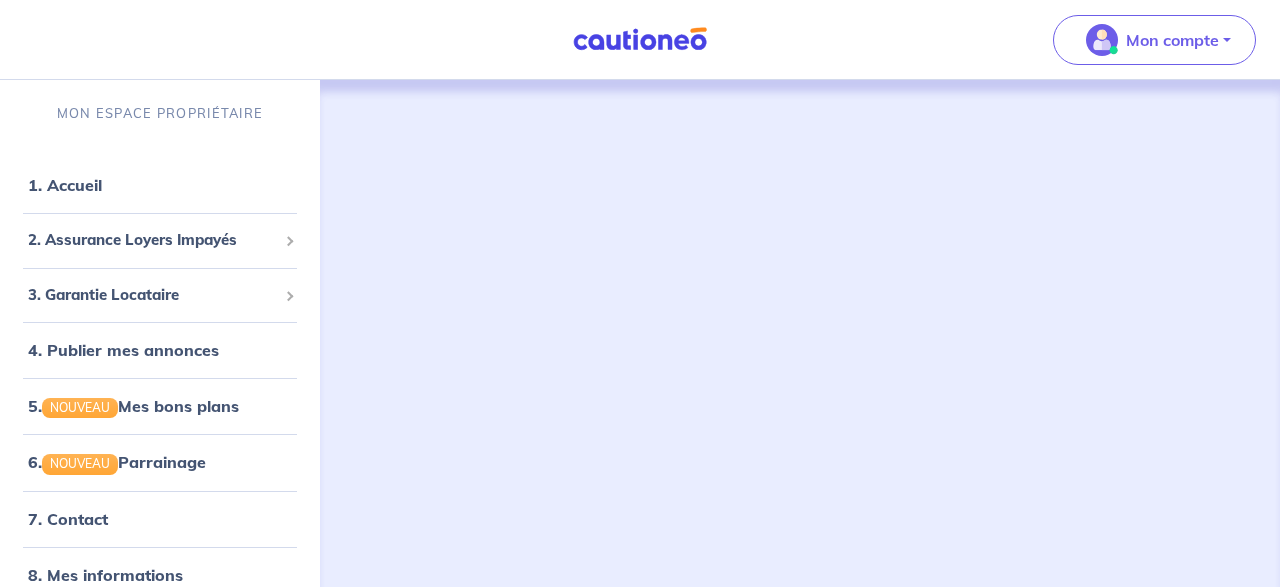 scroll, scrollTop: 0, scrollLeft: 0, axis: both 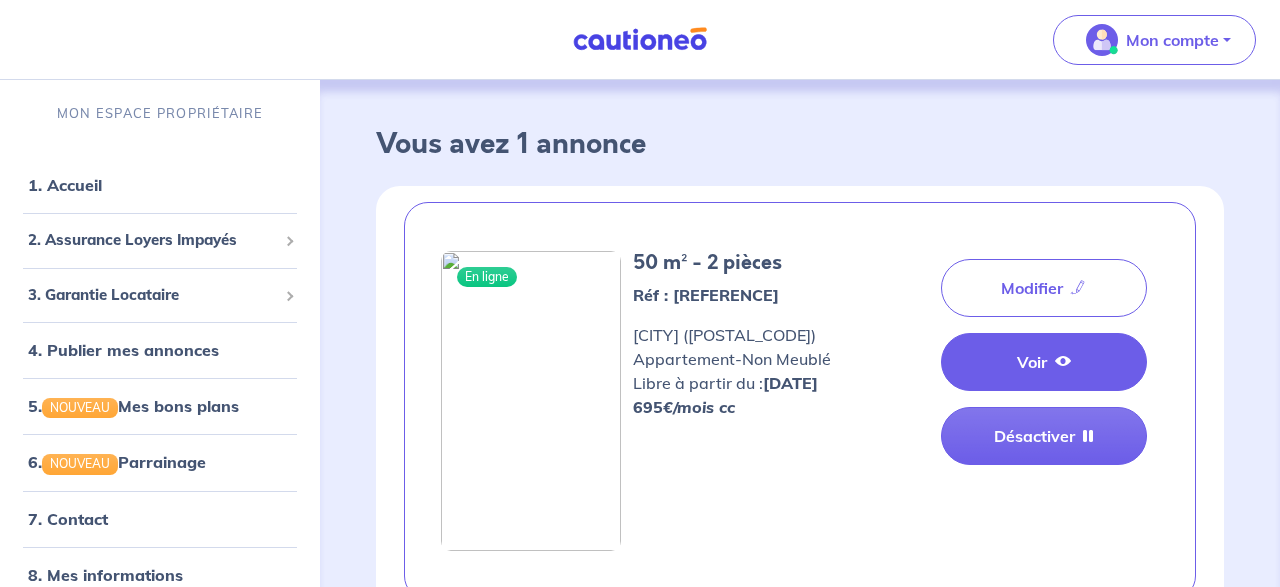 click on "Voir" at bounding box center (1044, 362) 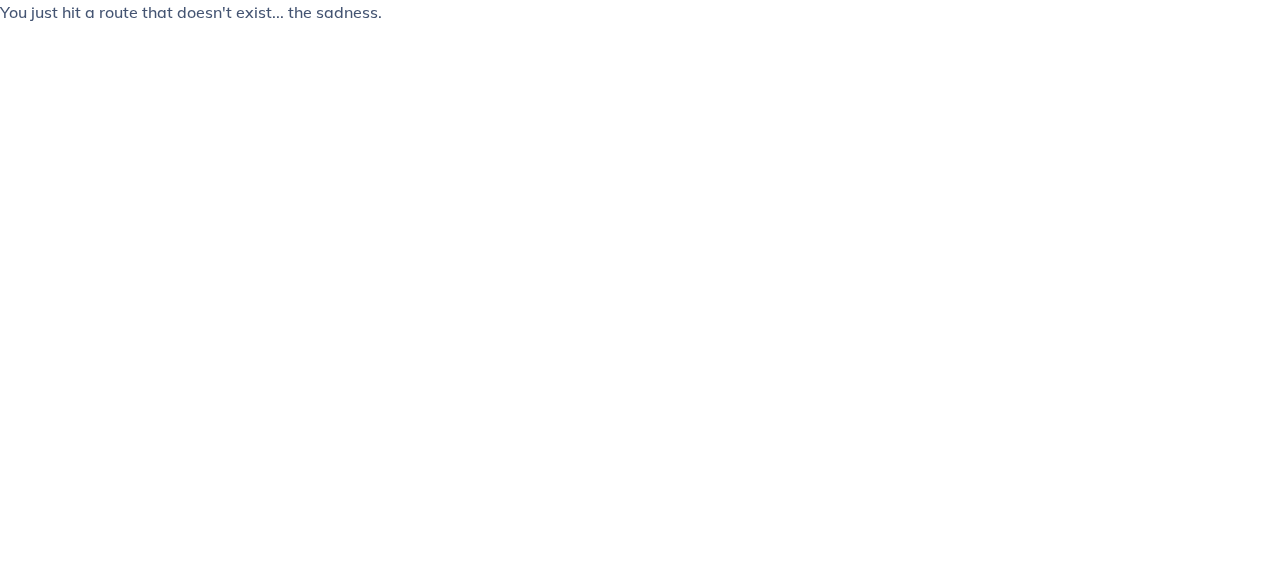scroll, scrollTop: 0, scrollLeft: 0, axis: both 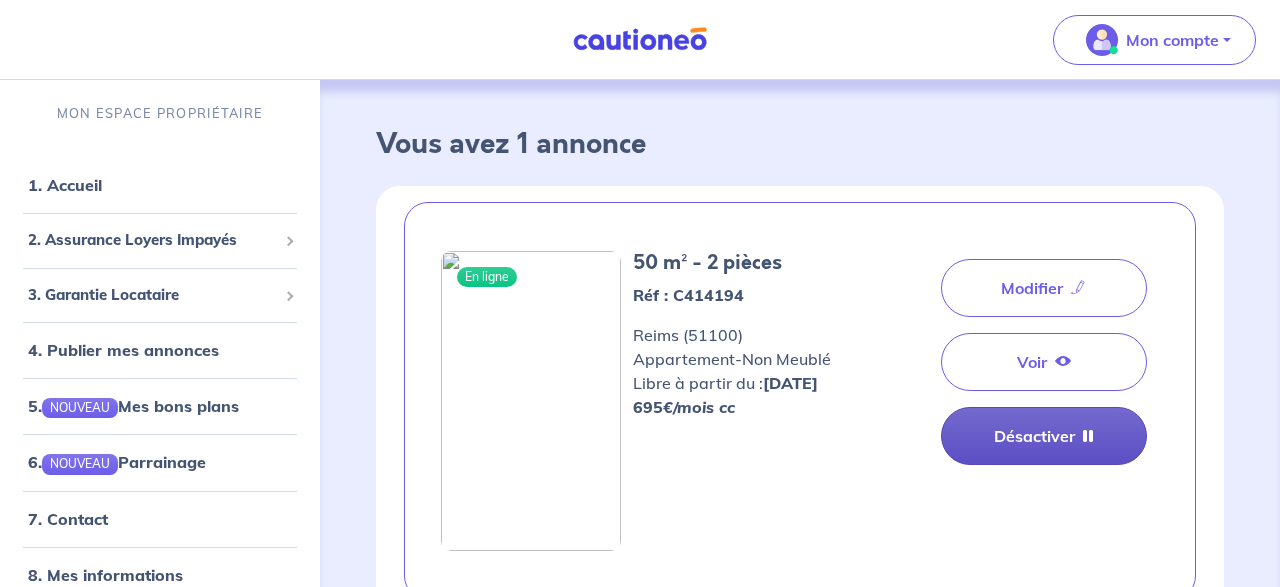 click on "Désactiver" at bounding box center [1044, 436] 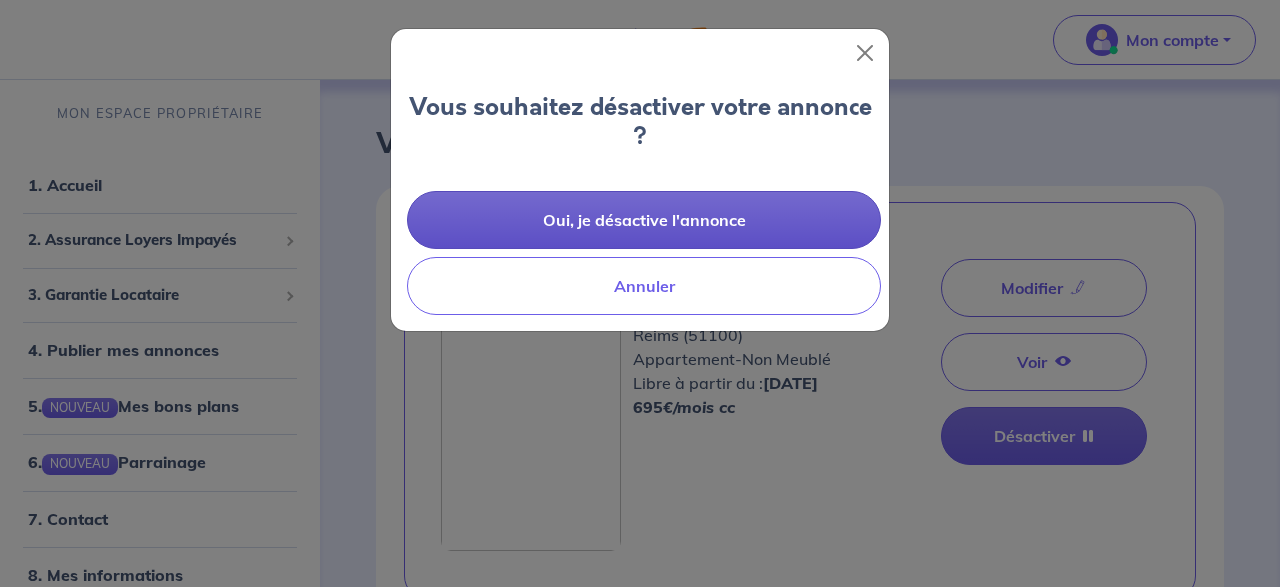 click on "Oui, je désactive l'annonce" at bounding box center [644, 220] 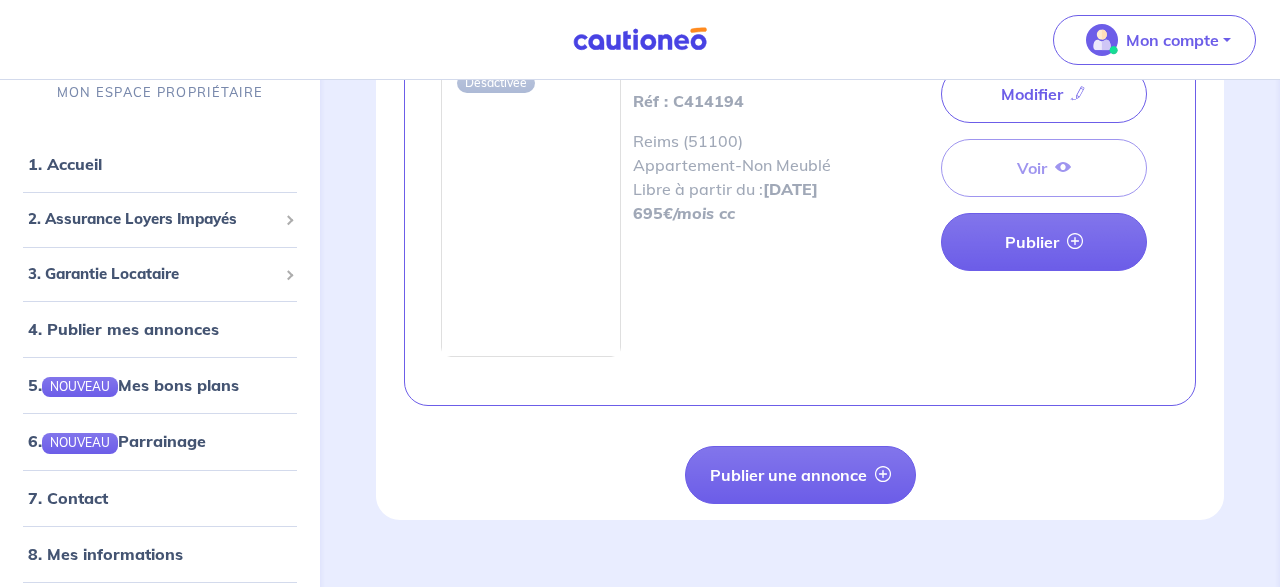 scroll, scrollTop: 60, scrollLeft: 0, axis: vertical 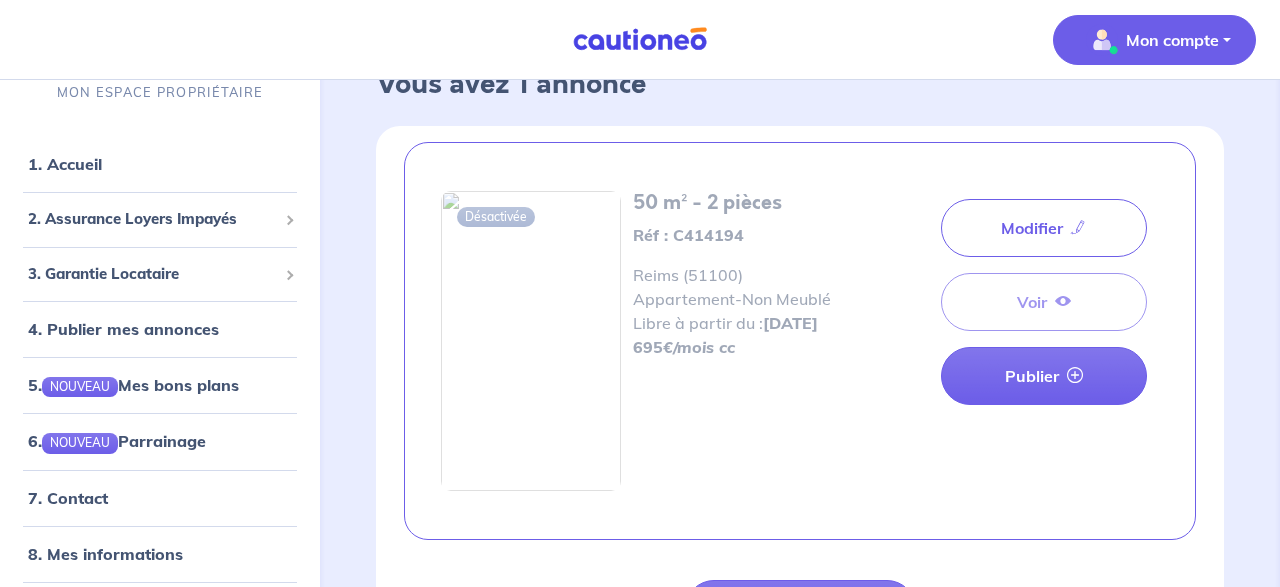 click on "Mon compte" at bounding box center (1172, 40) 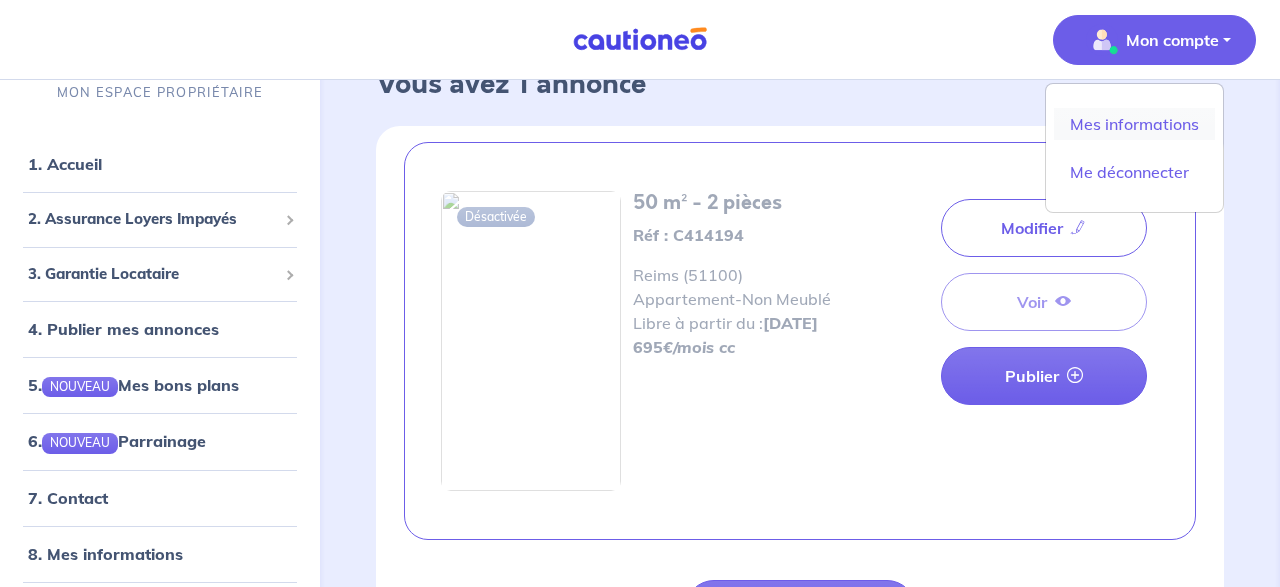 click on "Mes informations" at bounding box center [1134, 124] 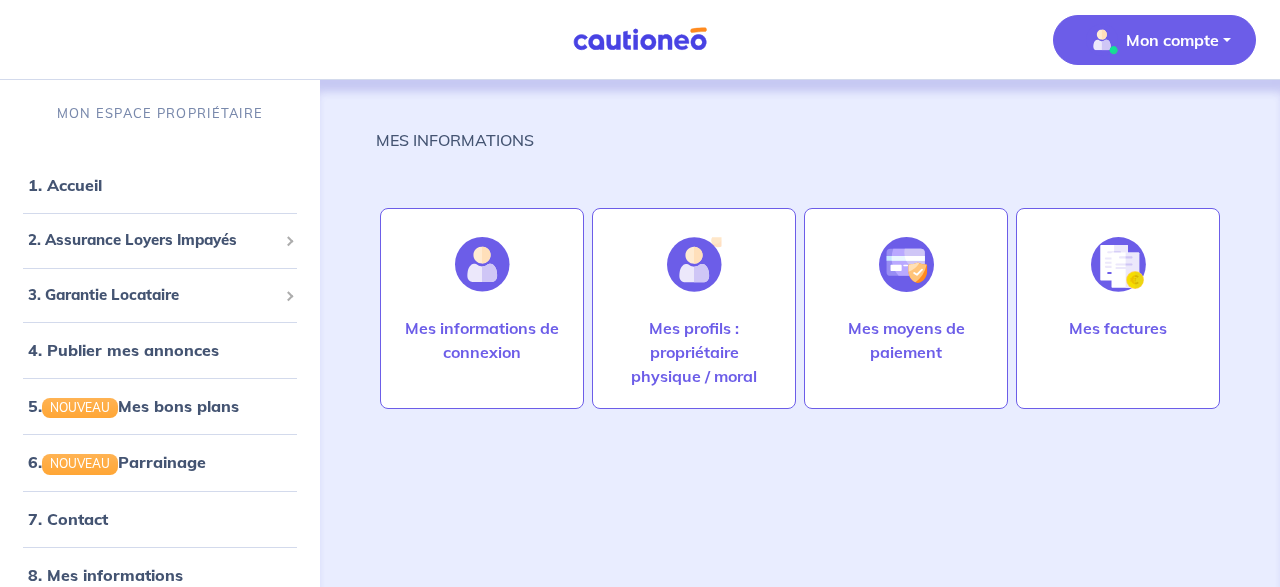 scroll, scrollTop: 69, scrollLeft: 0, axis: vertical 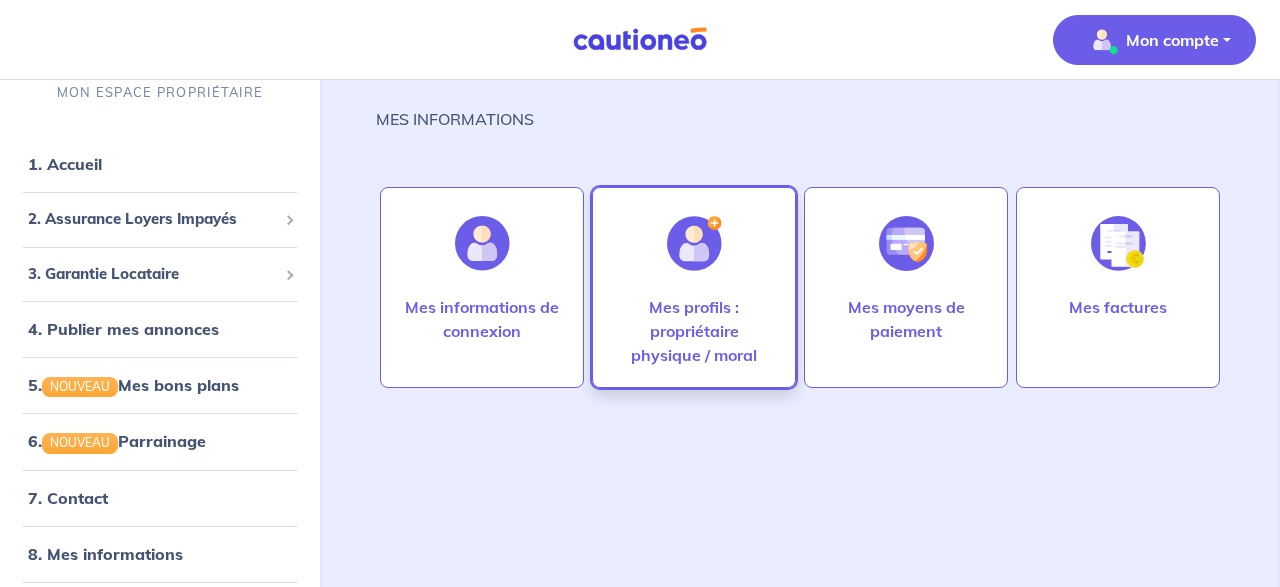 click at bounding box center (694, 243) 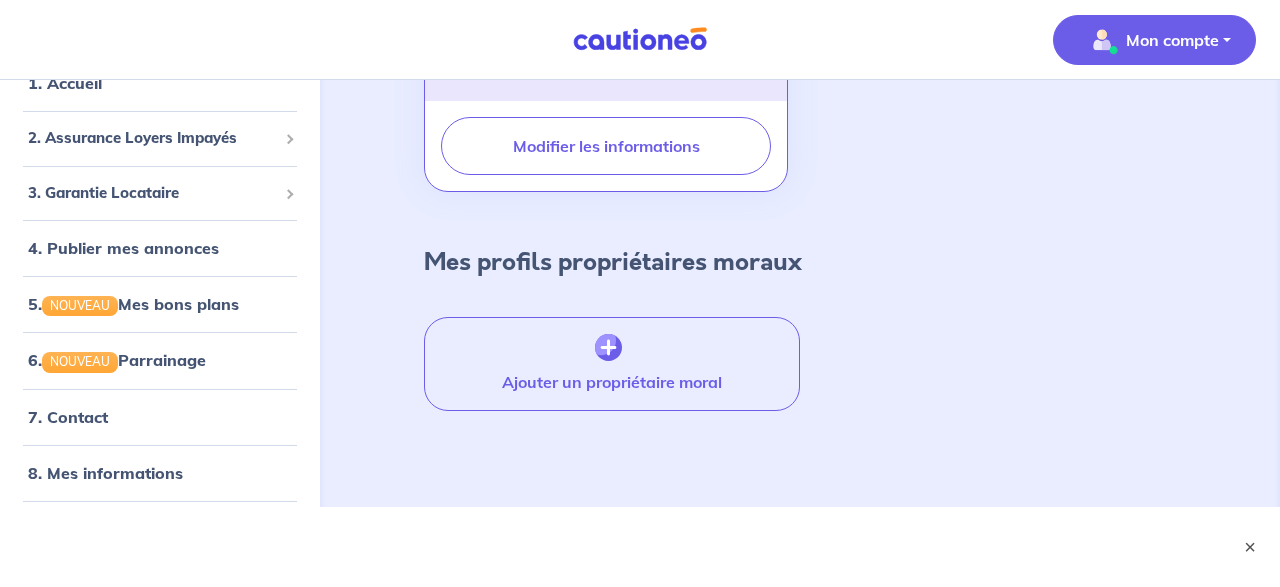 scroll, scrollTop: 618, scrollLeft: 0, axis: vertical 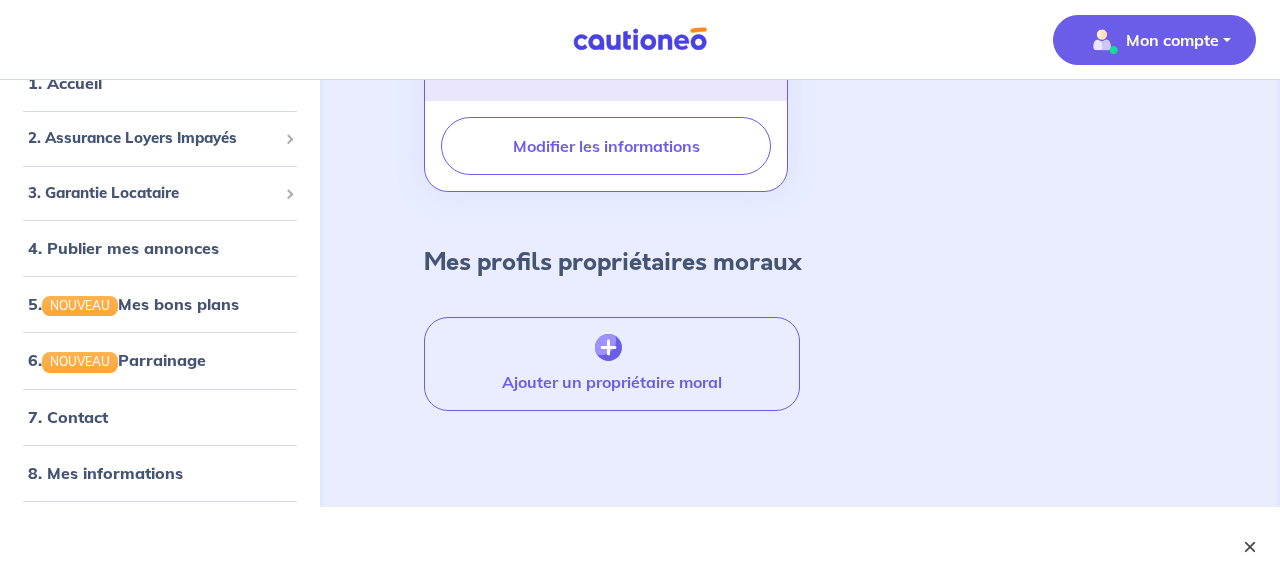 click on "×" at bounding box center (1250, 547) 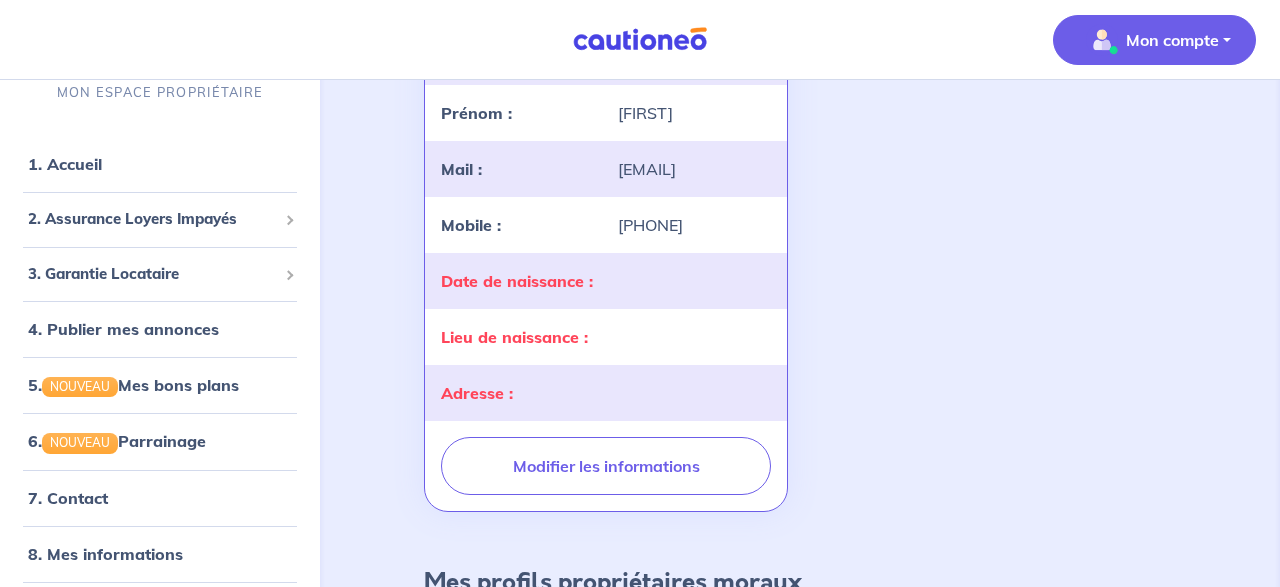 scroll, scrollTop: 274, scrollLeft: 0, axis: vertical 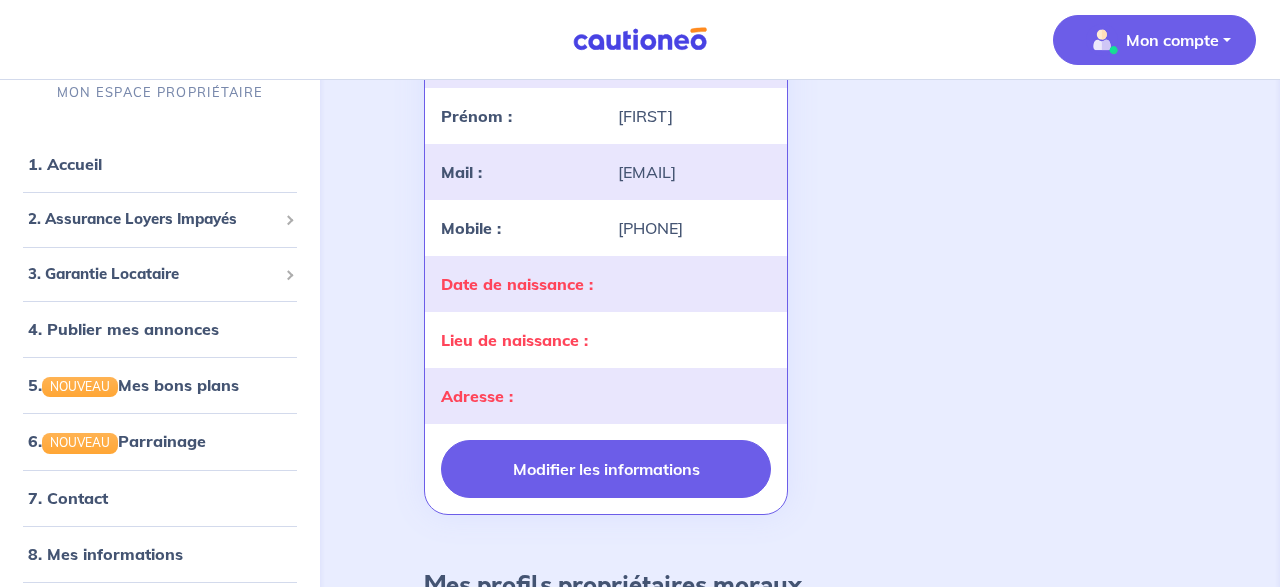 click on "Modifier les informations" at bounding box center [606, 469] 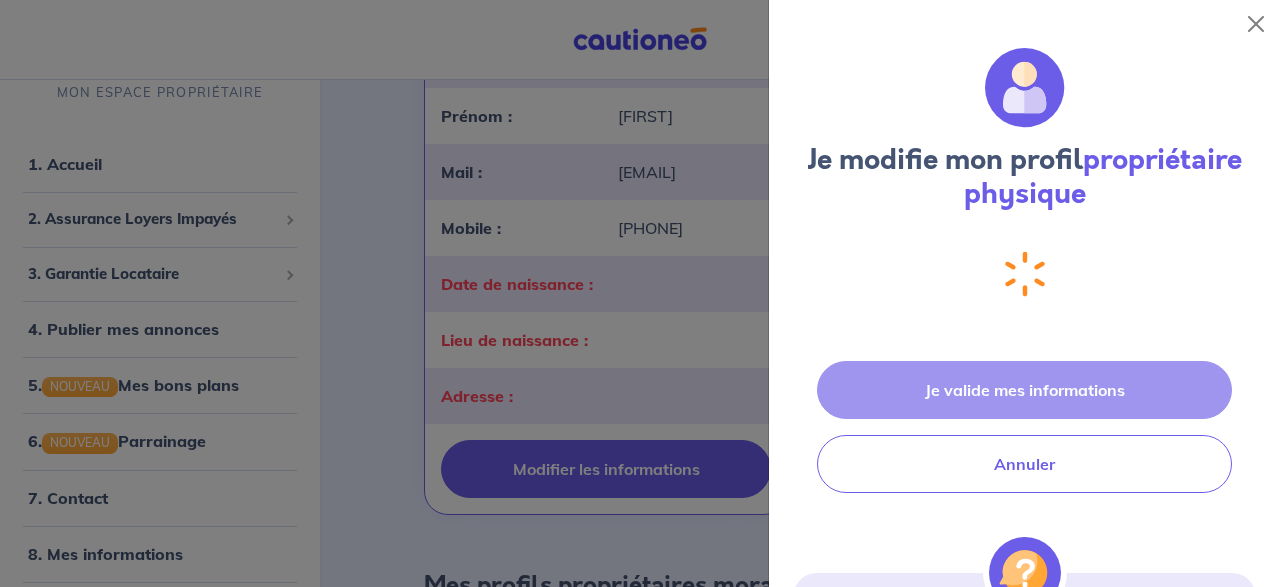 select on "[COUNTRY]" 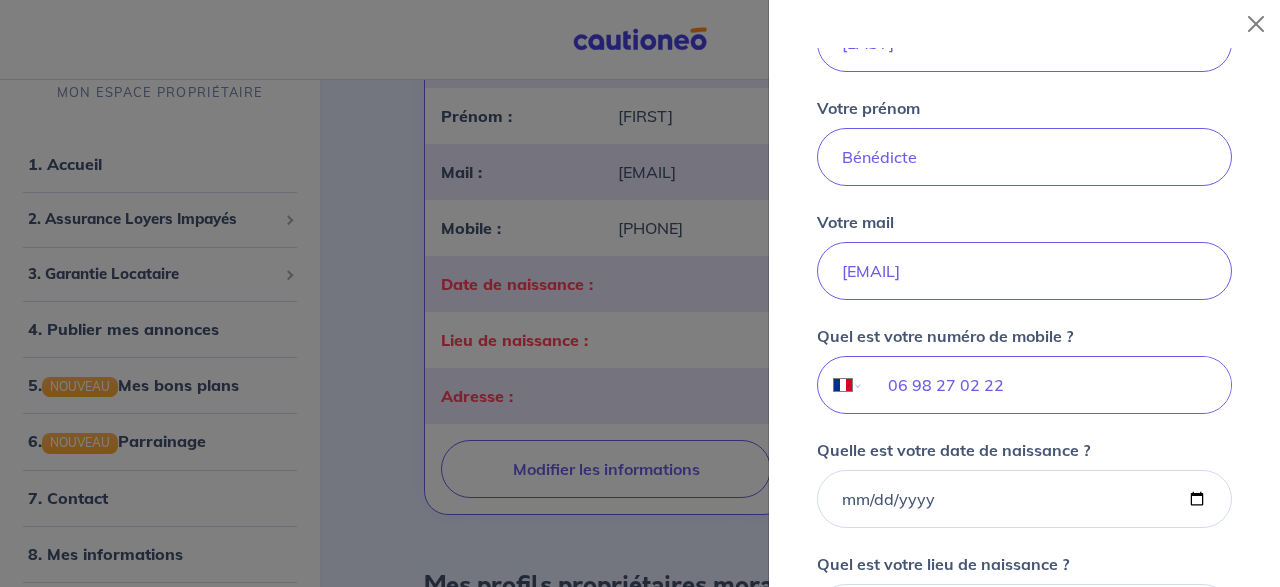 scroll, scrollTop: 507, scrollLeft: 0, axis: vertical 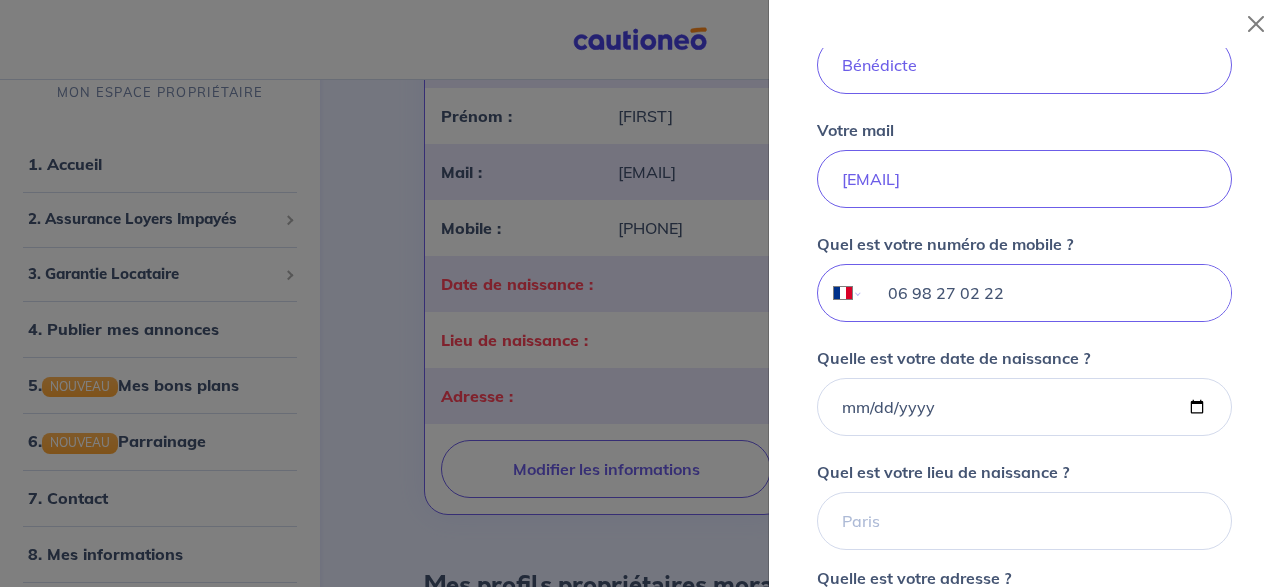 drag, startPoint x: 1017, startPoint y: 296, endPoint x: 795, endPoint y: 302, distance: 222.08107 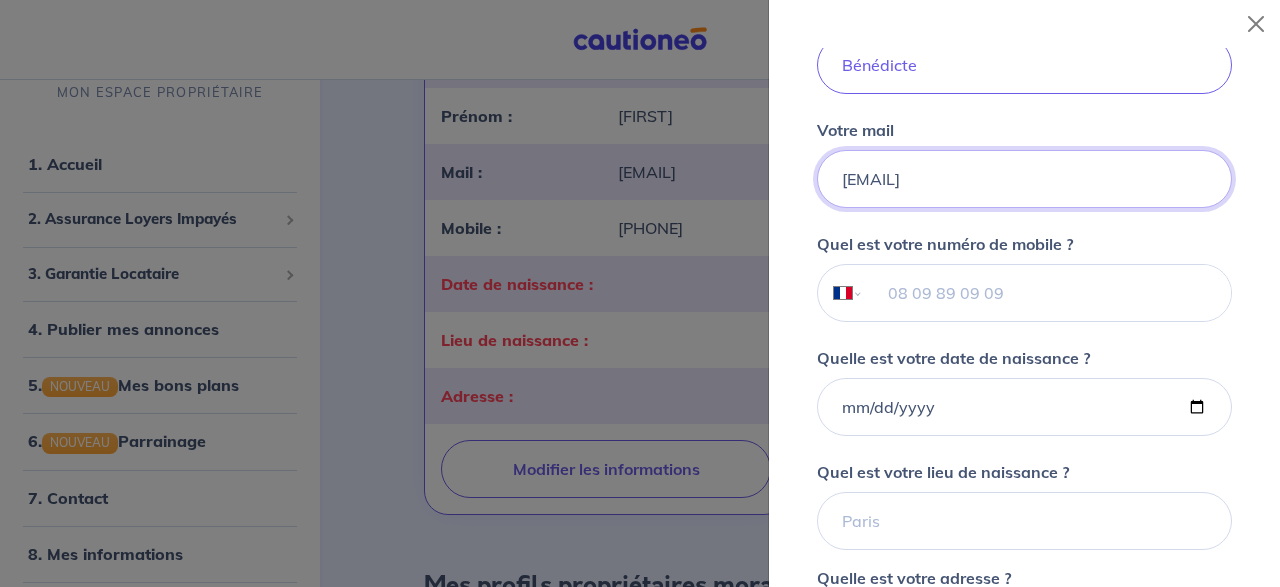 drag, startPoint x: 997, startPoint y: 177, endPoint x: 779, endPoint y: 179, distance: 218.00917 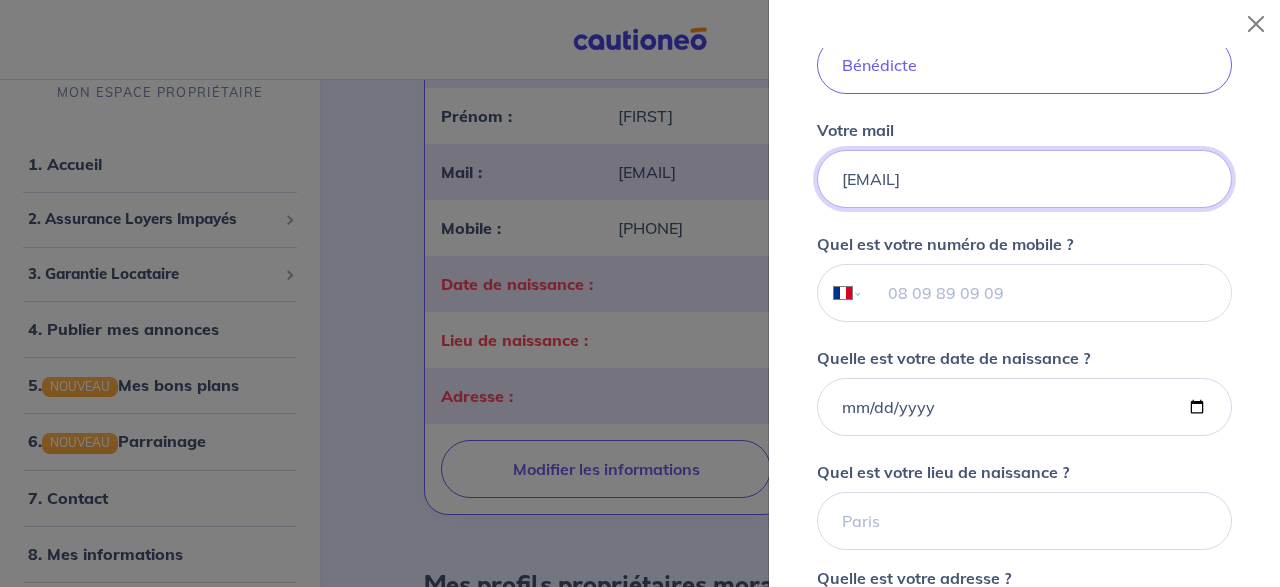 click on "[EMAIL]" at bounding box center [1024, 179] 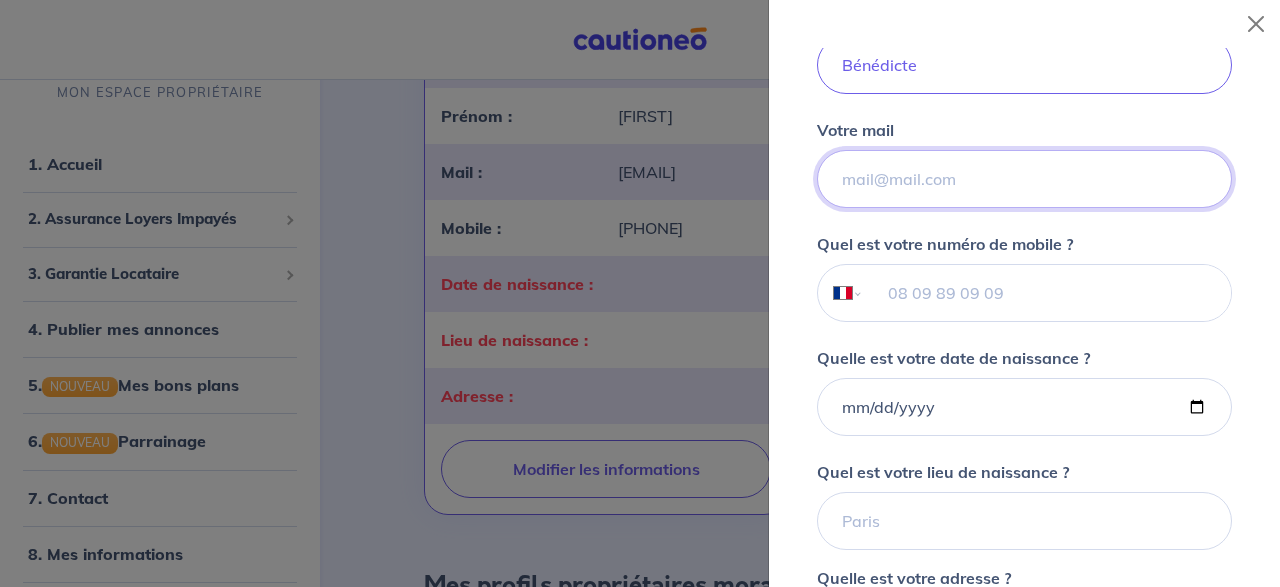 scroll, scrollTop: 267, scrollLeft: 0, axis: vertical 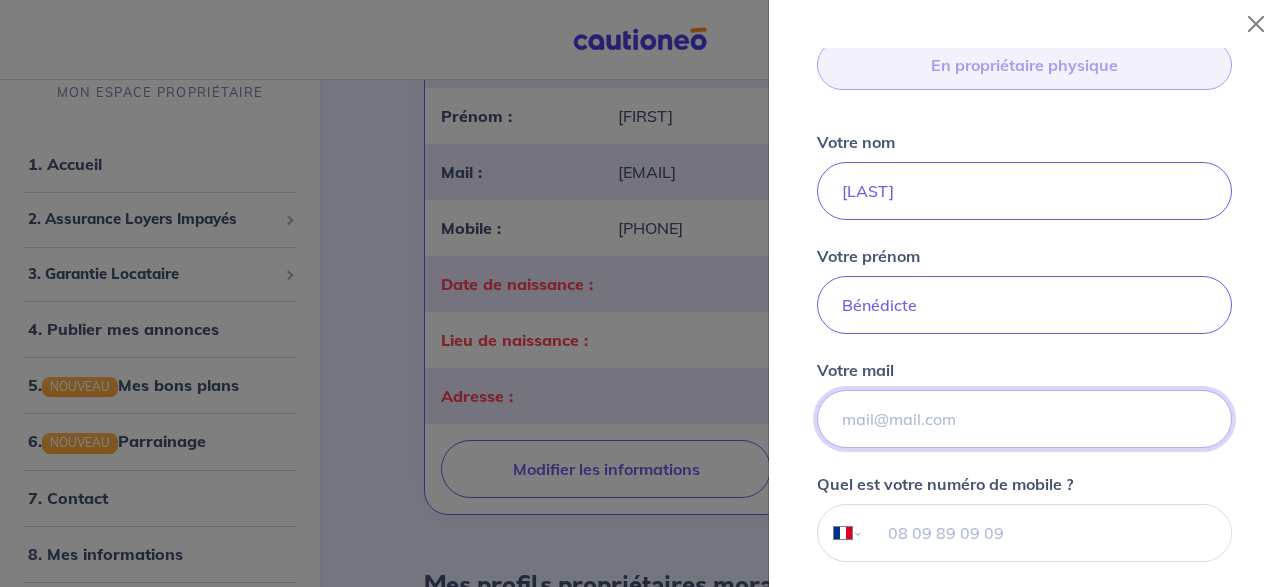 type 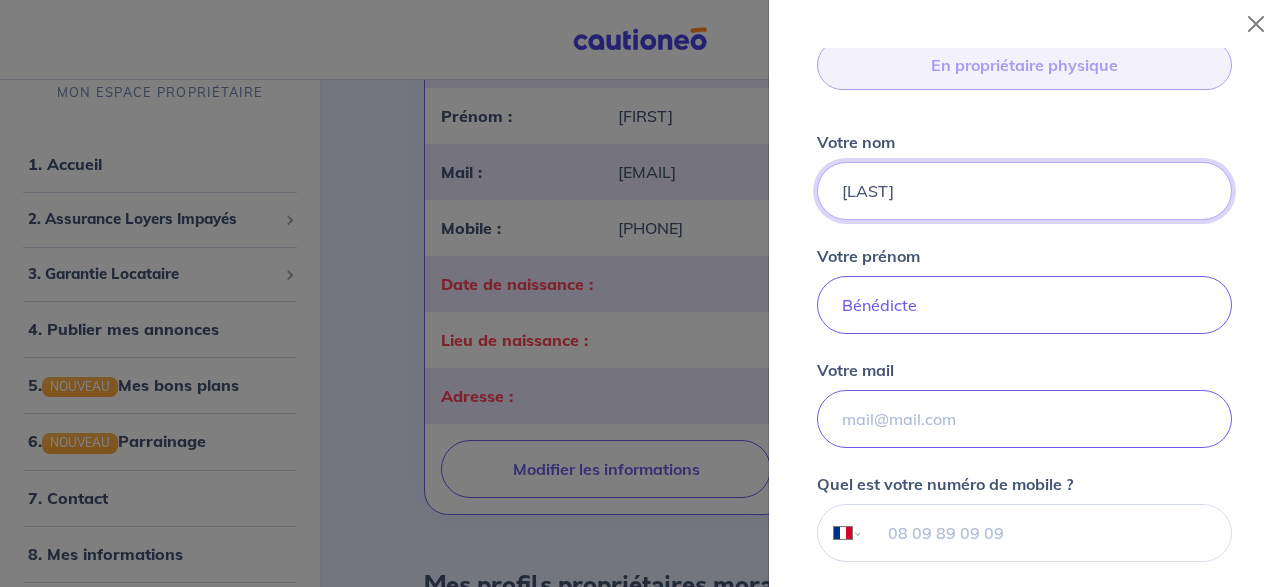 drag, startPoint x: 941, startPoint y: 202, endPoint x: 748, endPoint y: 199, distance: 193.02332 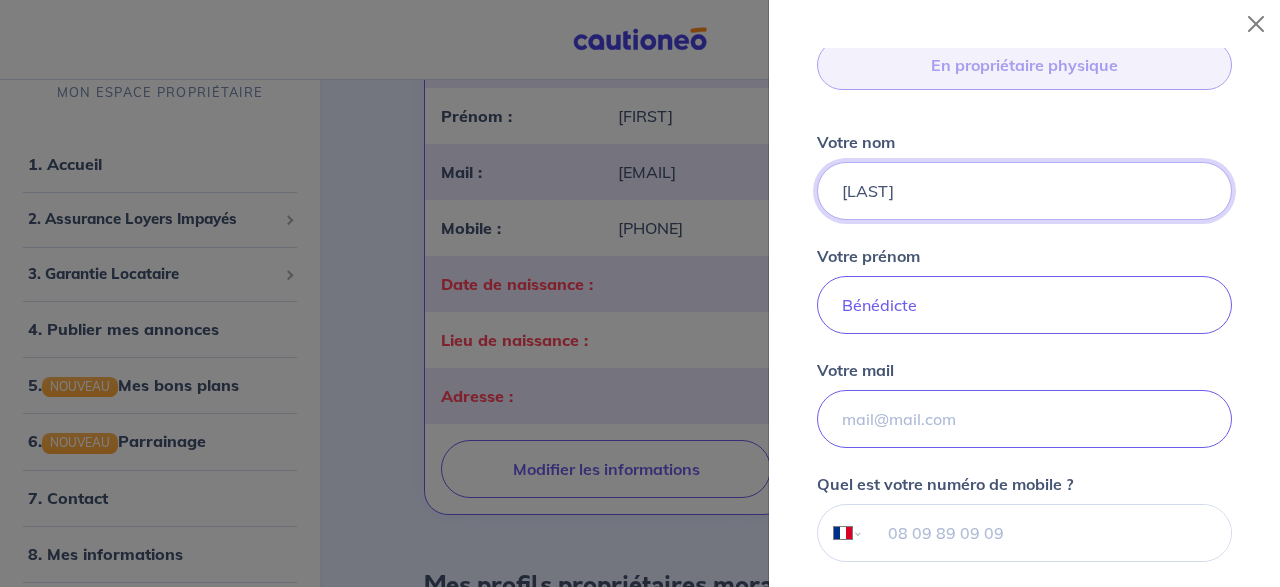click on "[LAST]" at bounding box center [1024, 191] 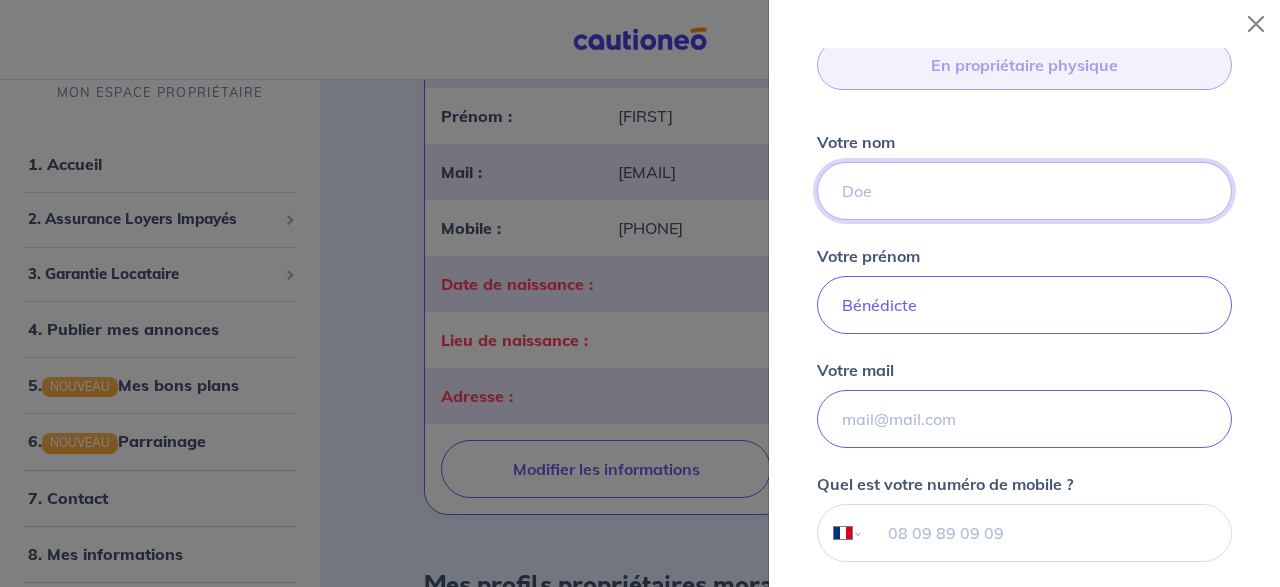 type 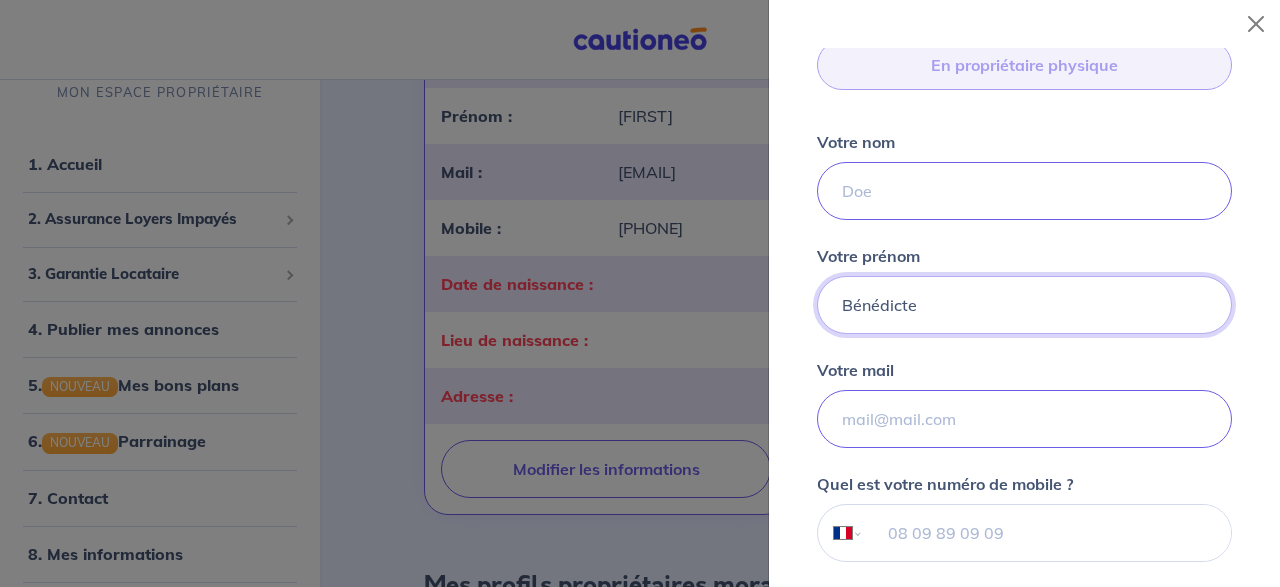 drag, startPoint x: 927, startPoint y: 315, endPoint x: 831, endPoint y: 308, distance: 96.25487 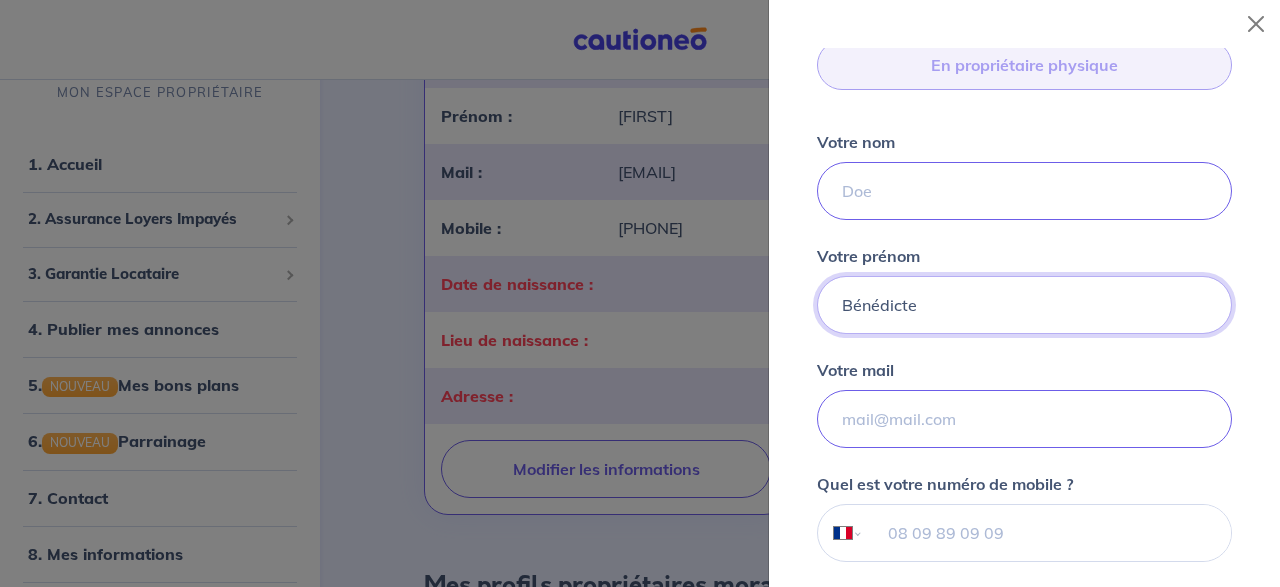 click on "[NAME]" at bounding box center [1024, 305] 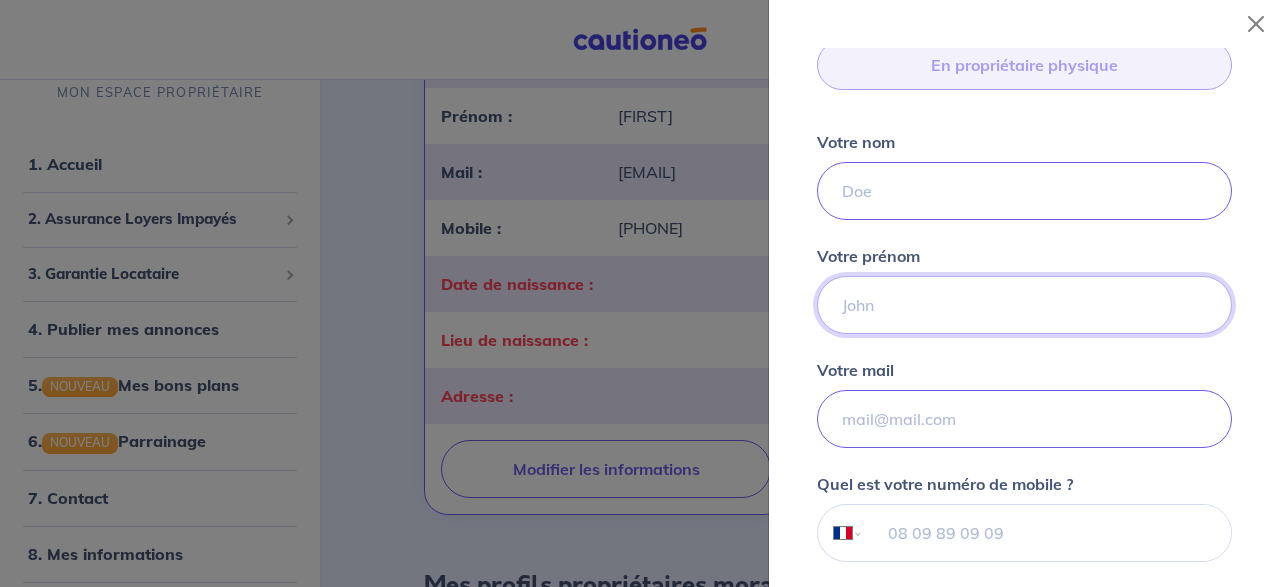 type 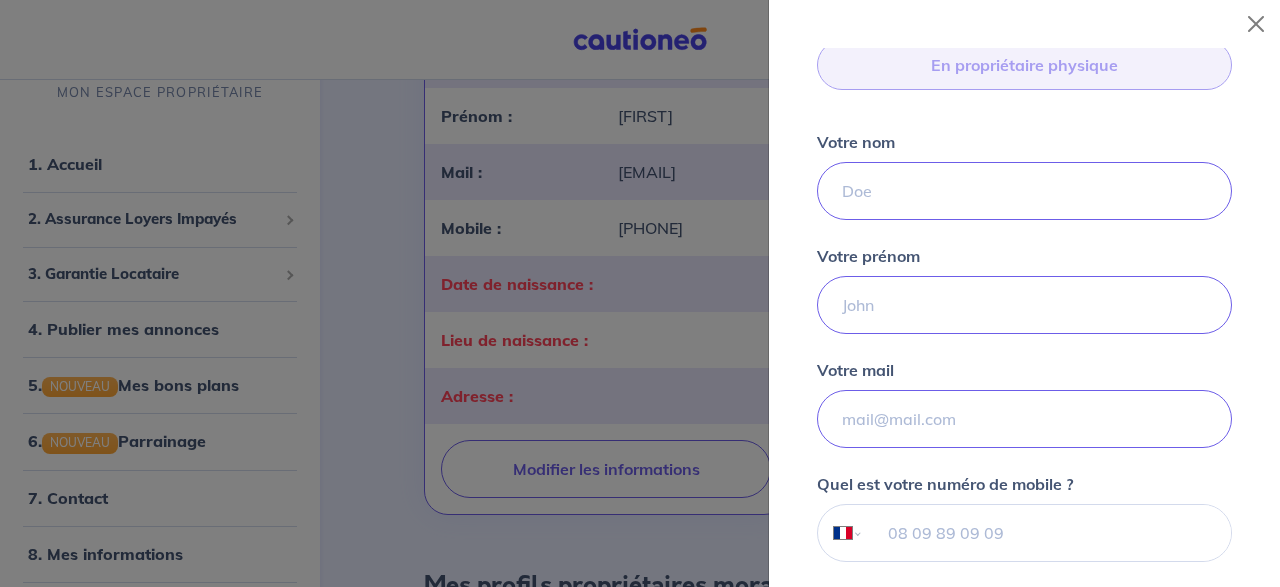 scroll, scrollTop: 867, scrollLeft: 0, axis: vertical 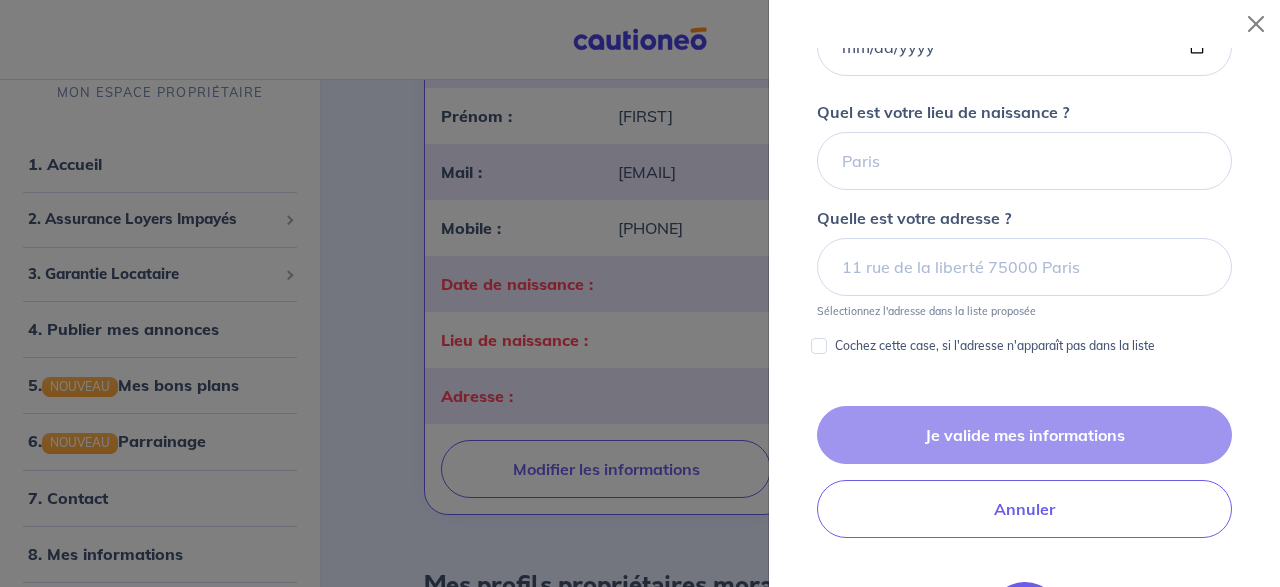 click on "Je valide mes informations Annuler" at bounding box center (1024, 472) 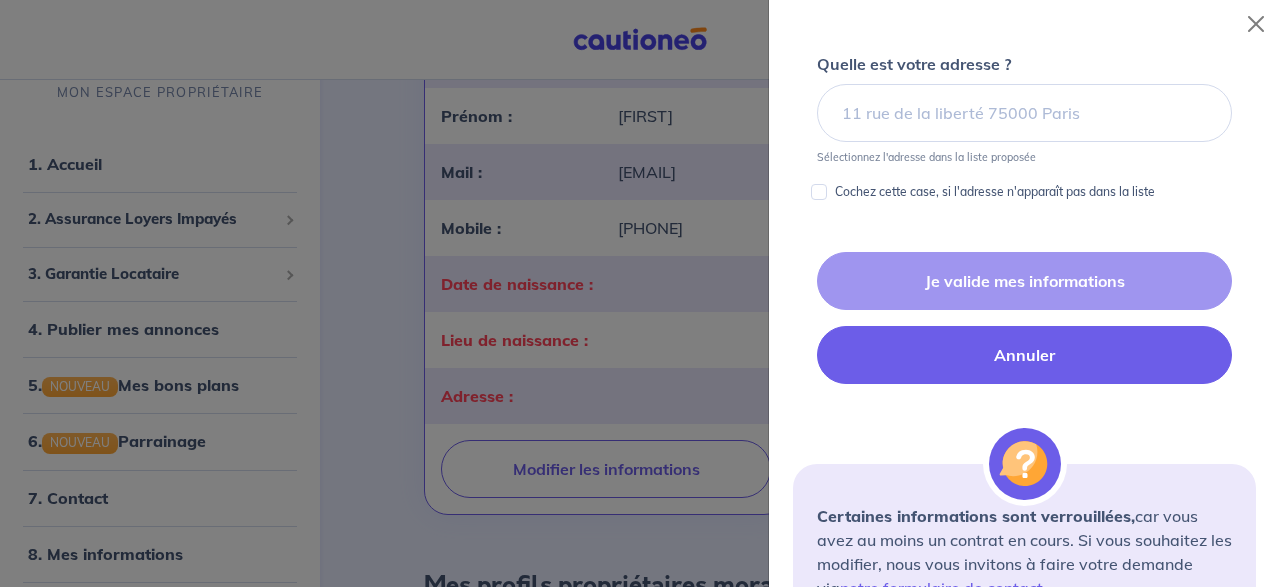 scroll, scrollTop: 867, scrollLeft: 0, axis: vertical 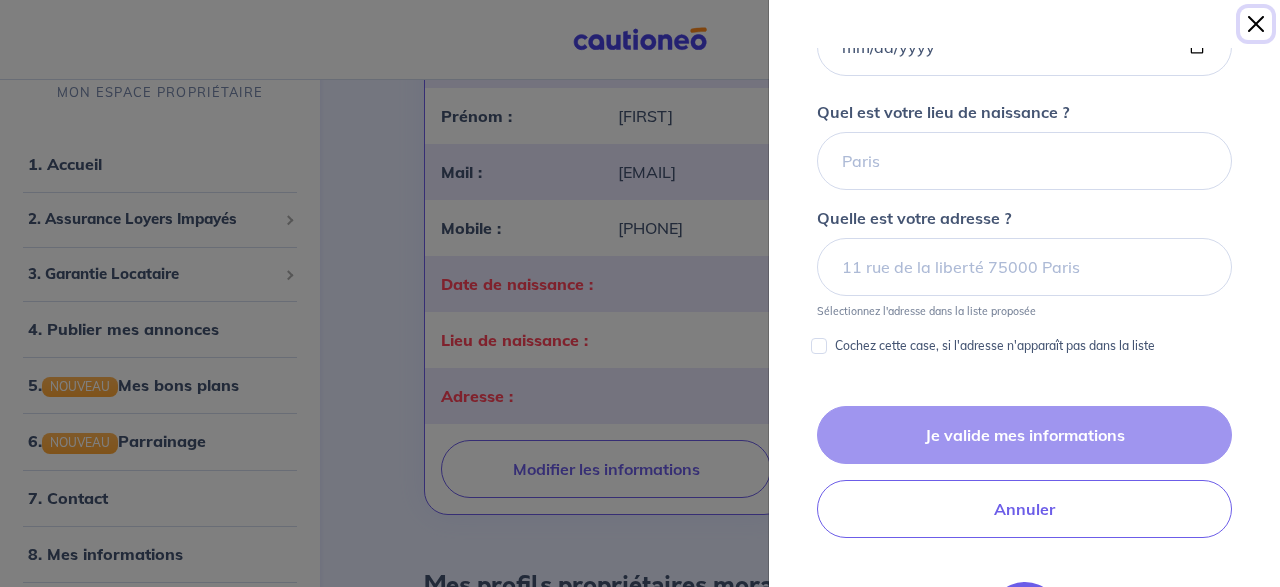 click at bounding box center (1256, 24) 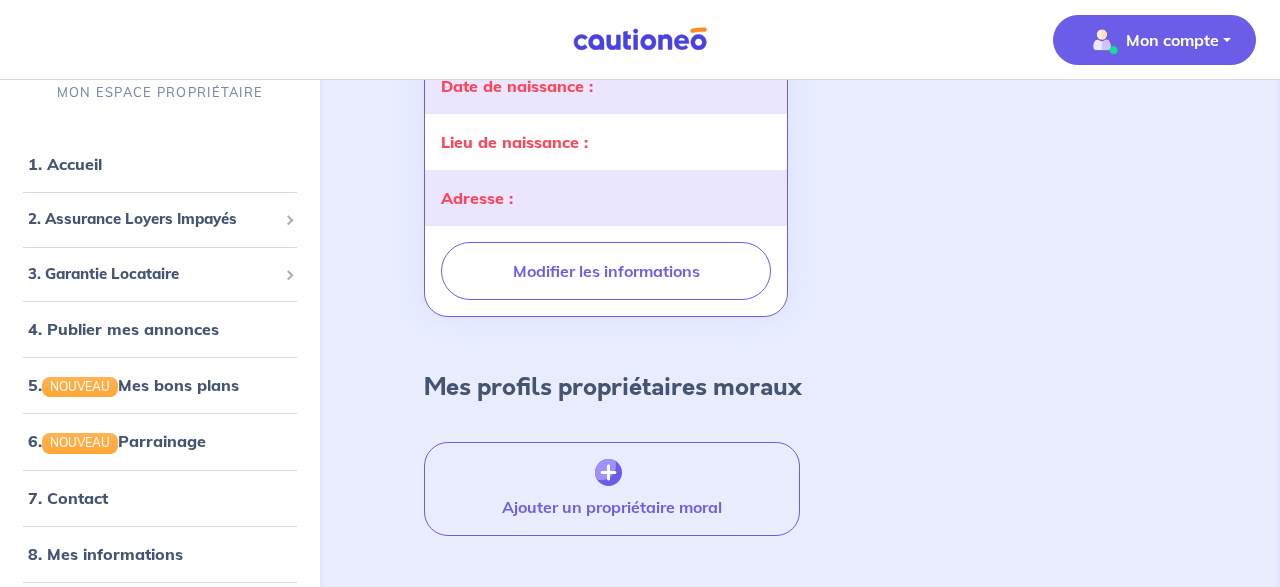 scroll, scrollTop: 586, scrollLeft: 0, axis: vertical 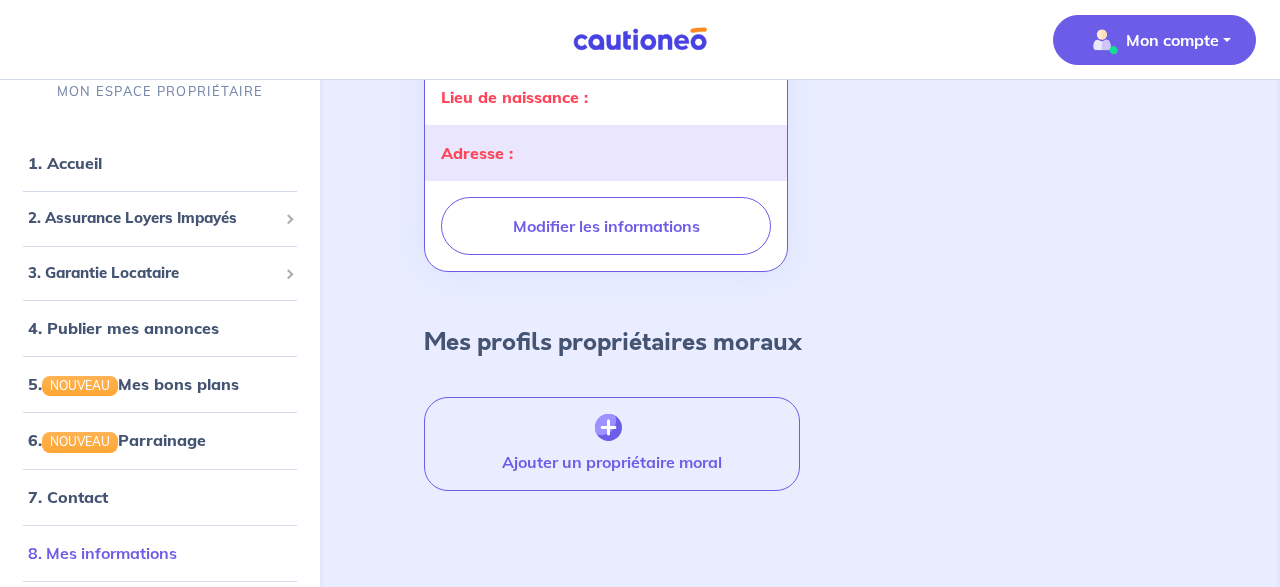 click on "8. Mes informations" at bounding box center (102, 553) 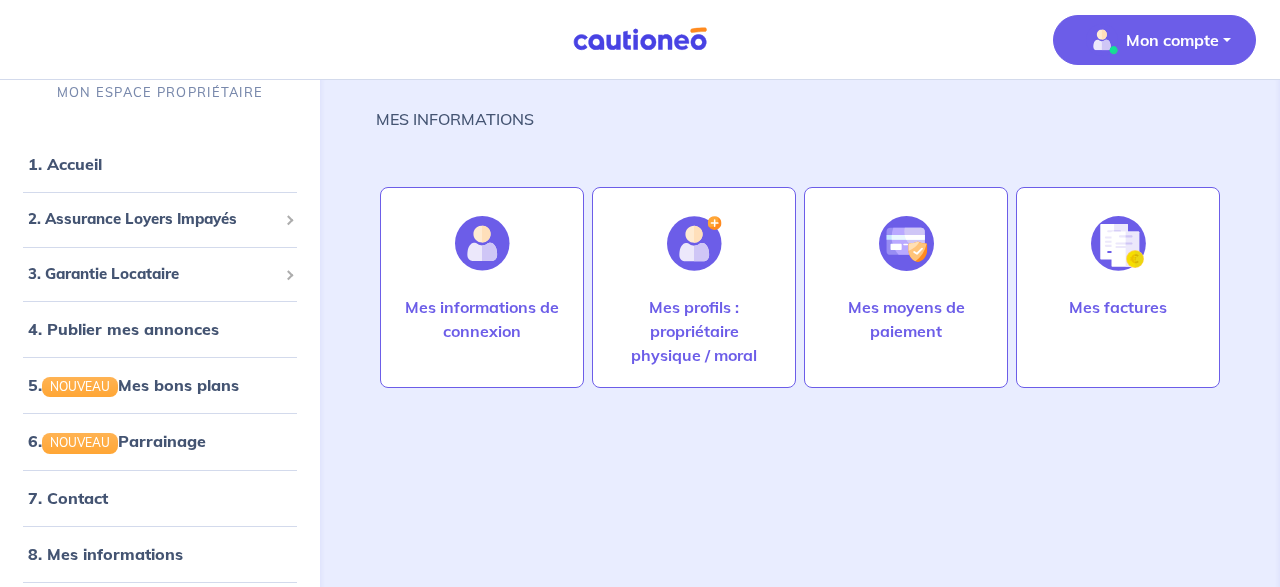 scroll, scrollTop: 69, scrollLeft: 0, axis: vertical 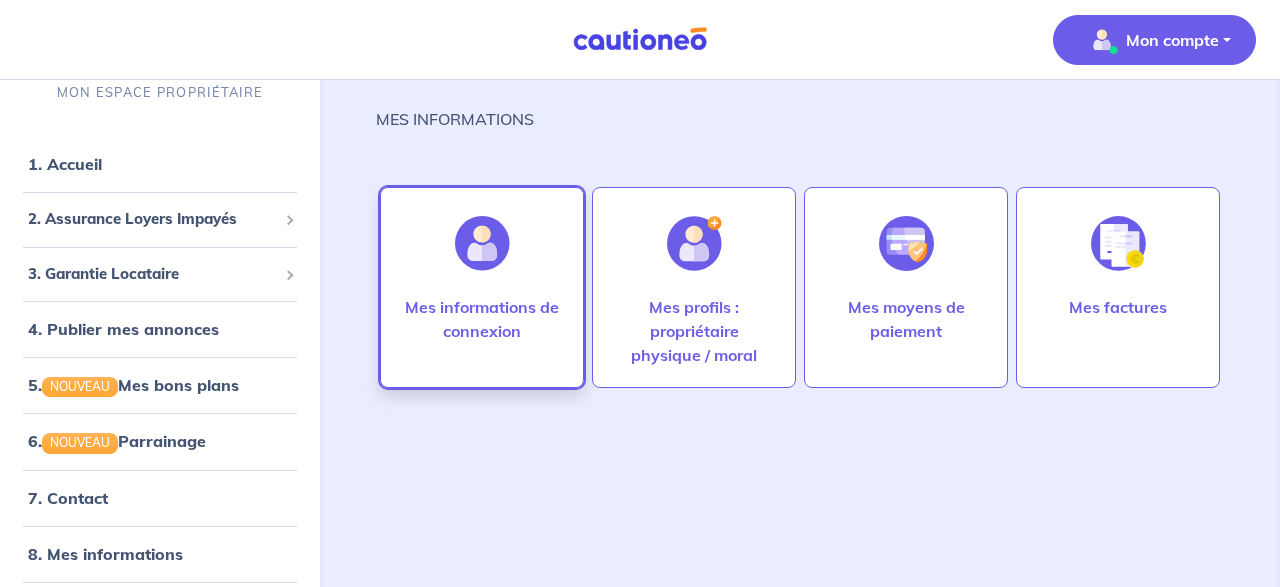 click on "Mes informations de connexion" at bounding box center [482, 319] 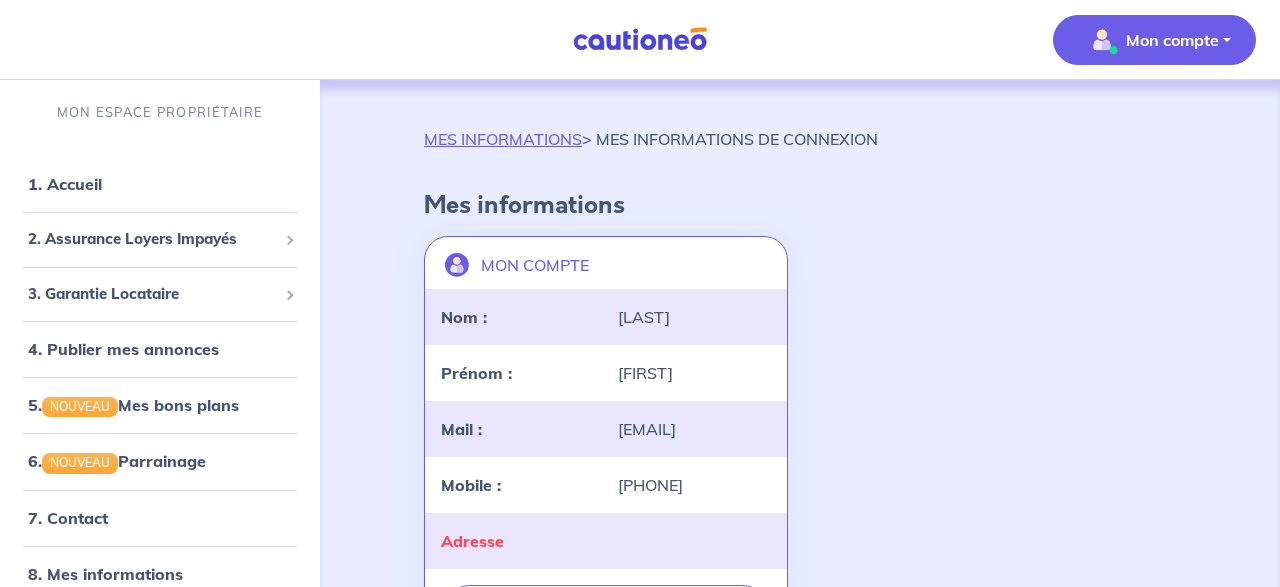 scroll, scrollTop: 248, scrollLeft: 0, axis: vertical 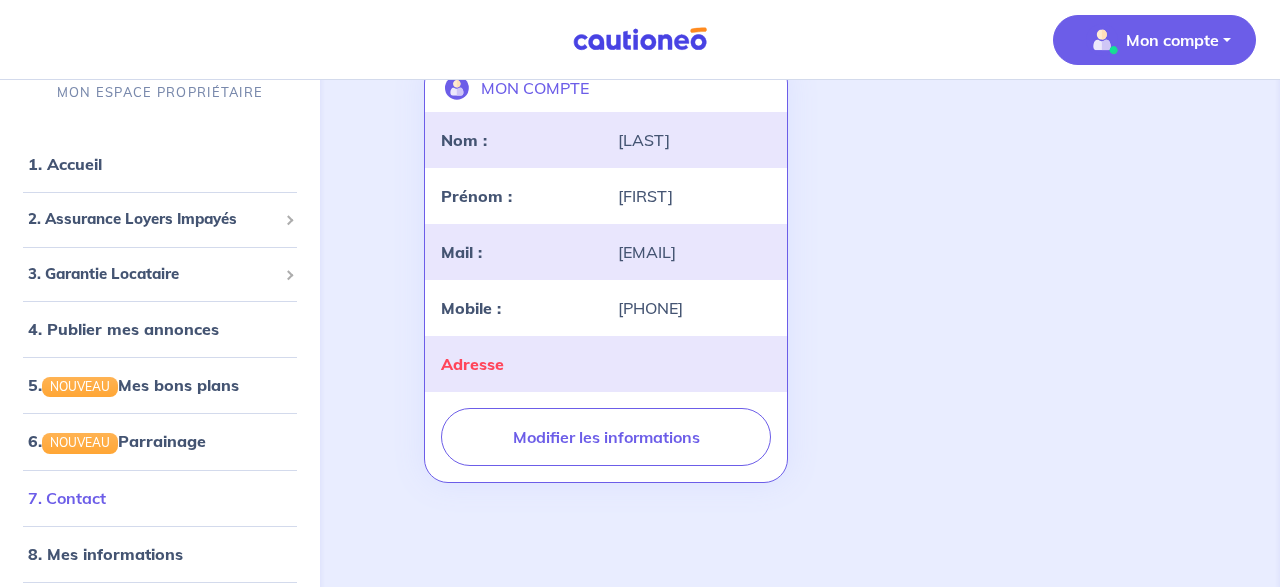 click on "7. Contact" at bounding box center (67, 497) 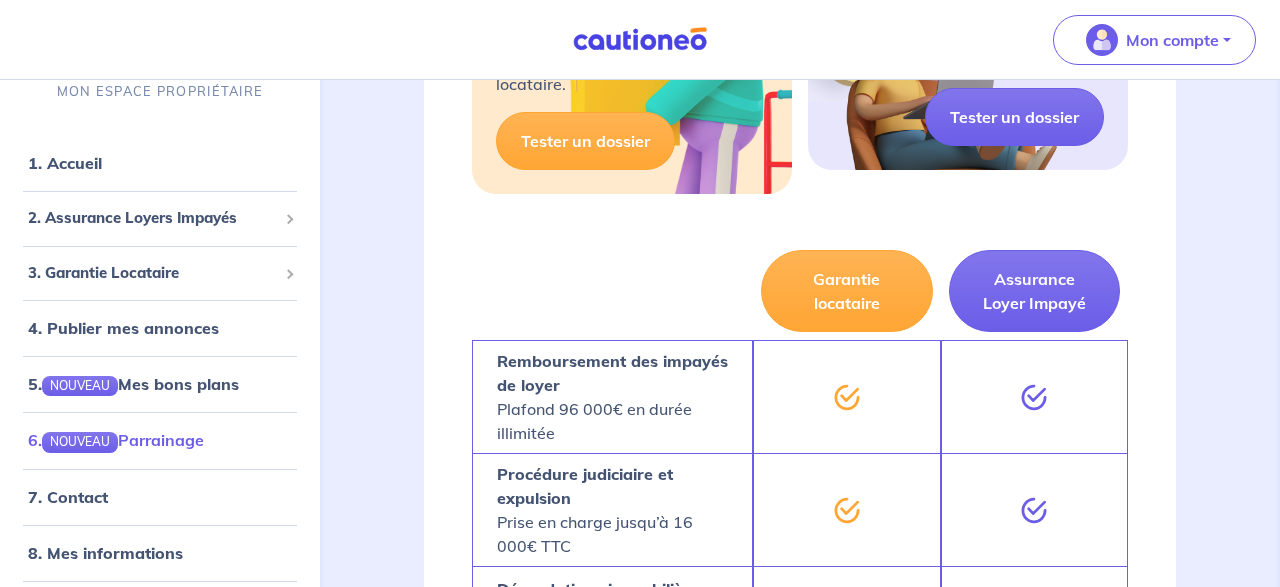 scroll, scrollTop: 624, scrollLeft: 0, axis: vertical 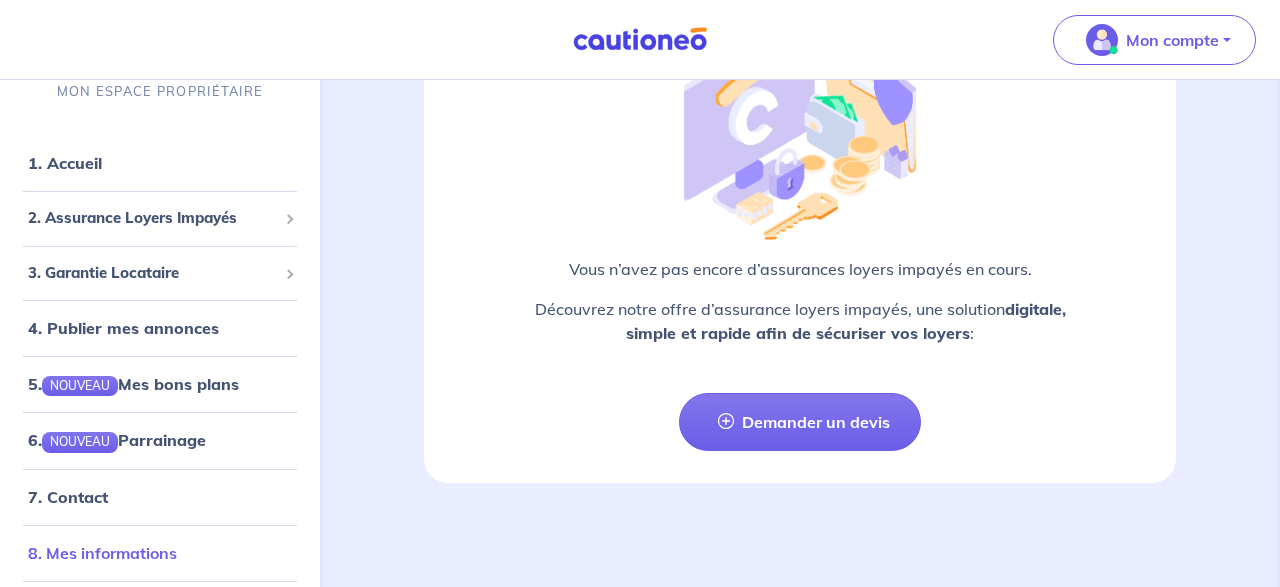 click on "8. Mes informations" at bounding box center [102, 553] 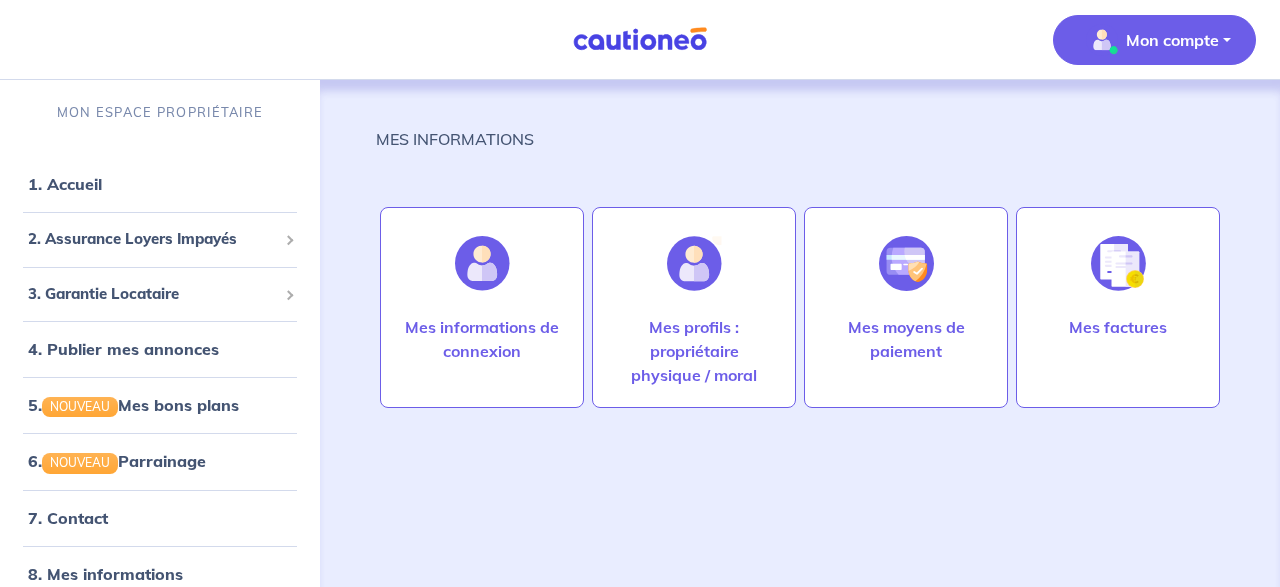 scroll, scrollTop: 0, scrollLeft: 0, axis: both 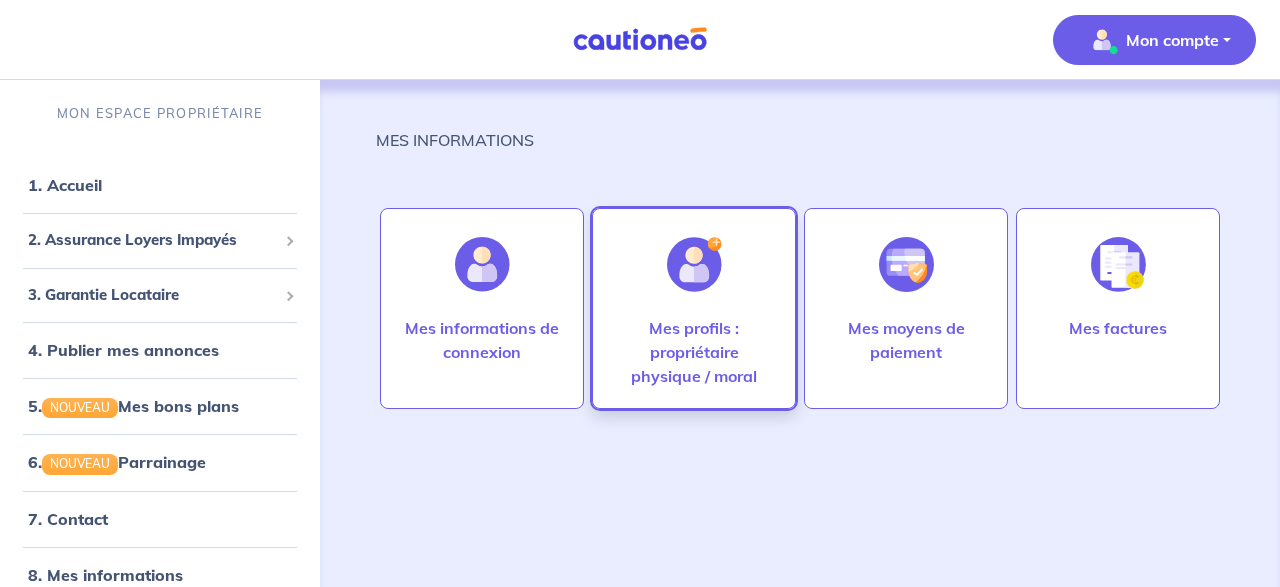 click on "Mes profils : propriétaire physique / moral" at bounding box center (694, 352) 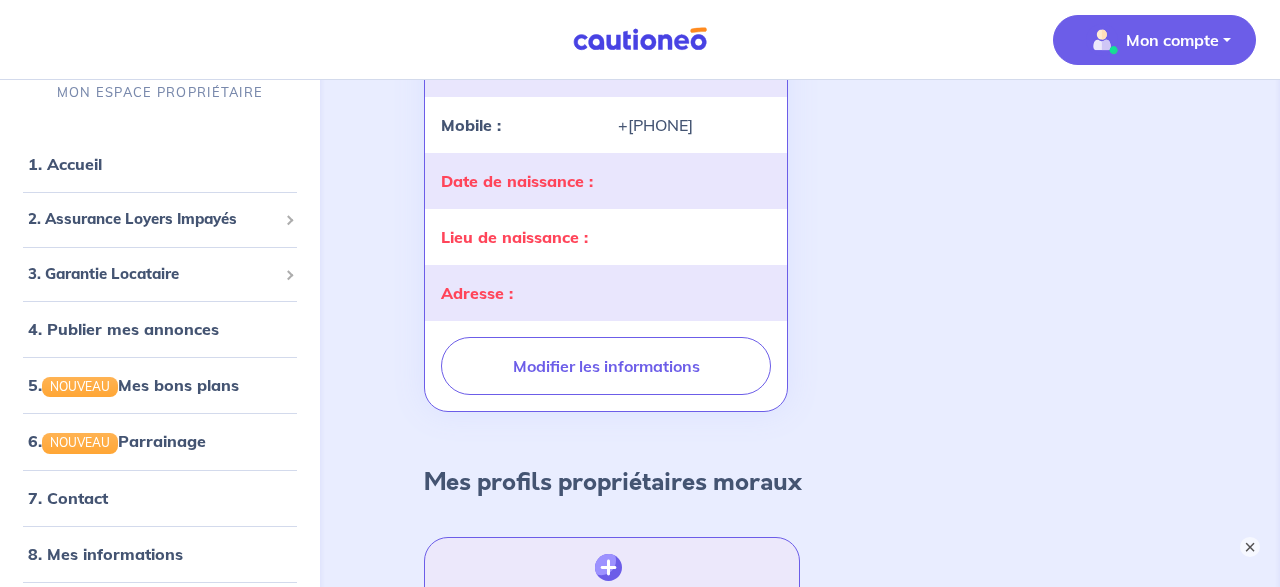 scroll, scrollTop: 618, scrollLeft: 0, axis: vertical 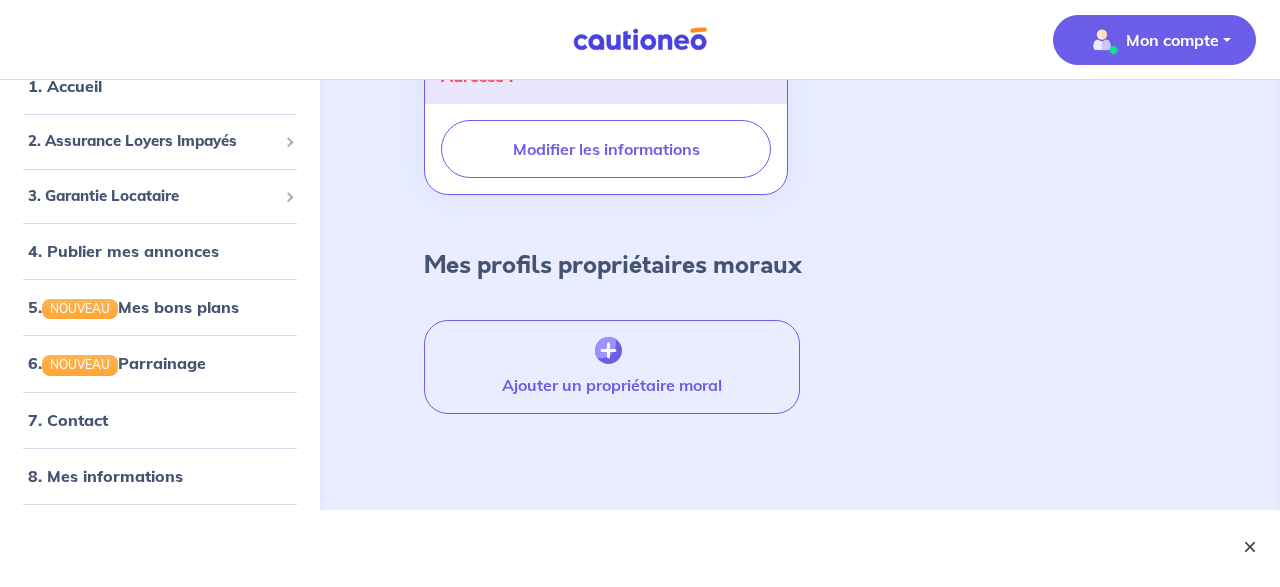 click on "×" at bounding box center [1250, 547] 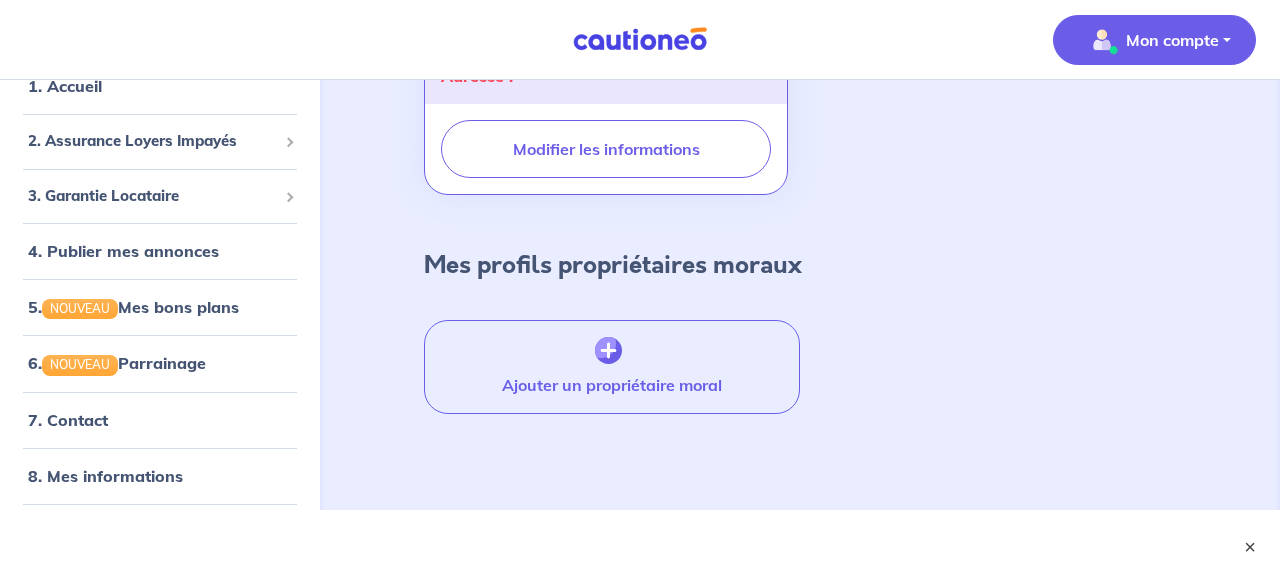 scroll, scrollTop: 586, scrollLeft: 0, axis: vertical 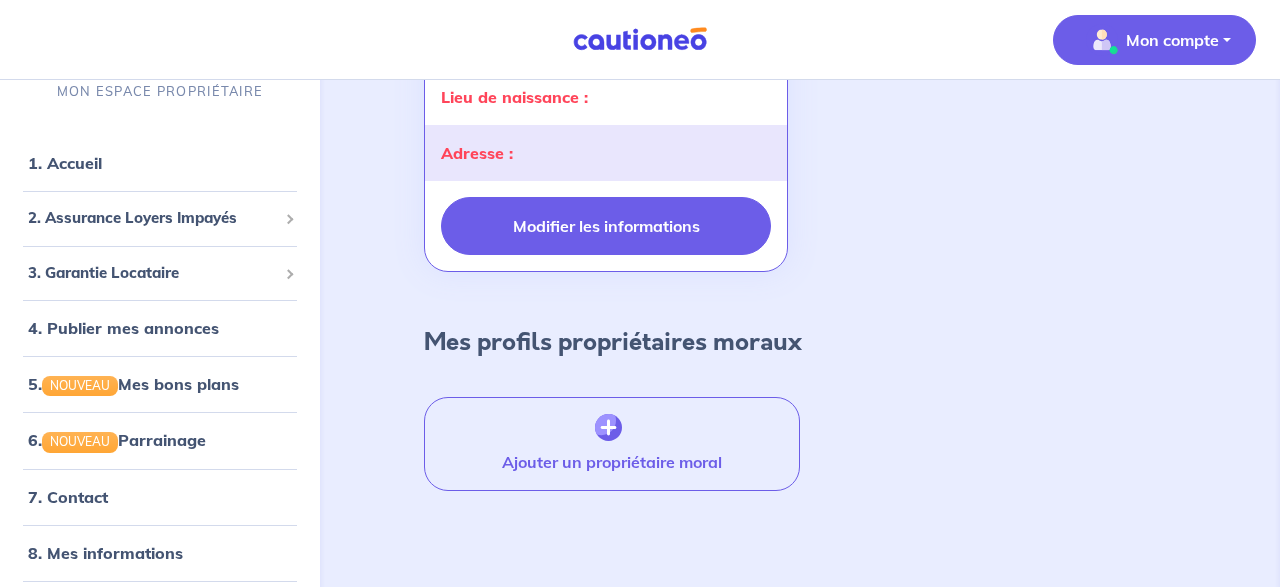click on "Modifier les informations" at bounding box center (606, 226) 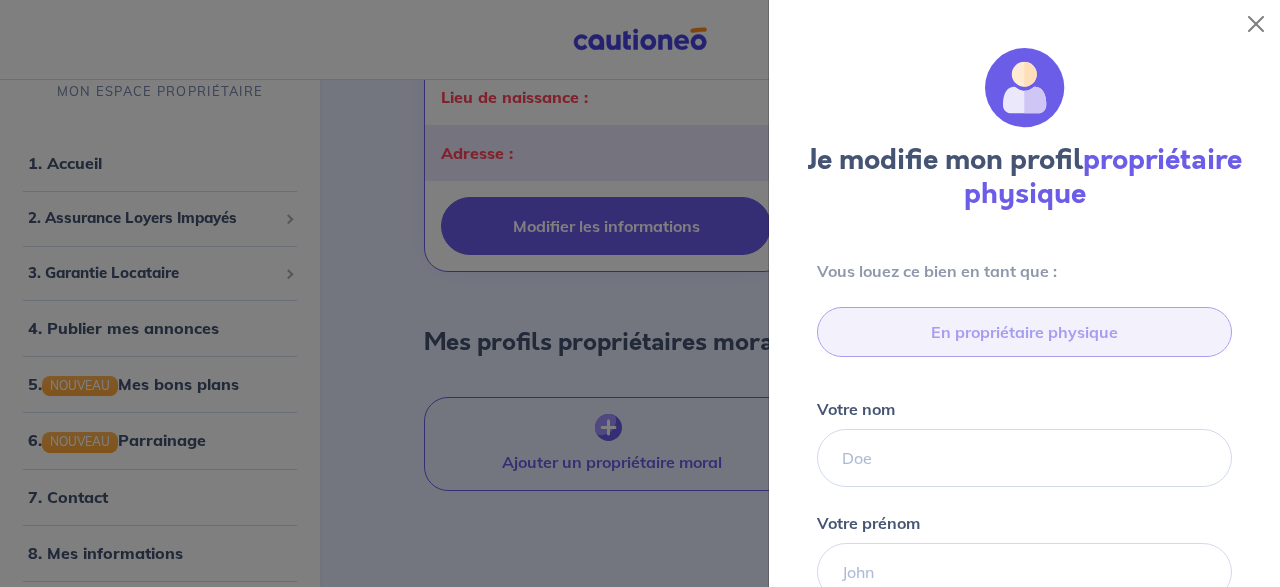 type on "[PHONE]" 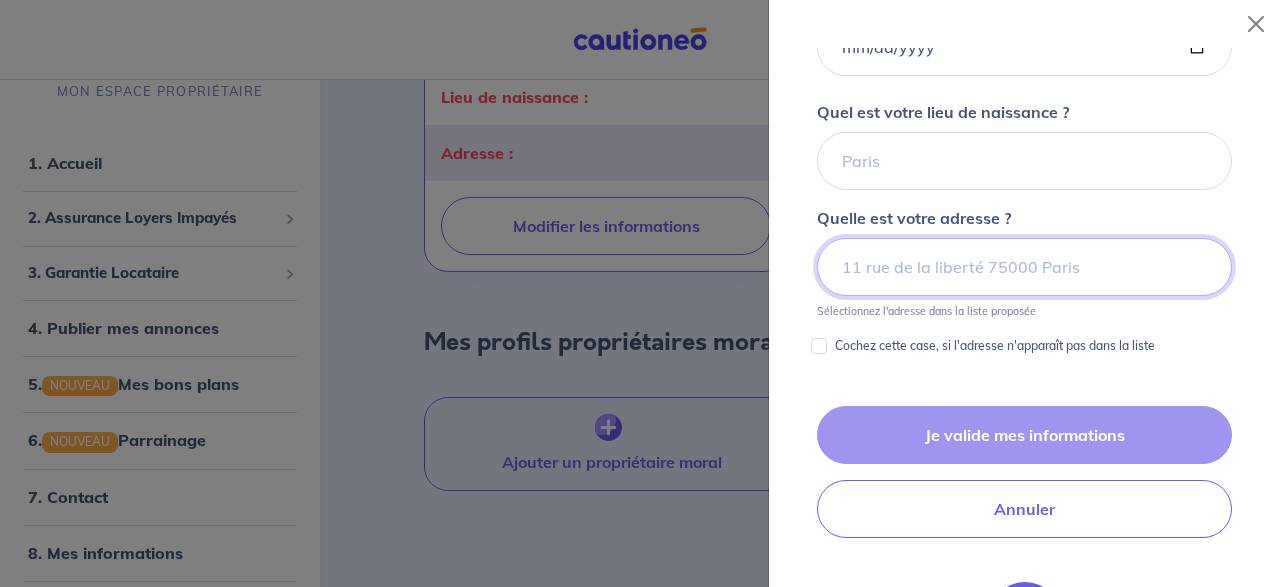 scroll, scrollTop: 1227, scrollLeft: 0, axis: vertical 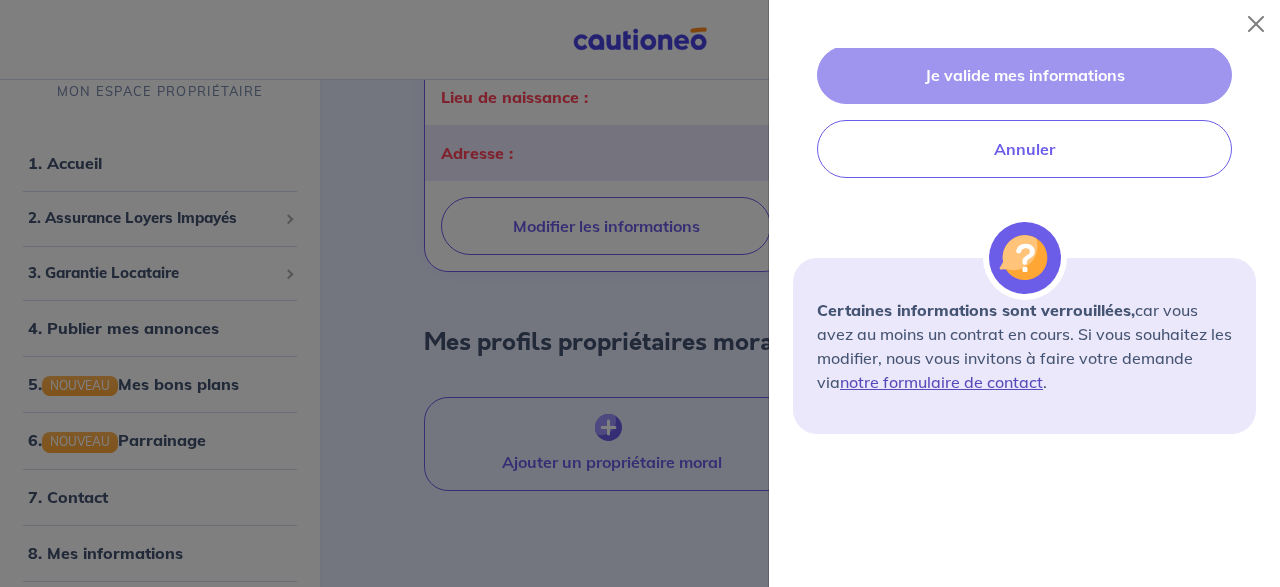 click on "notre formulaire de contact" at bounding box center [941, 382] 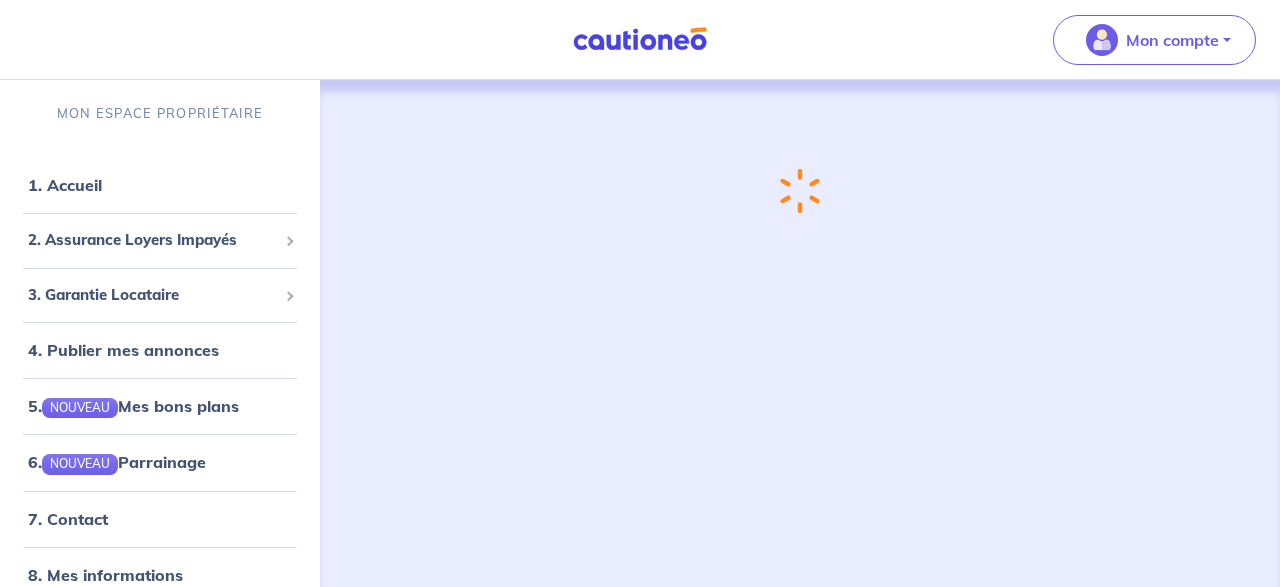 scroll, scrollTop: 0, scrollLeft: 0, axis: both 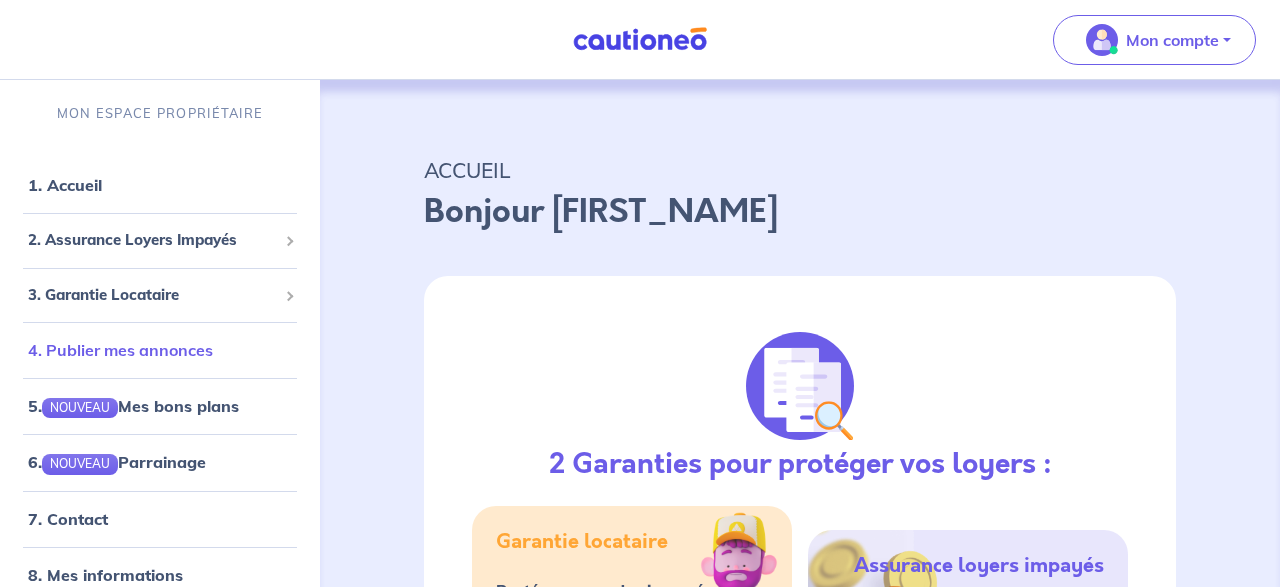 click on "4. Publier mes annonces" at bounding box center [120, 350] 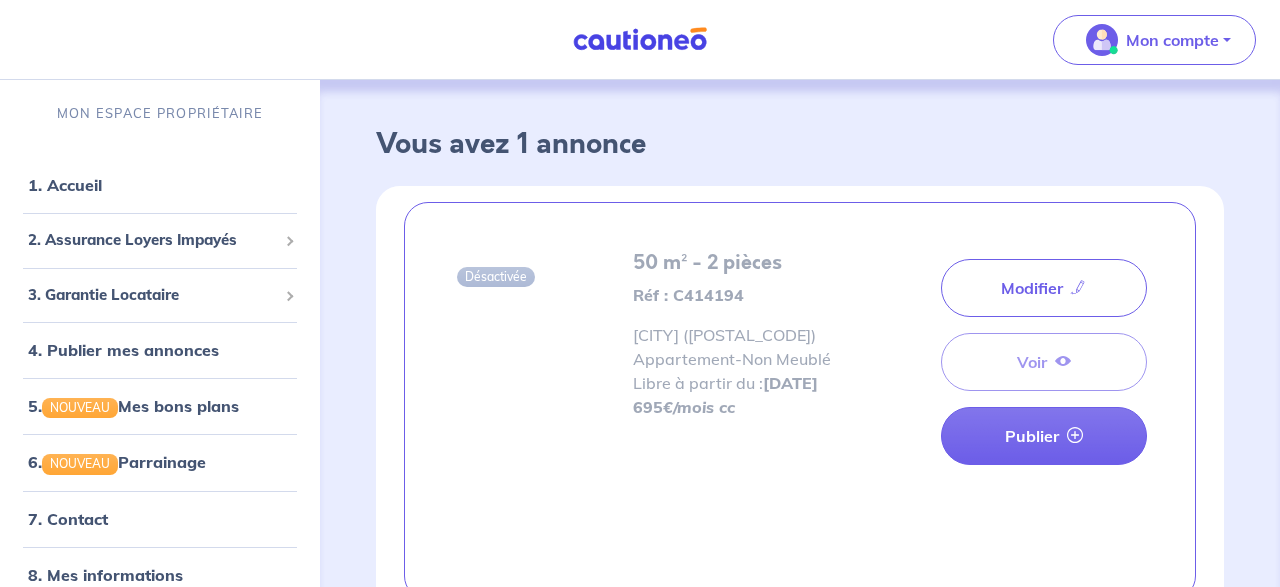 click at bounding box center [531, 401] 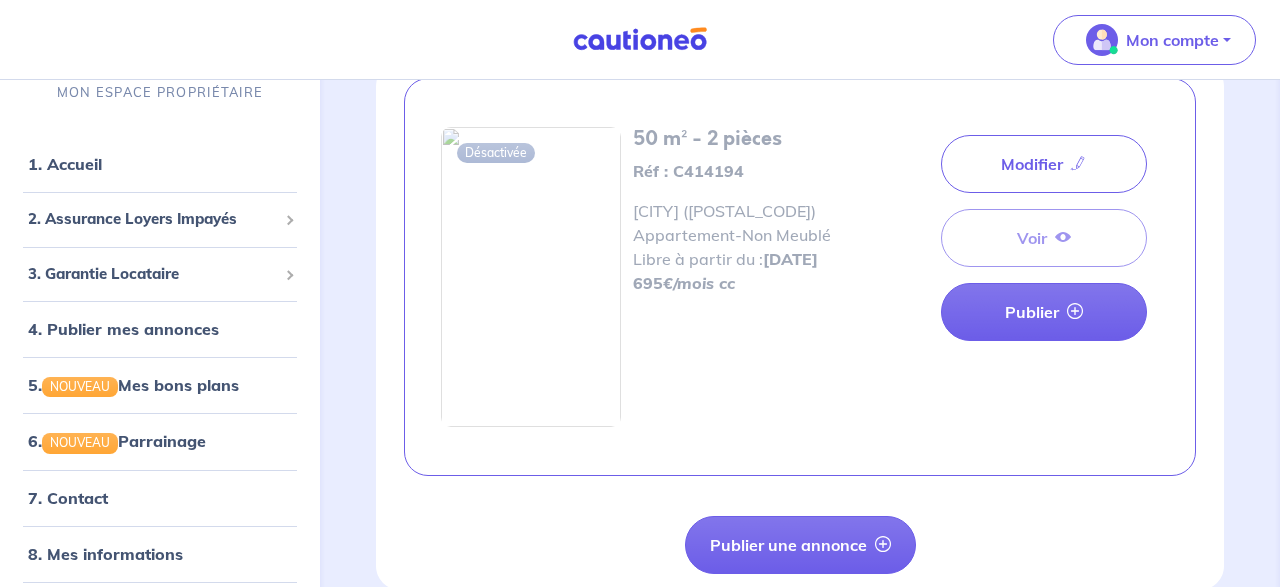 scroll, scrollTop: 60, scrollLeft: 0, axis: vertical 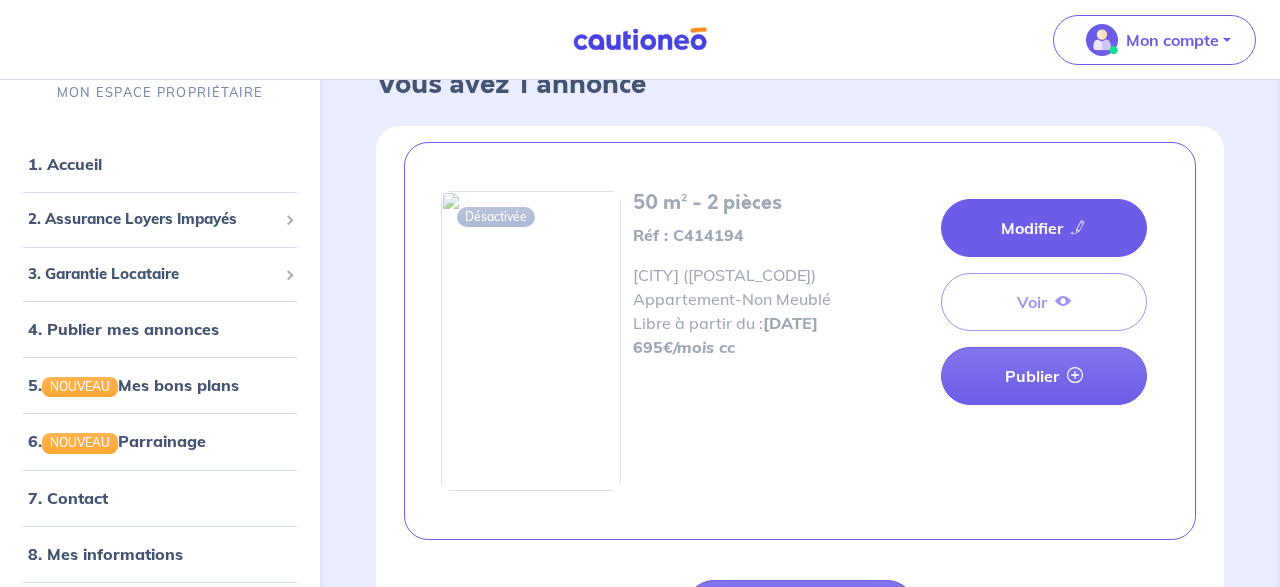 click on "Modifier" at bounding box center (1044, 228) 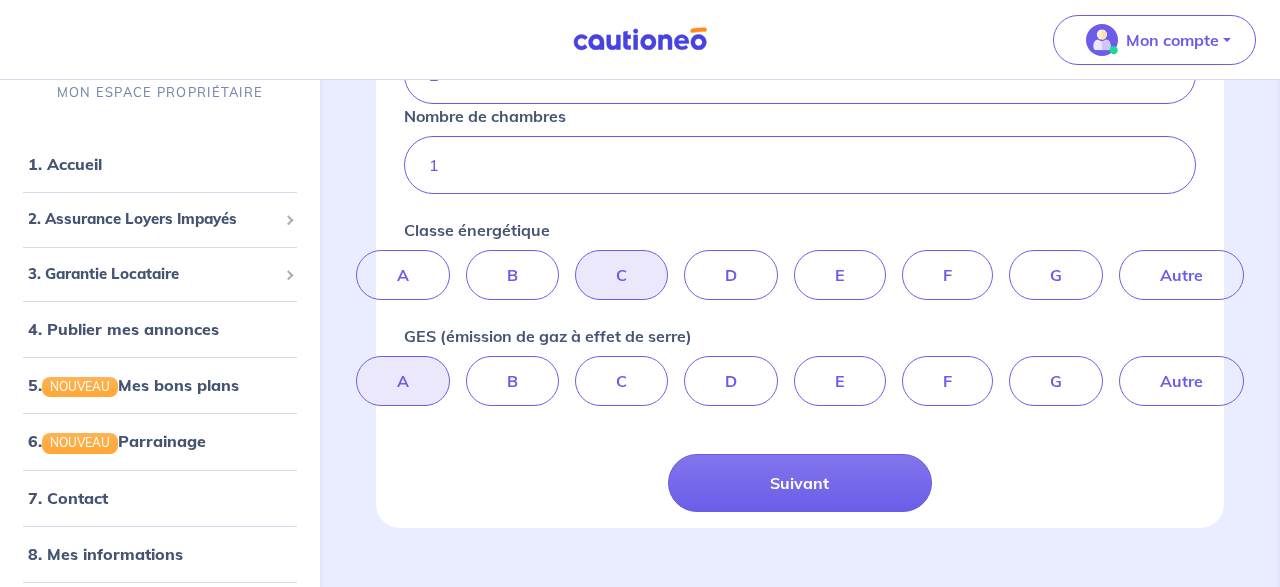 scroll, scrollTop: 808, scrollLeft: 0, axis: vertical 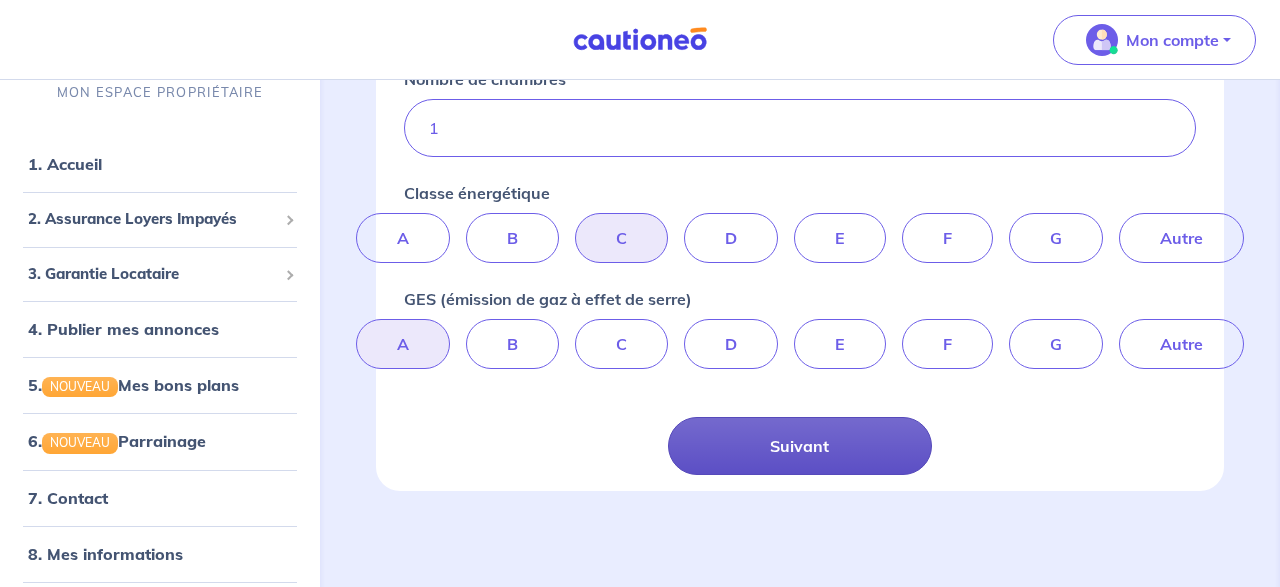 click on "Suivant" at bounding box center (800, 446) 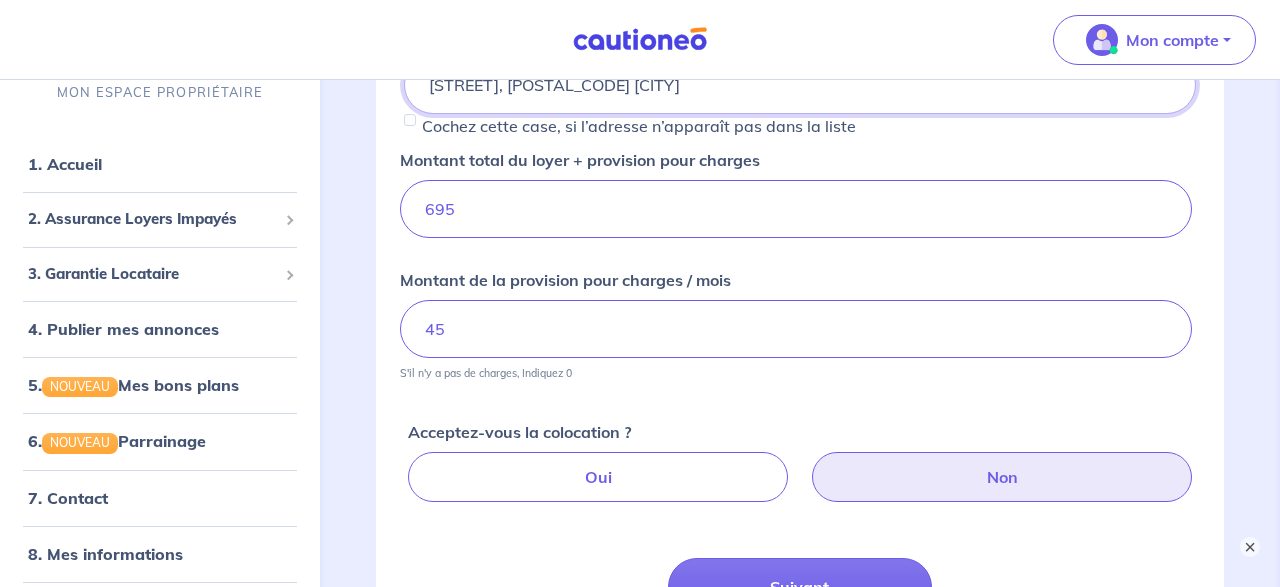 scroll, scrollTop: 306, scrollLeft: 0, axis: vertical 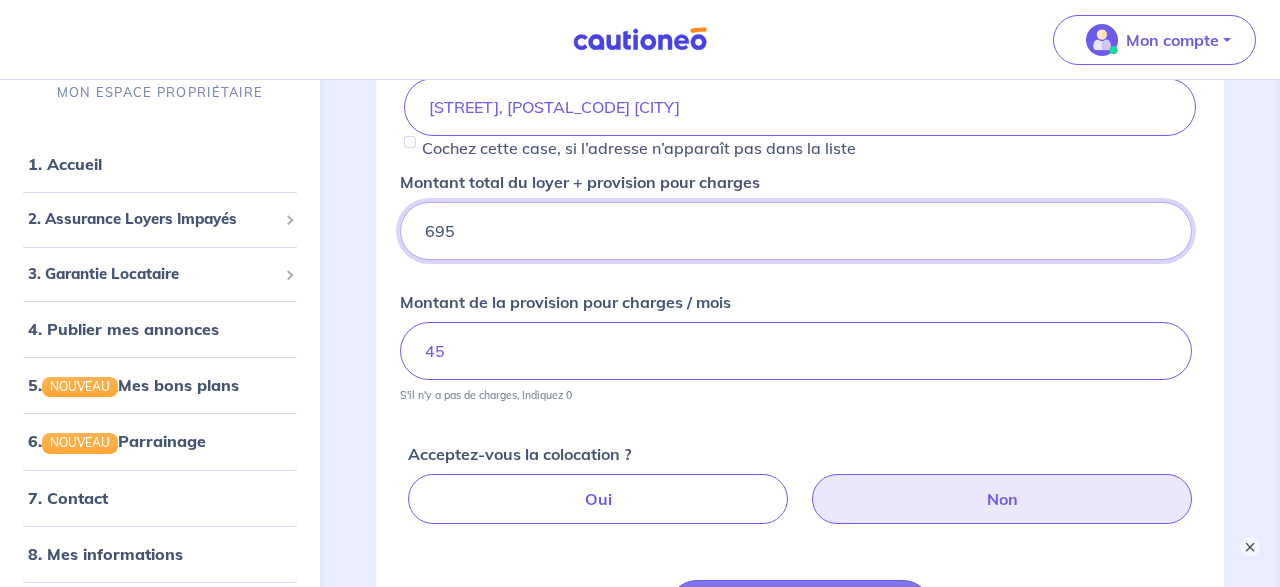 drag, startPoint x: 481, startPoint y: 224, endPoint x: 473, endPoint y: 244, distance: 21.540659 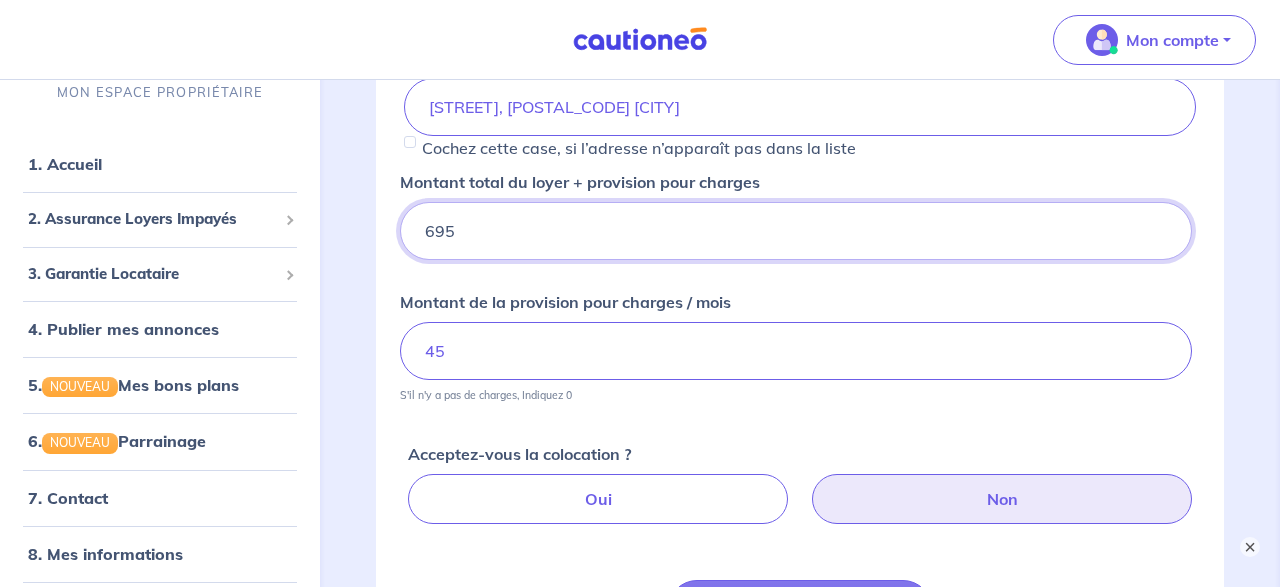 click on "695" at bounding box center [796, 231] 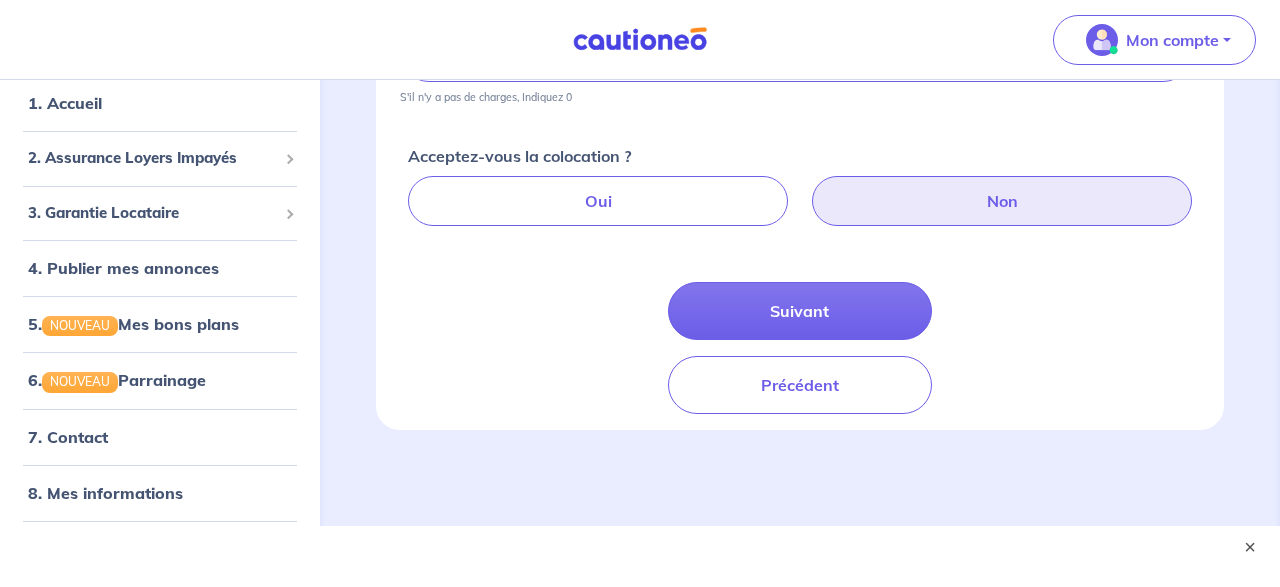 scroll, scrollTop: 618, scrollLeft: 0, axis: vertical 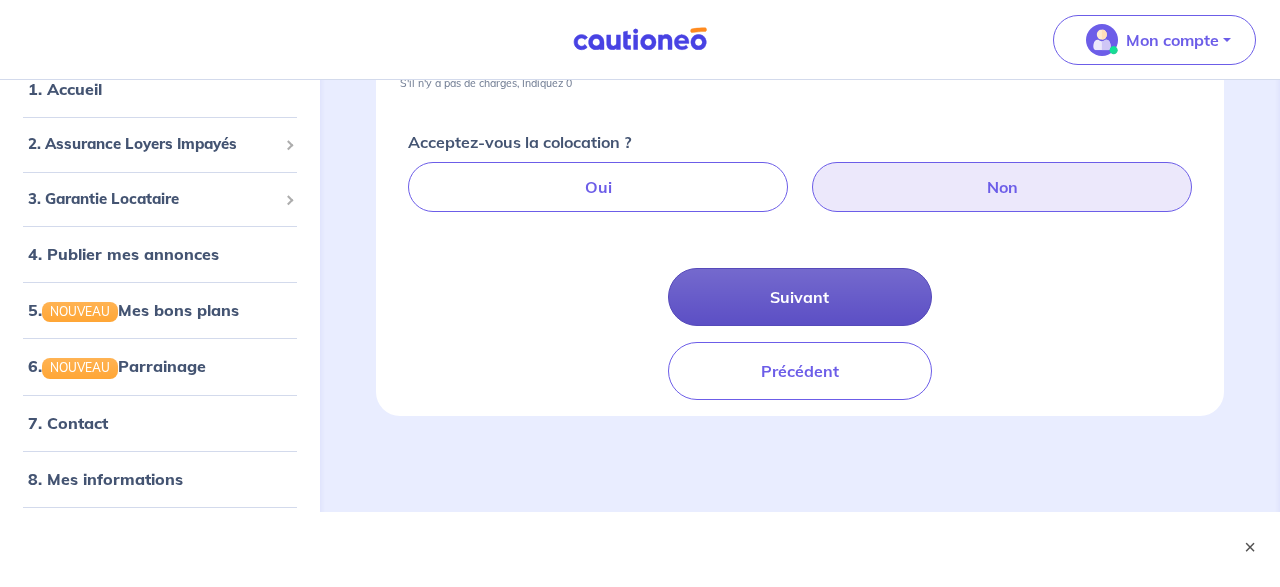 click on "Suivant" at bounding box center (800, 297) 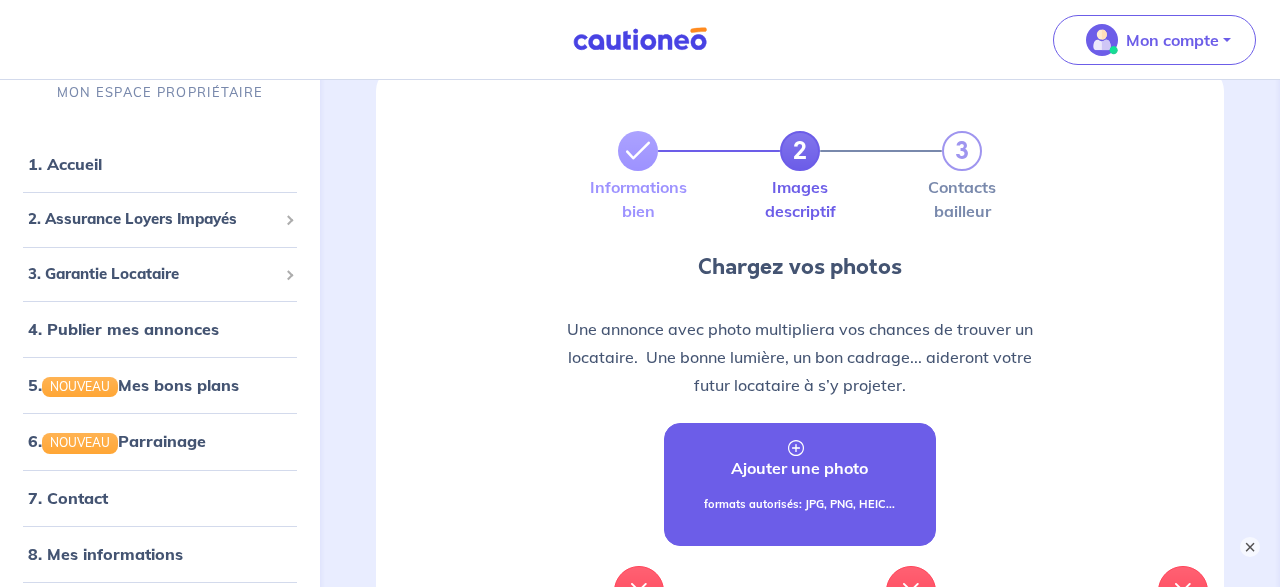 scroll, scrollTop: 416, scrollLeft: 0, axis: vertical 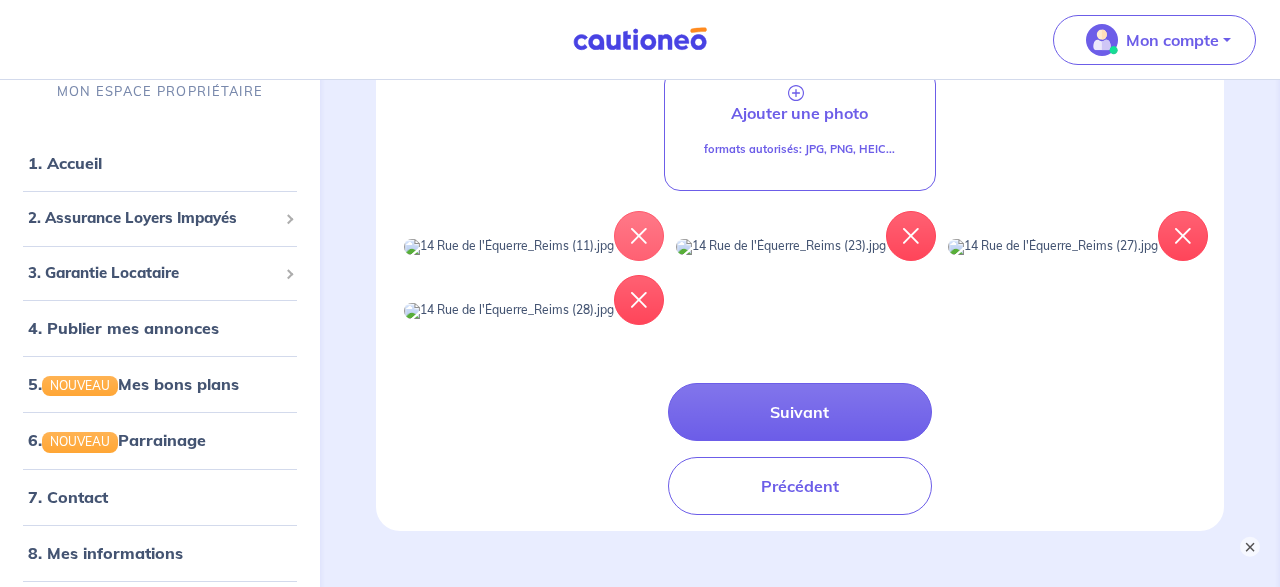 click at bounding box center (639, 236) 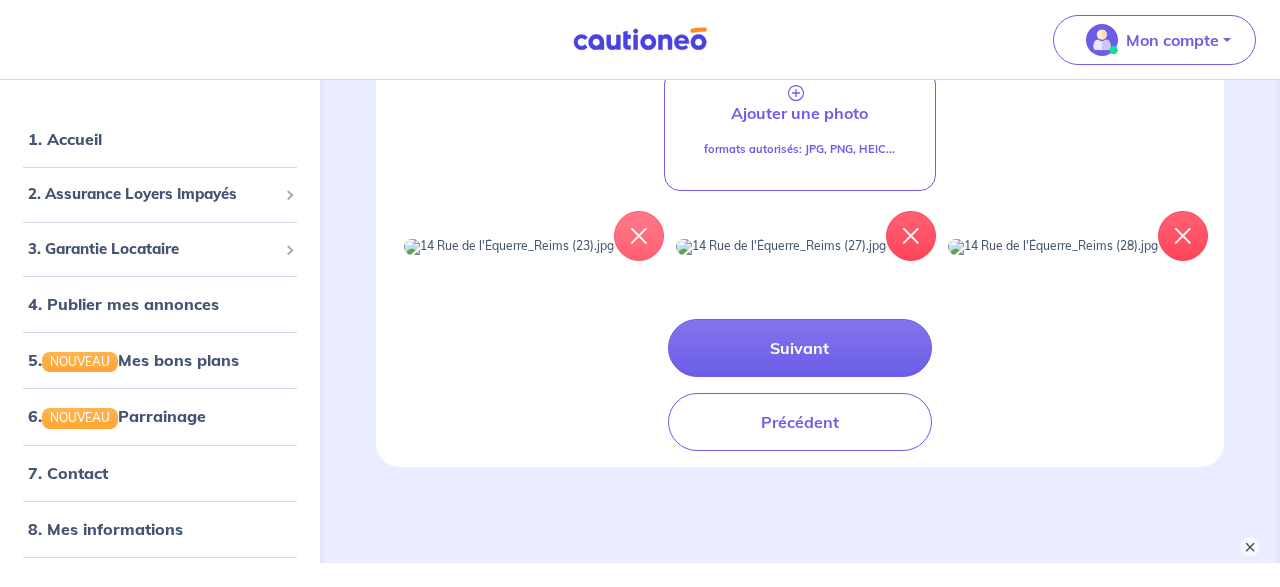 click at bounding box center [639, 236] 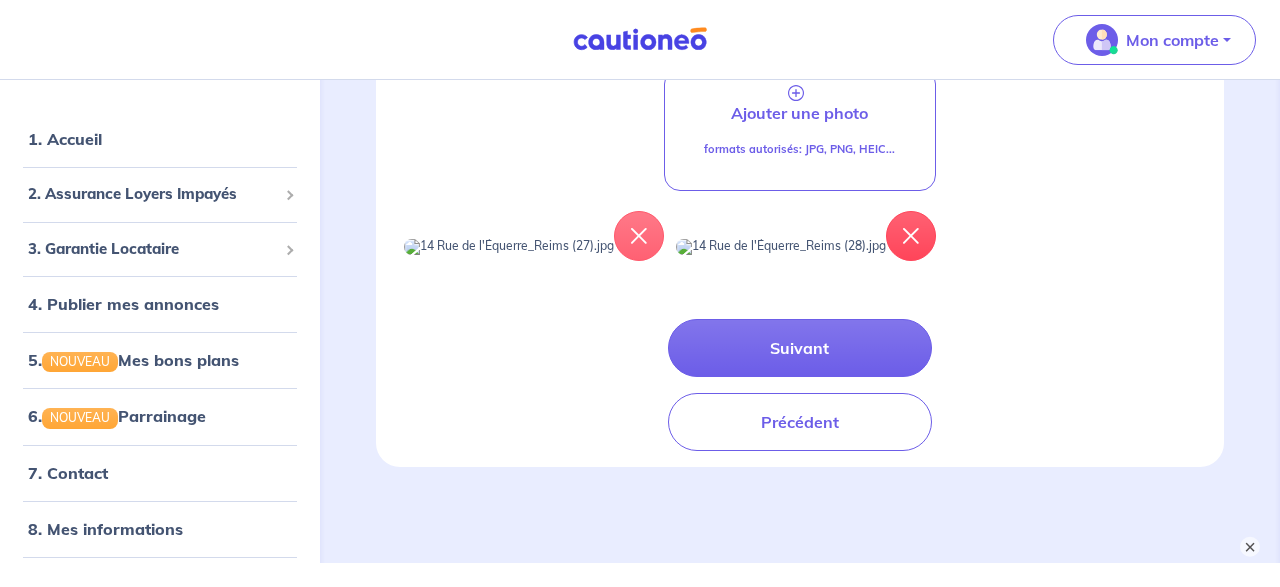 click at bounding box center (639, 236) 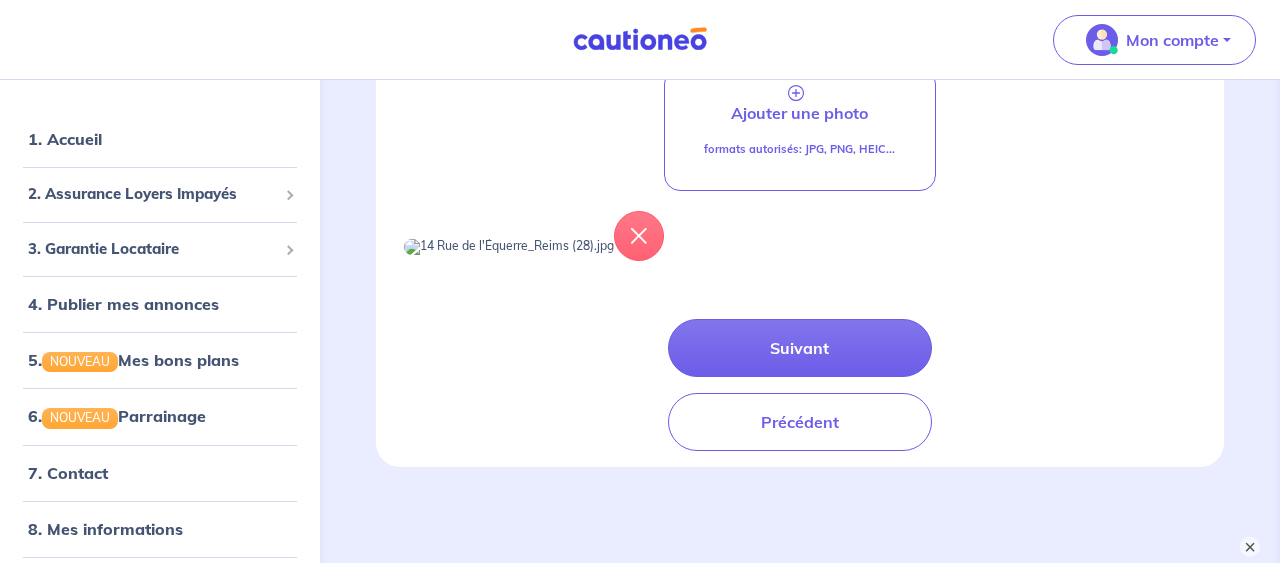 click at bounding box center [639, 236] 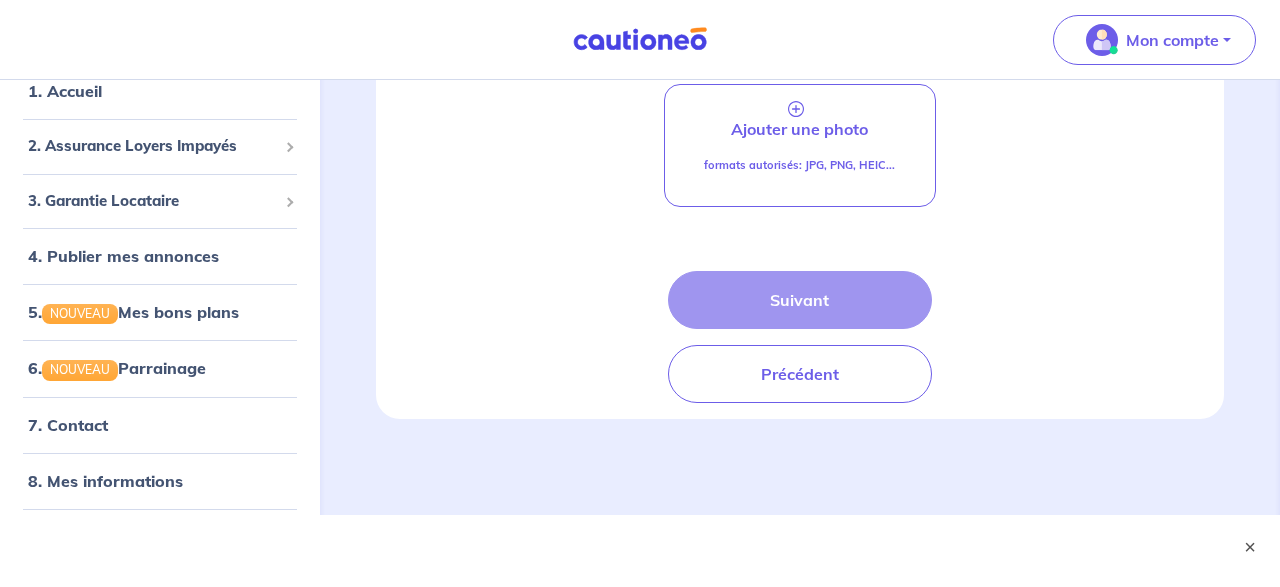 scroll, scrollTop: 405, scrollLeft: 0, axis: vertical 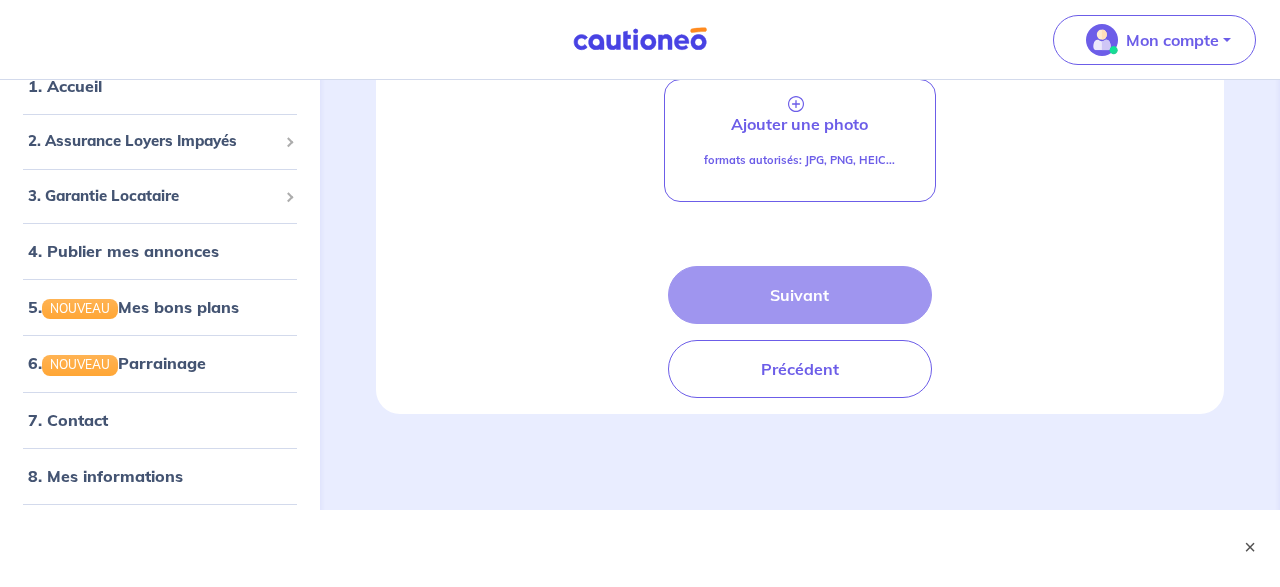 click on "Suivant Précédent" at bounding box center [800, 332] 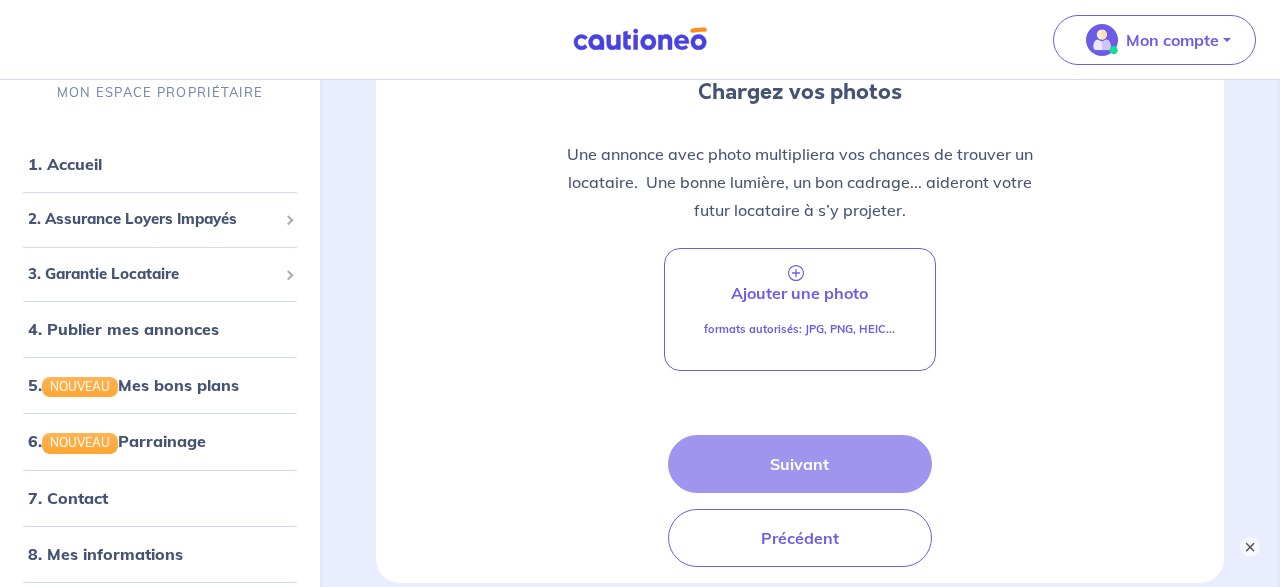scroll, scrollTop: 405, scrollLeft: 0, axis: vertical 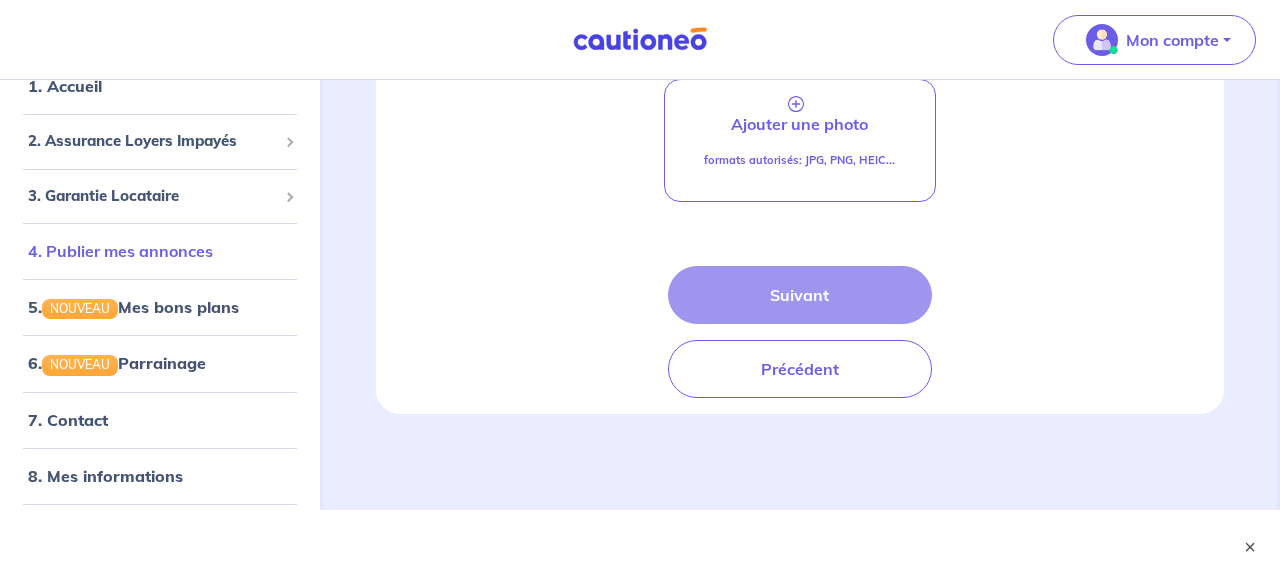 click on "4. Publier mes annonces" at bounding box center (120, 251) 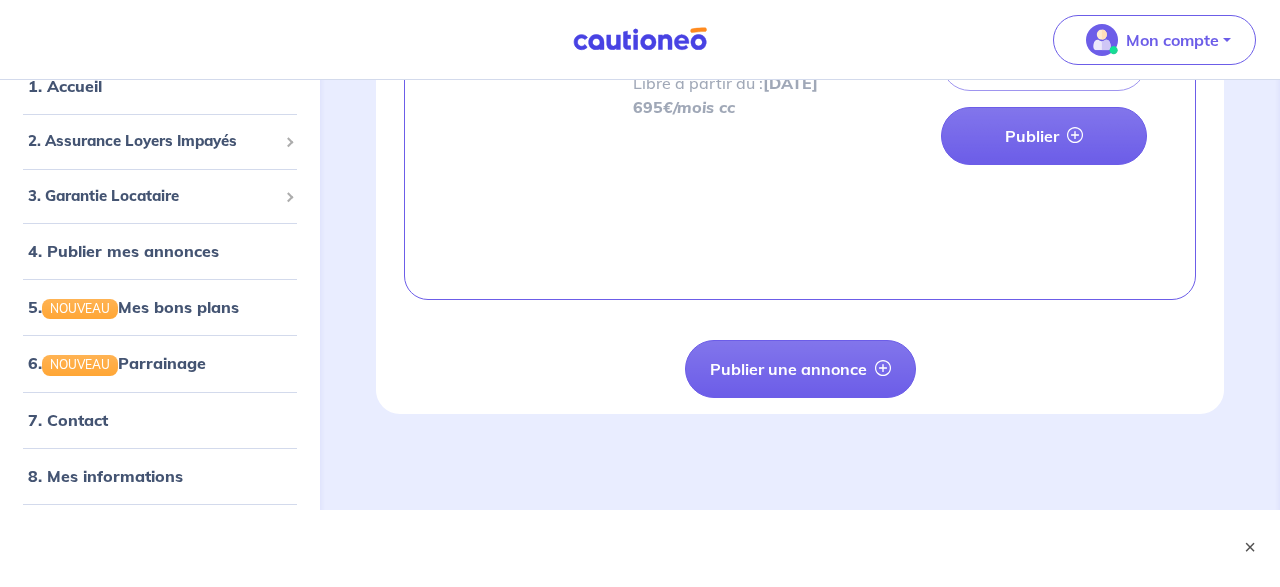 scroll, scrollTop: 0, scrollLeft: 0, axis: both 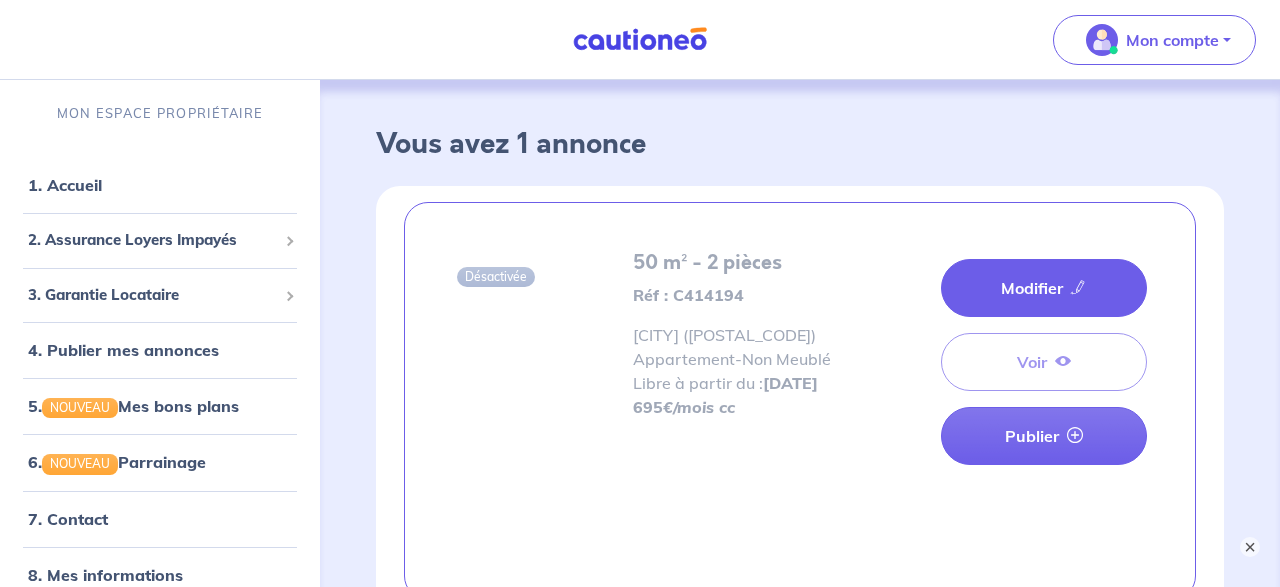 click on "Modifier" at bounding box center (1044, 288) 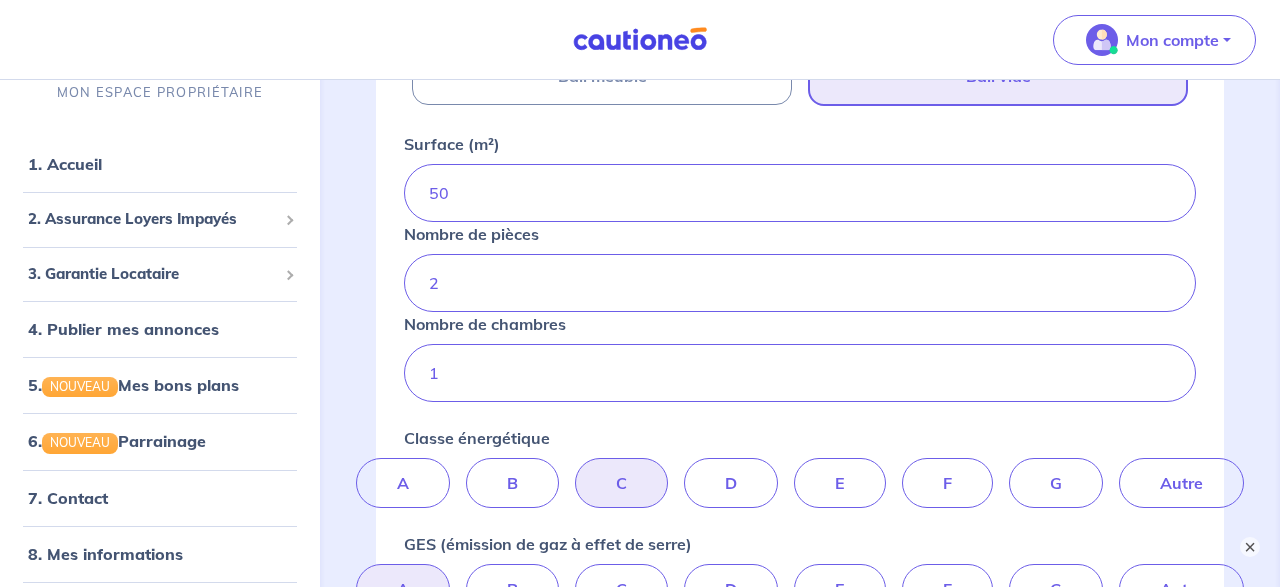 scroll, scrollTop: 840, scrollLeft: 0, axis: vertical 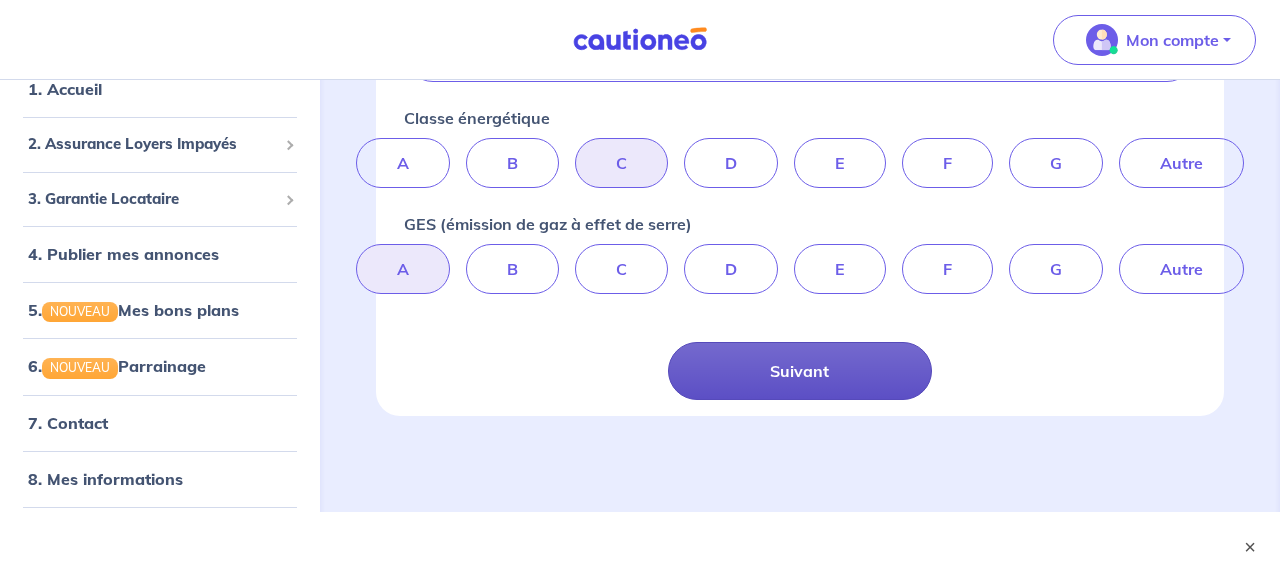click on "Suivant" at bounding box center [800, 371] 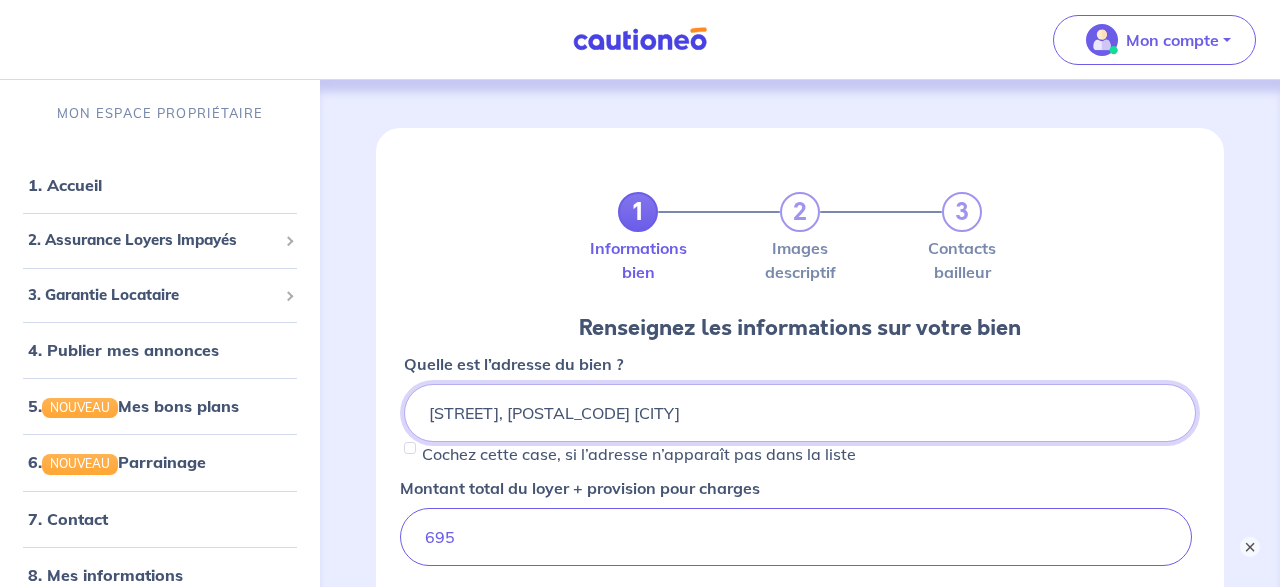 scroll, scrollTop: 0, scrollLeft: 0, axis: both 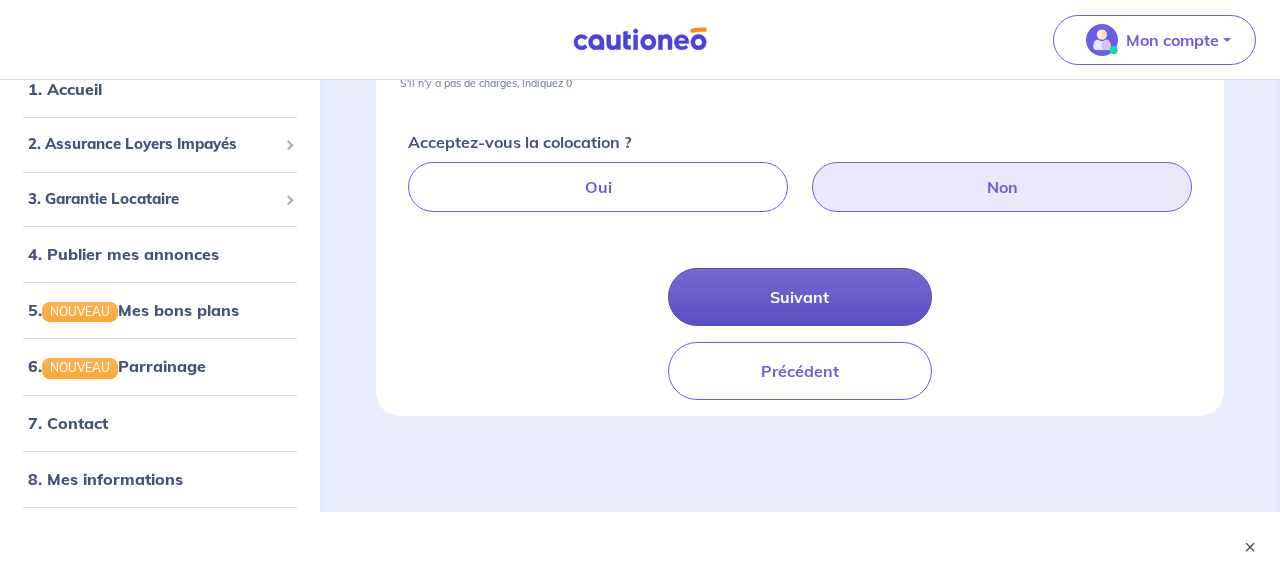 click on "Suivant" at bounding box center [800, 297] 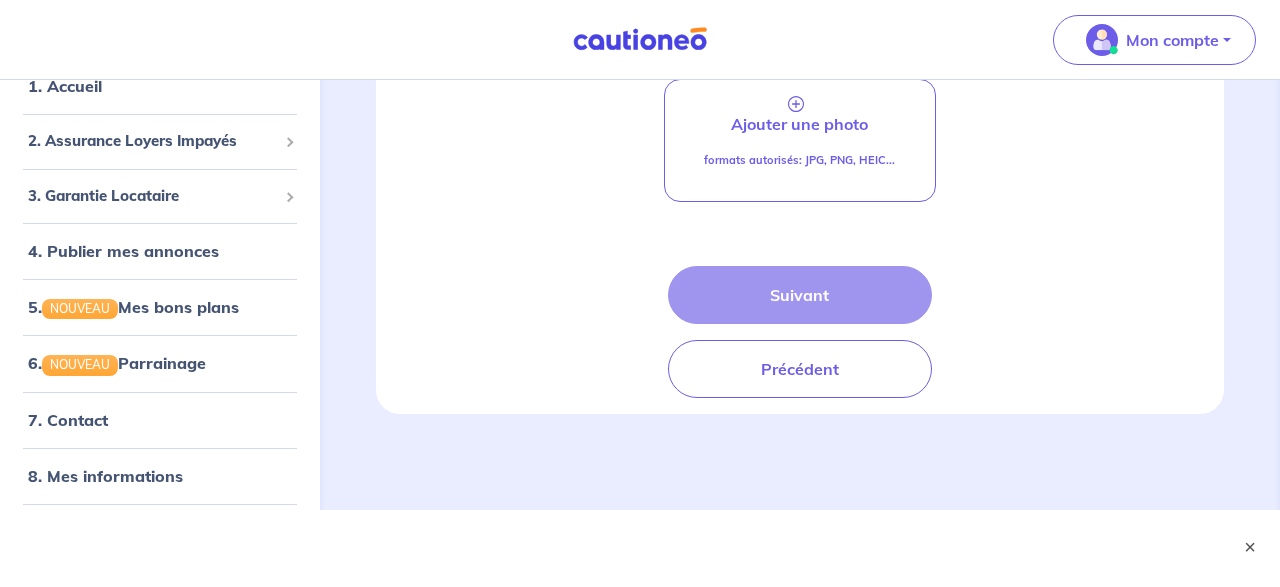 click on "Suivant Précédent" at bounding box center (800, 332) 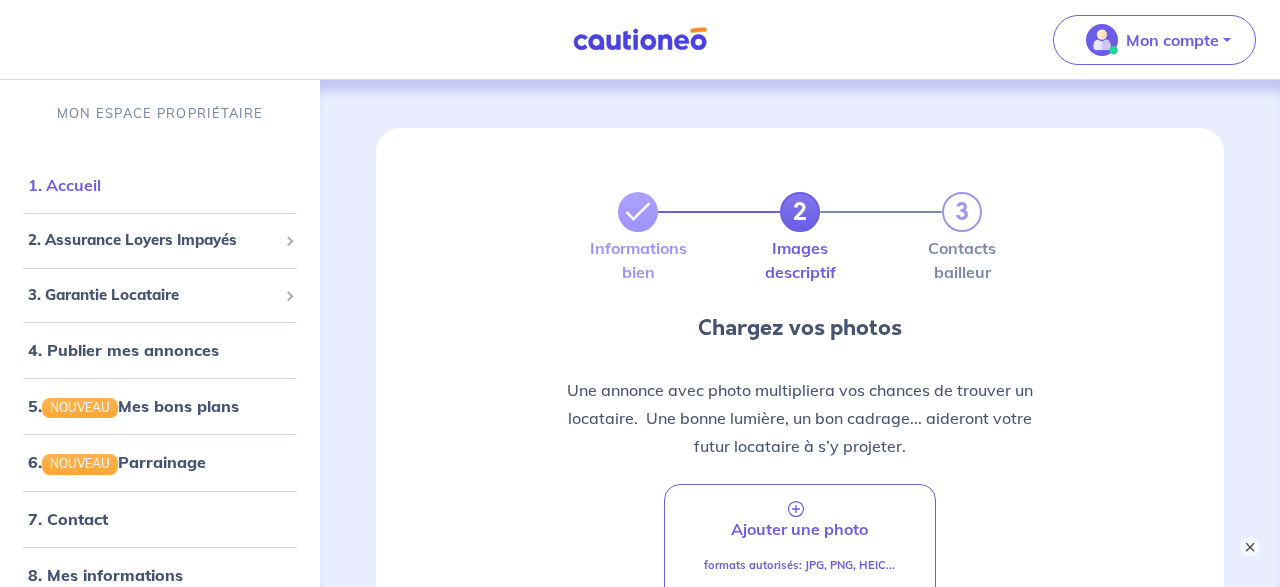 click on "1. Accueil" at bounding box center [64, 185] 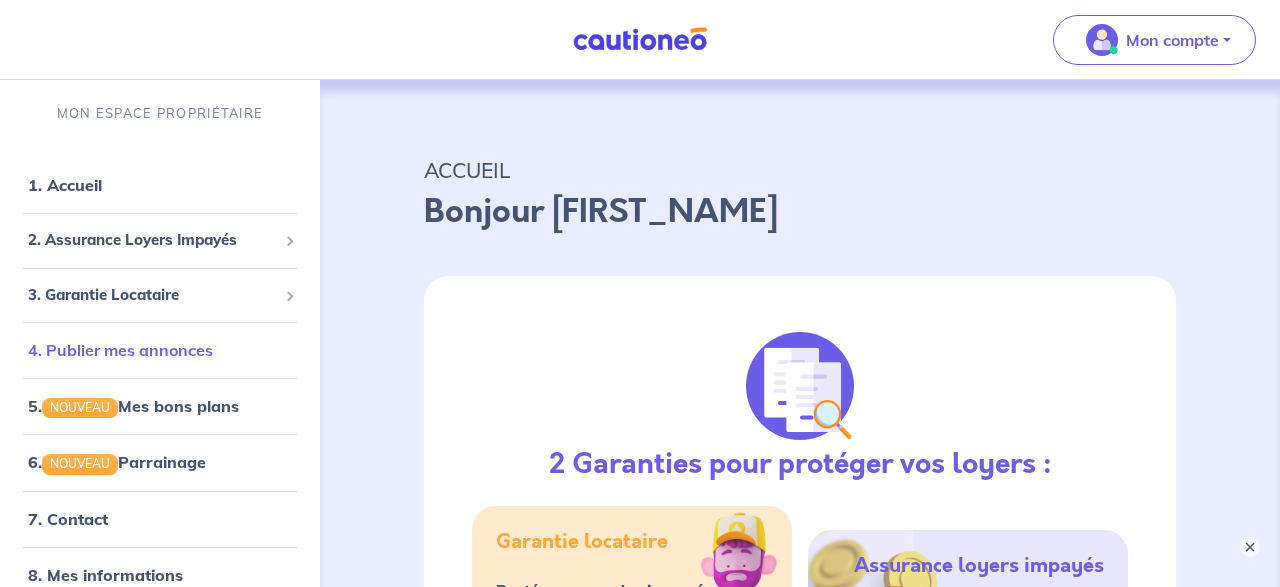 click on "4. Publier mes annonces" at bounding box center (120, 350) 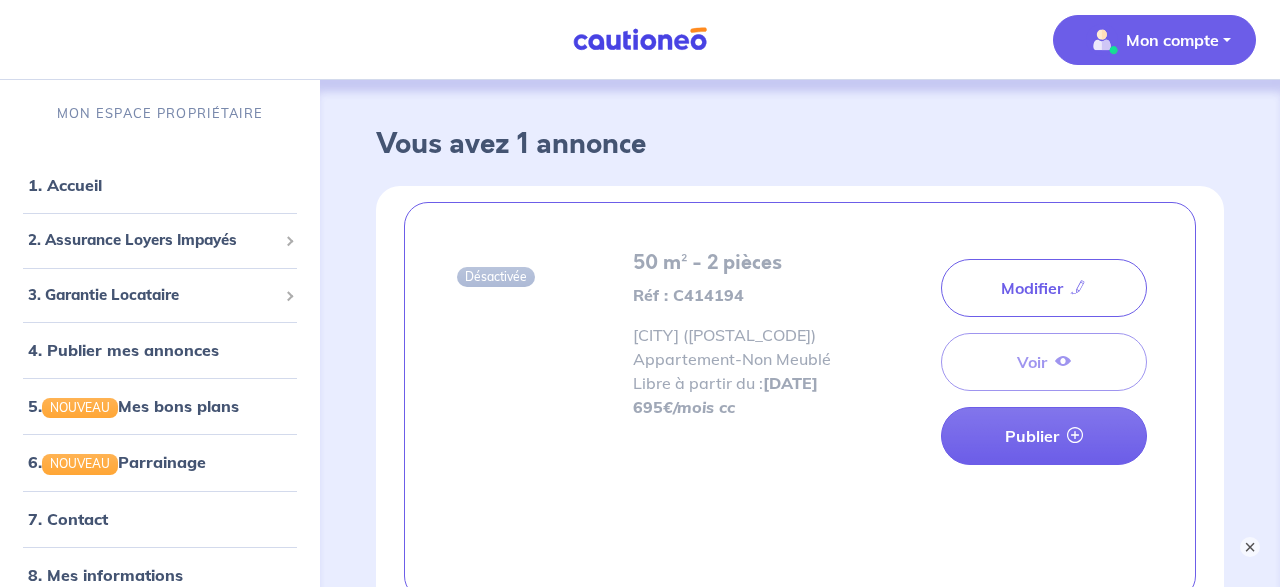 click on "Mon compte" at bounding box center (1148, 40) 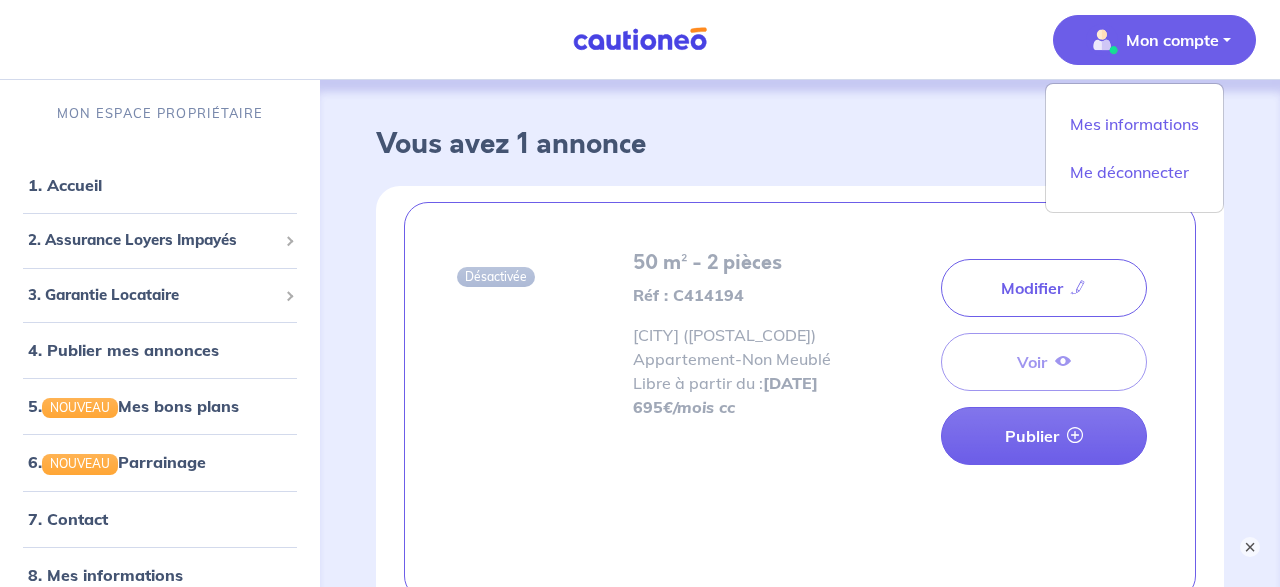 click at bounding box center (1102, 40) 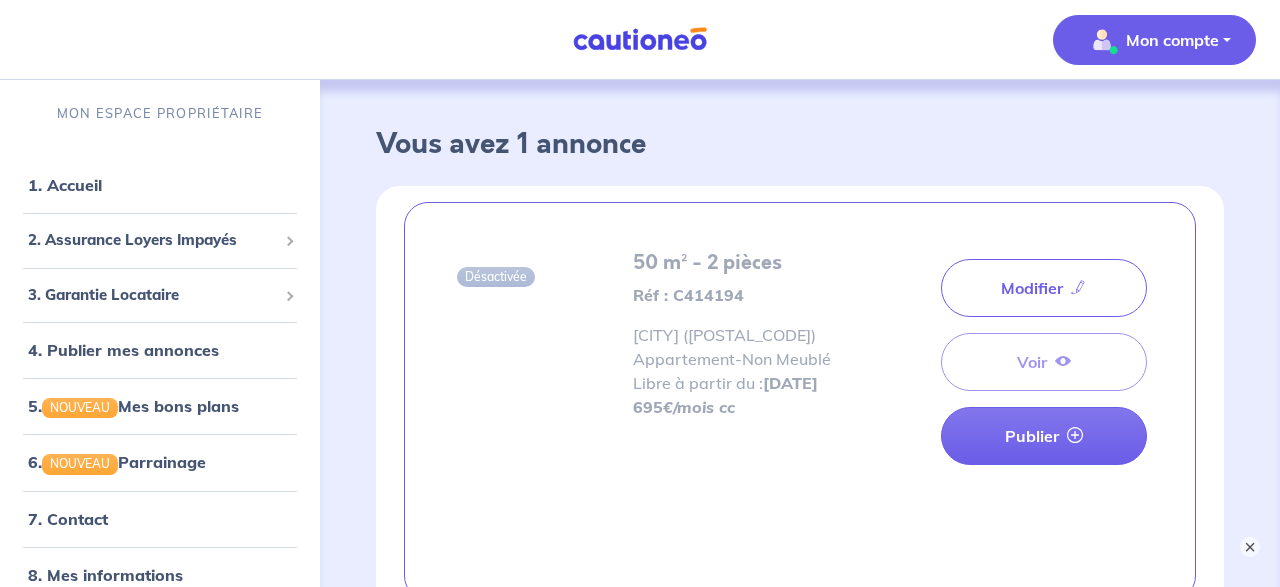 click at bounding box center [1102, 40] 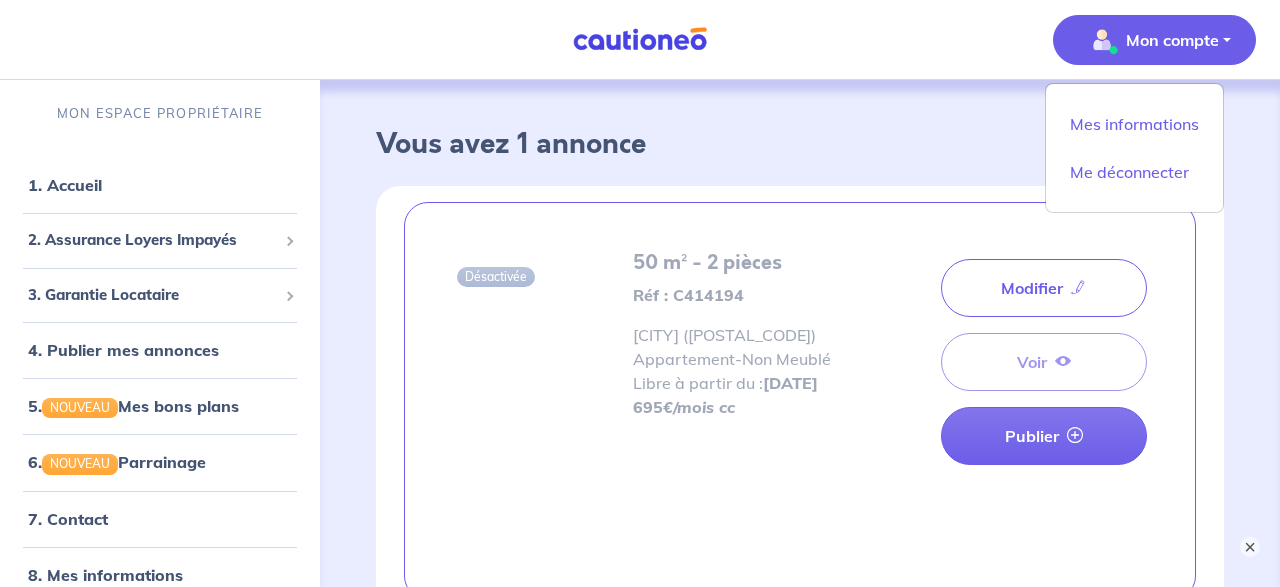 click on "Mon compte" at bounding box center [1172, 40] 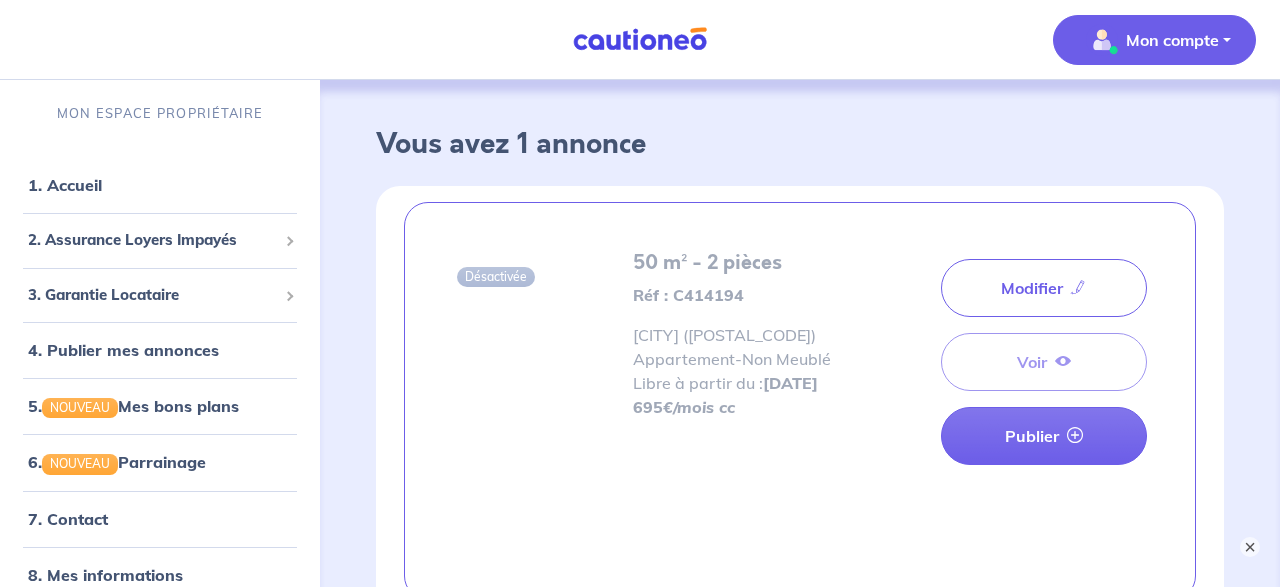 click on "Mon compte" at bounding box center (1172, 40) 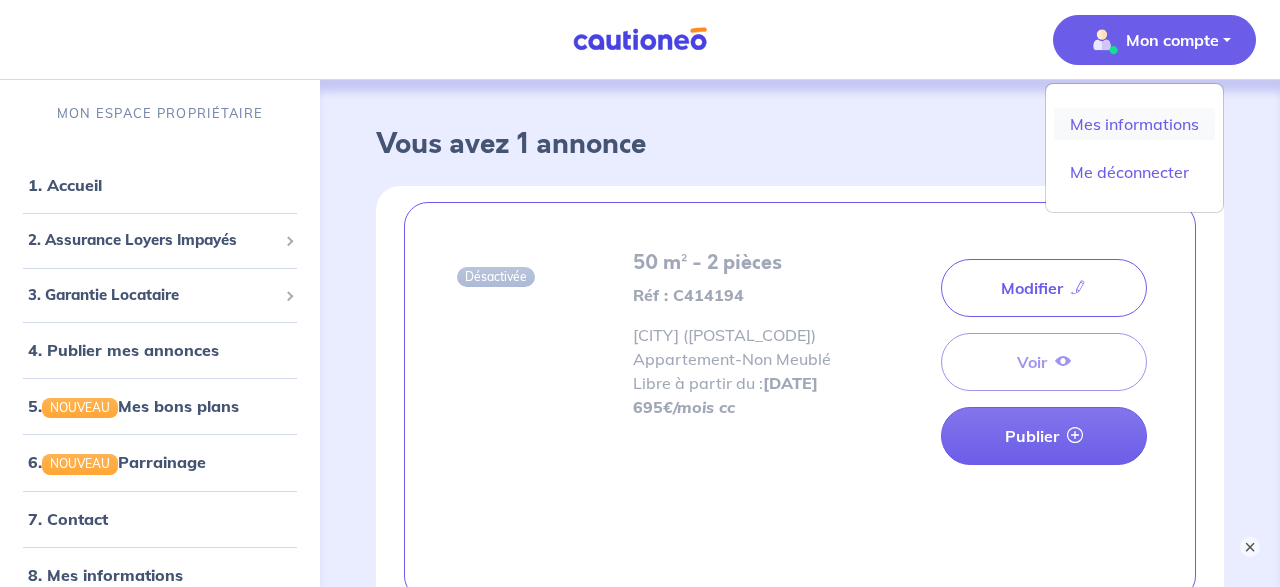 click on "Mes informations" at bounding box center [1134, 124] 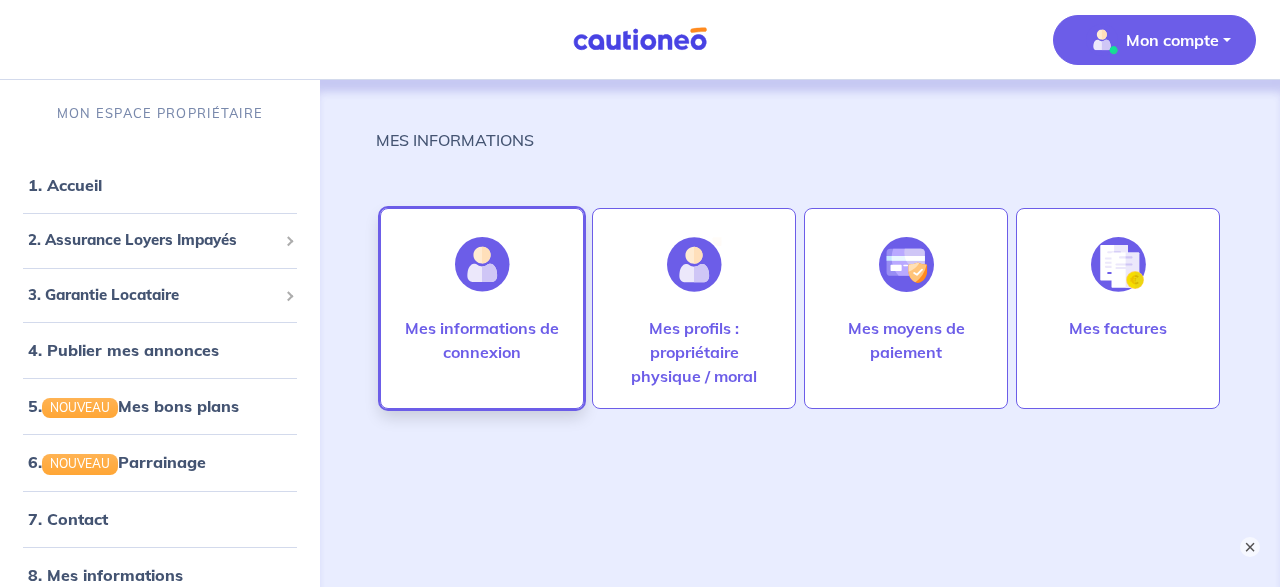 click at bounding box center [482, 264] 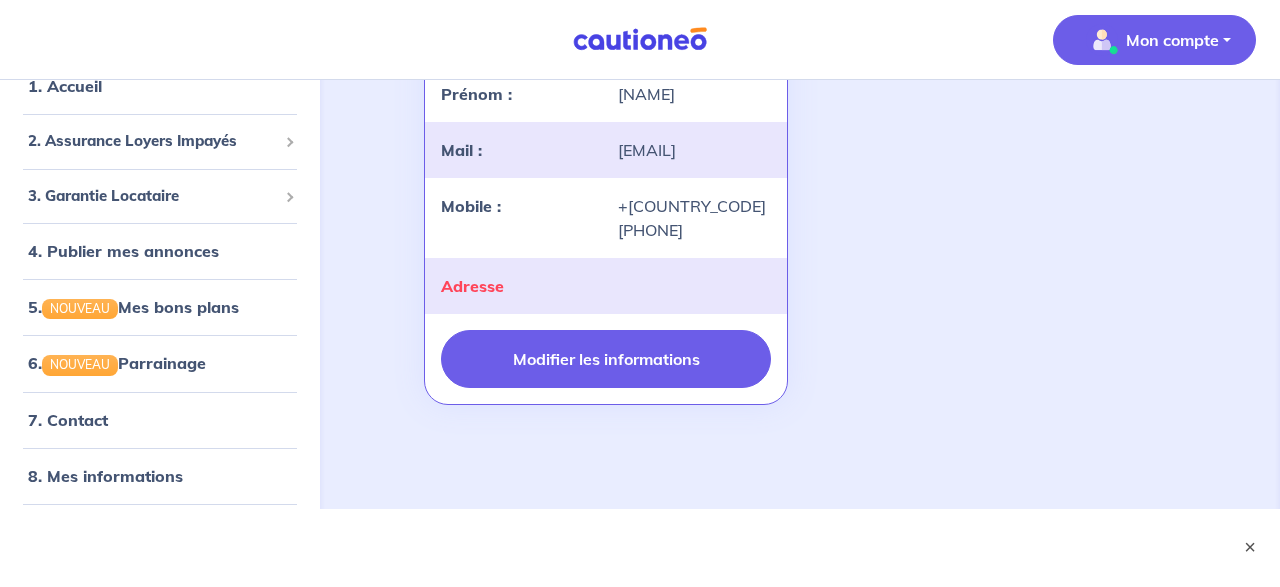 click on "Modifier les informations" at bounding box center [606, 359] 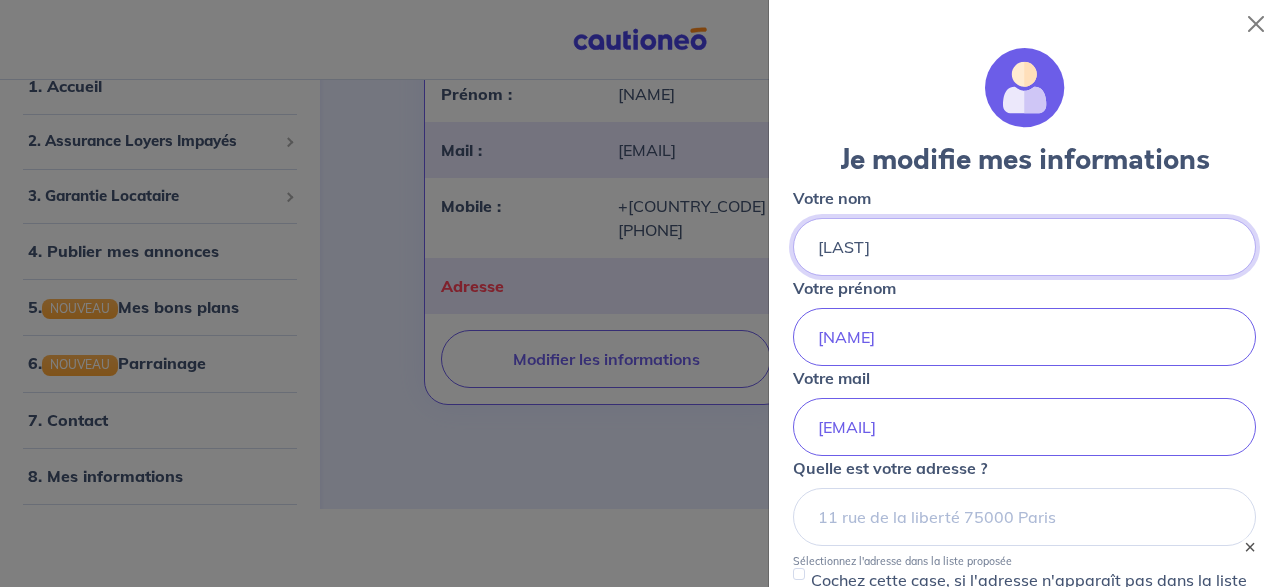 click on "[LAST]" at bounding box center [1024, 247] 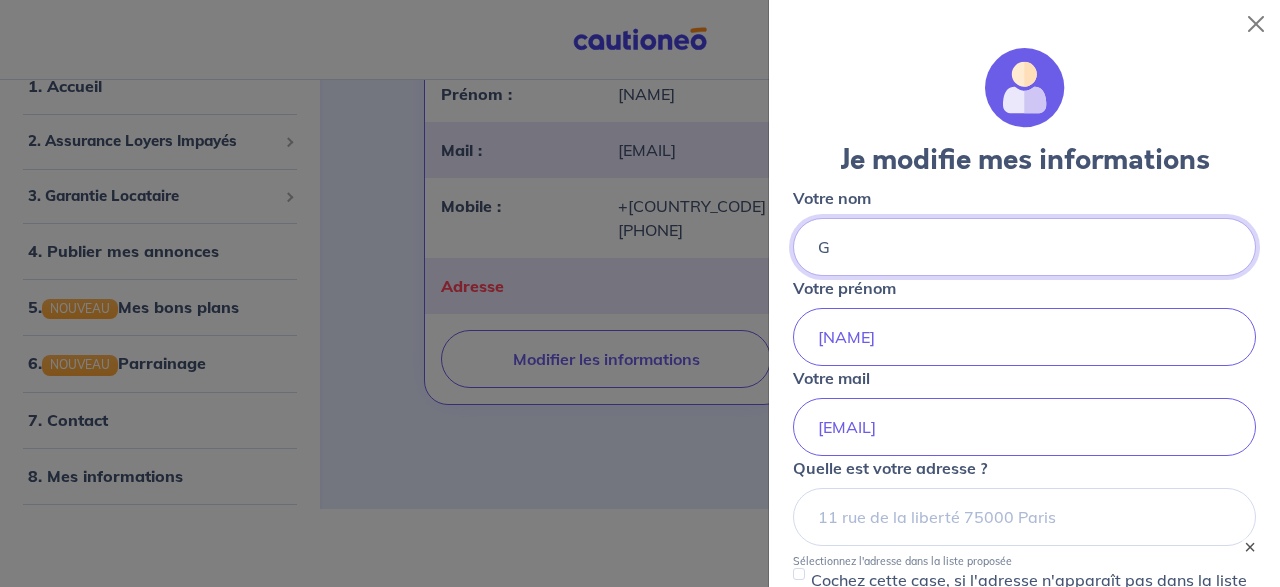 type on "G" 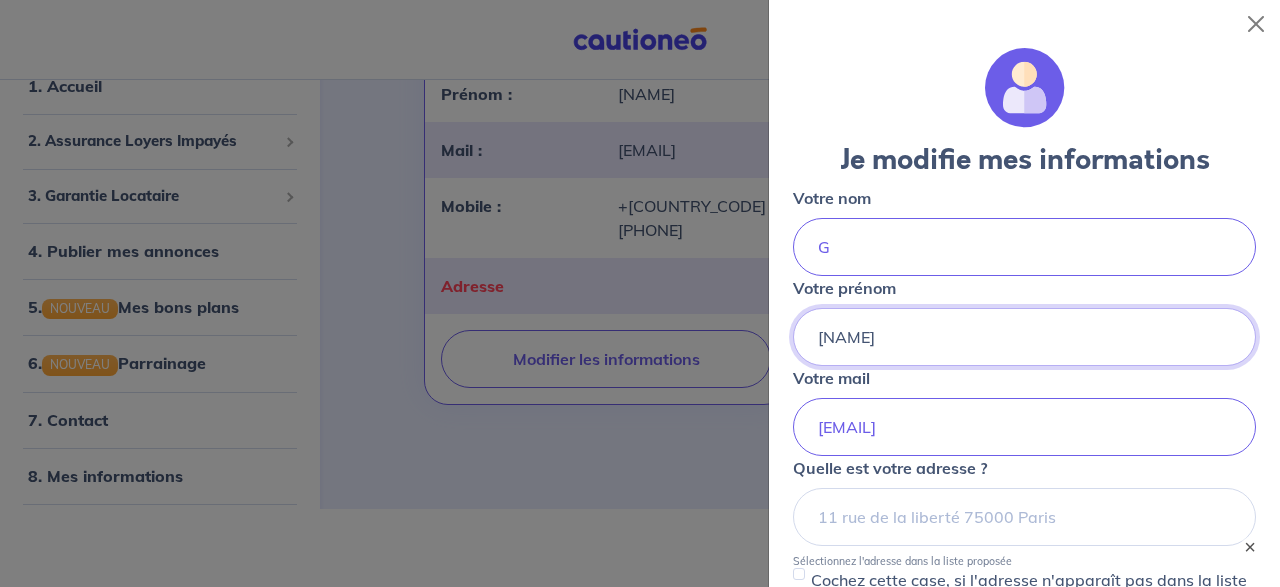 click on "[NAME]" at bounding box center (1024, 337) 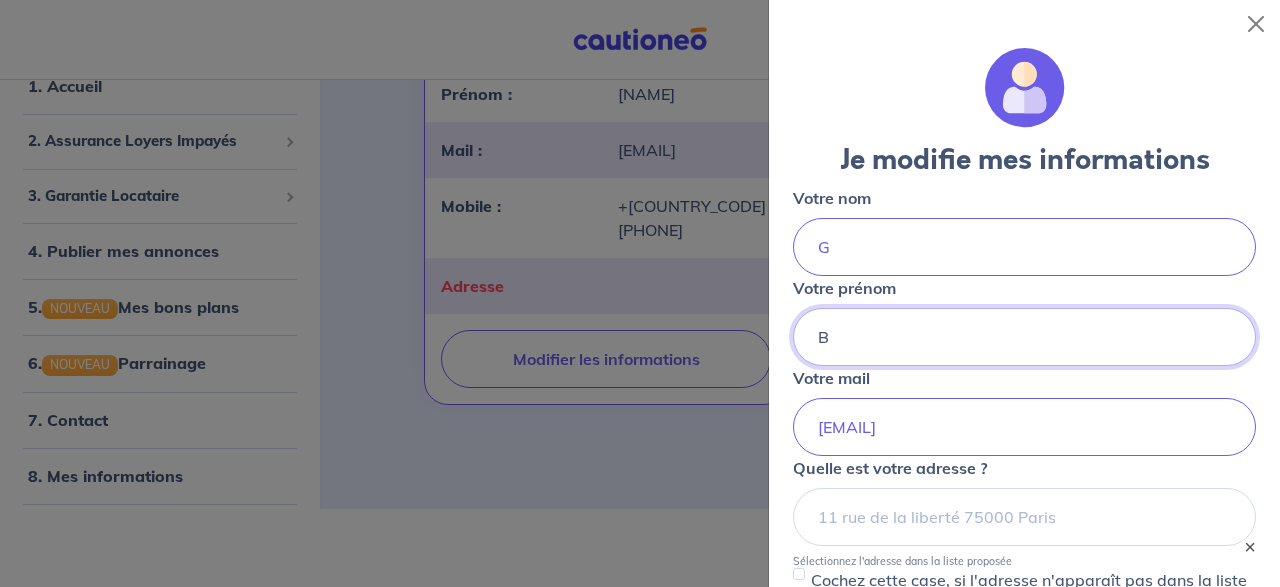drag, startPoint x: 905, startPoint y: 333, endPoint x: 831, endPoint y: 339, distance: 74.24284 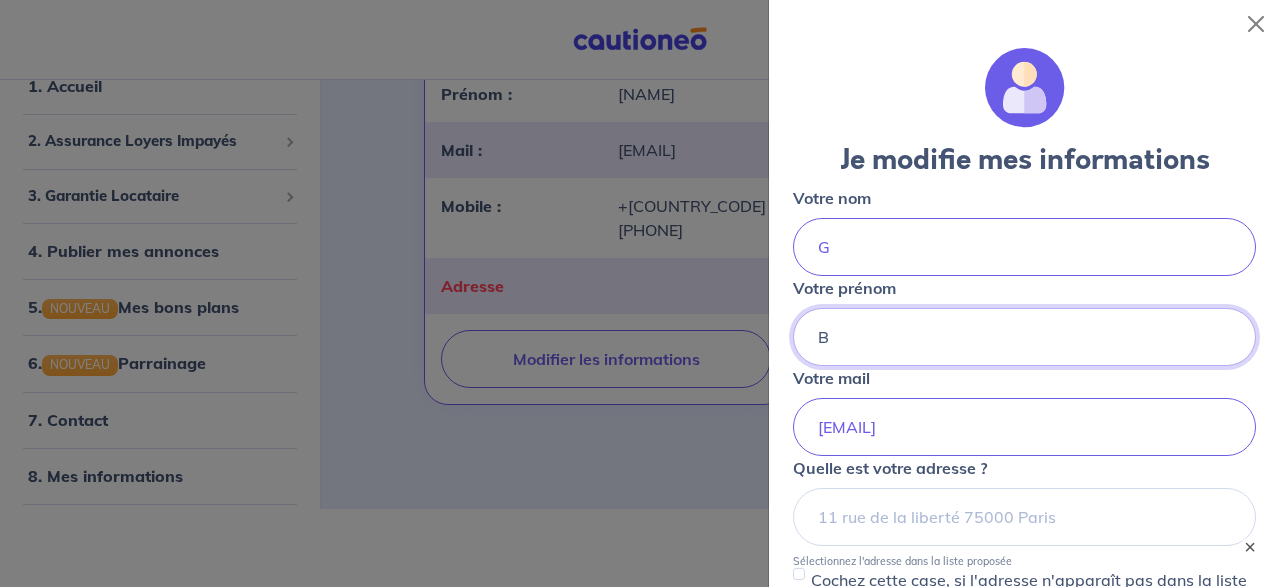 click on "B" at bounding box center (1024, 337) 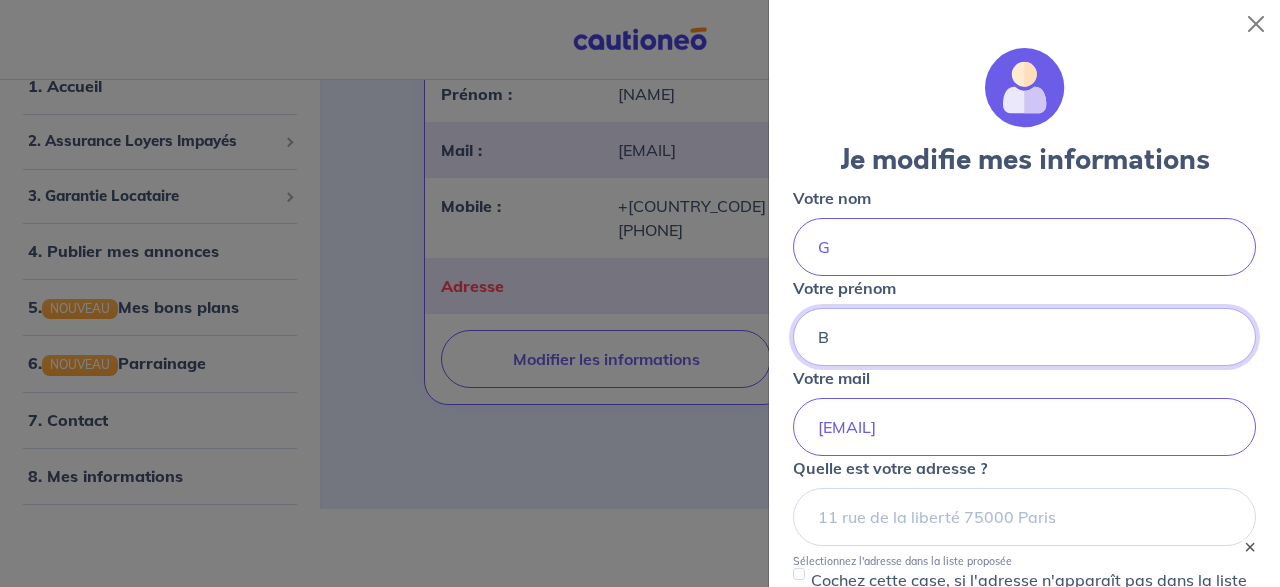 type on "B" 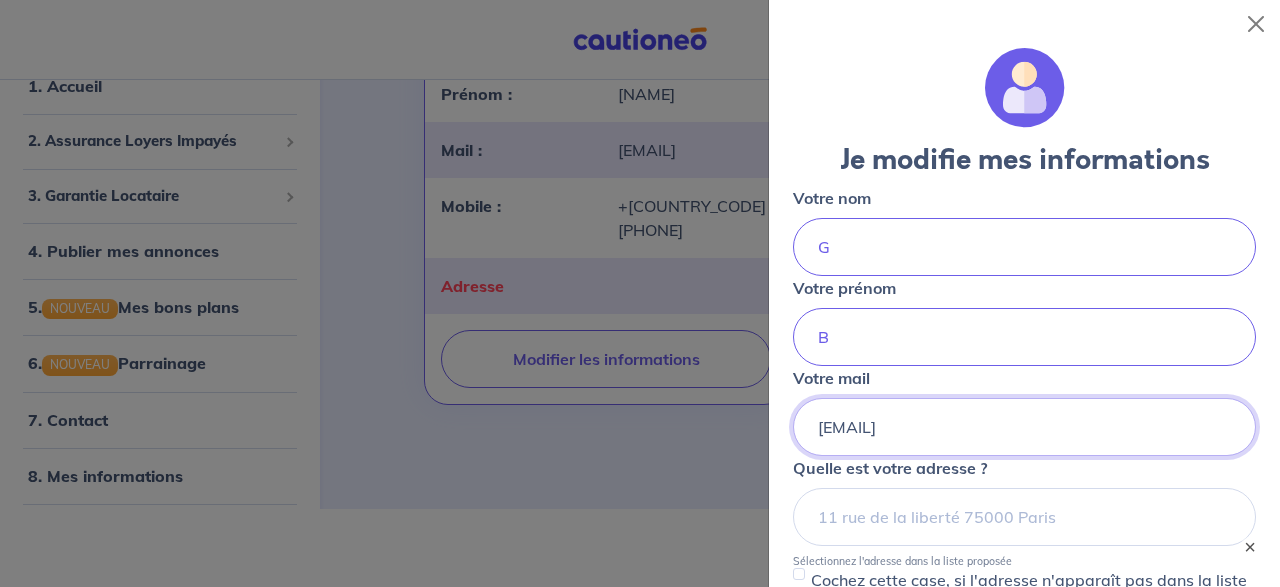 drag, startPoint x: 995, startPoint y: 425, endPoint x: 768, endPoint y: 432, distance: 227.10791 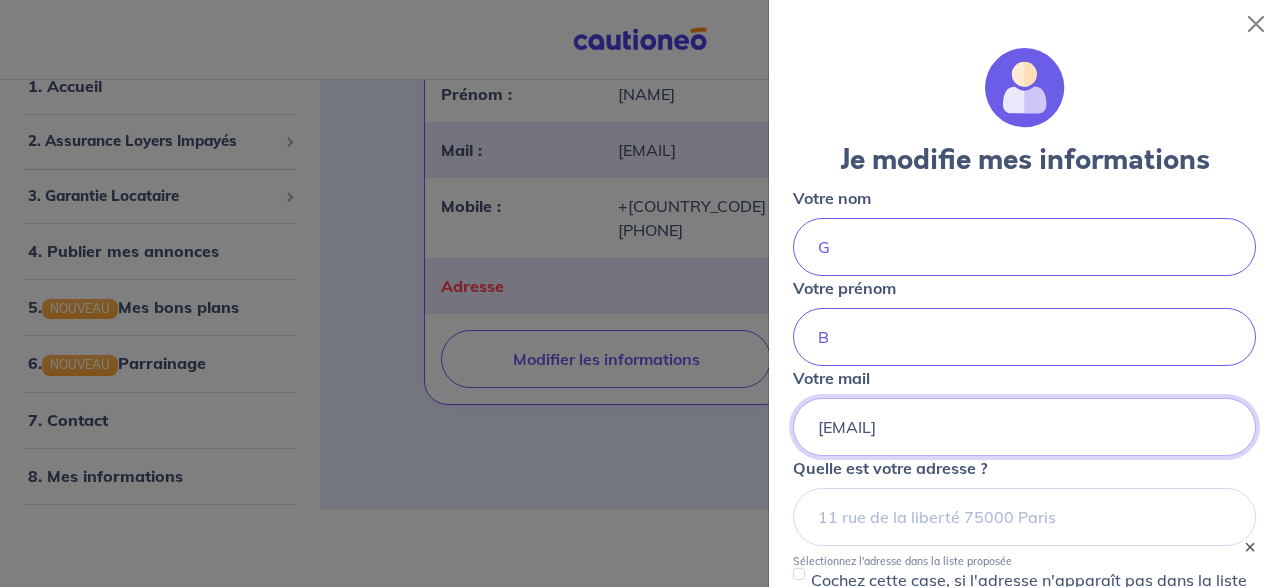 click on "[EMAIL]" at bounding box center [1024, 427] 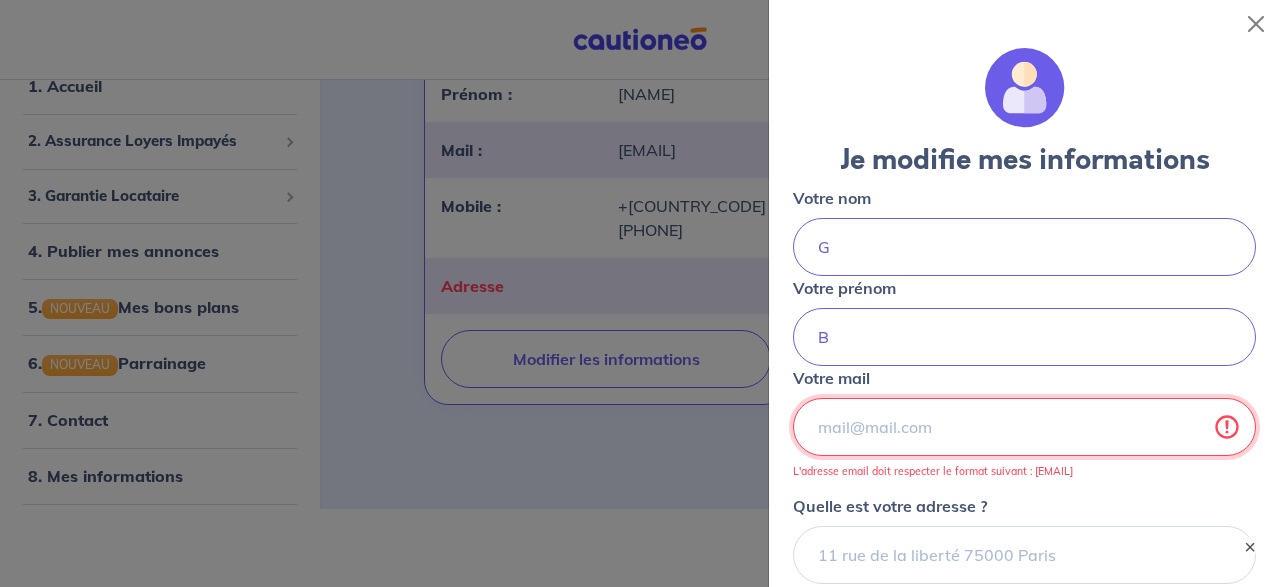 click on "Votre mail" at bounding box center (1024, 427) 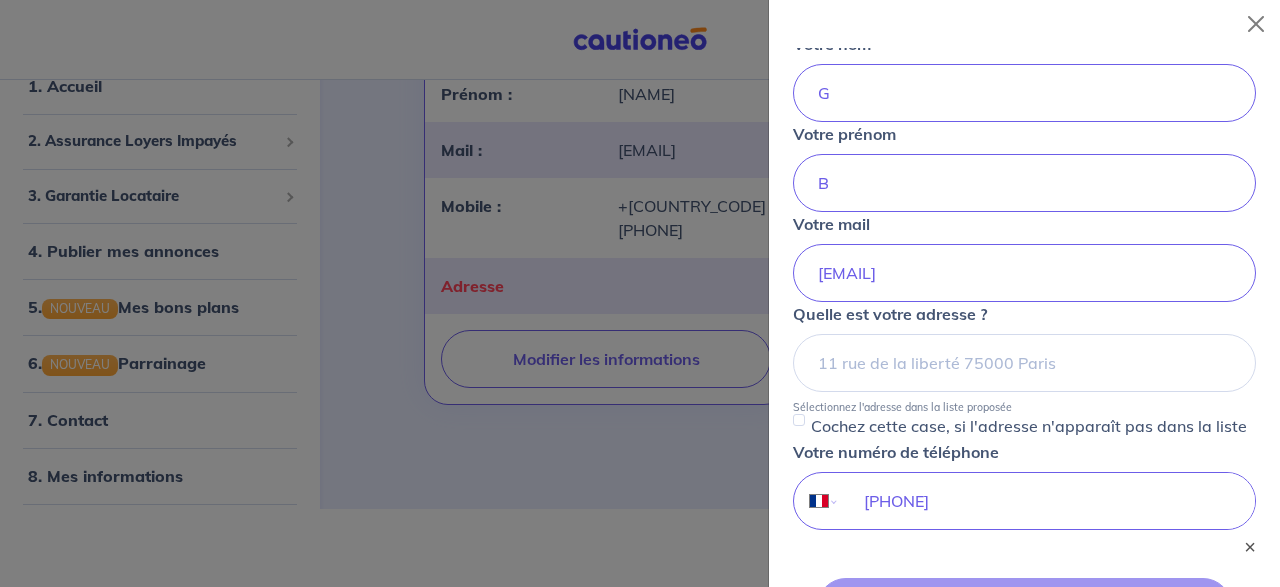 scroll, scrollTop: 360, scrollLeft: 0, axis: vertical 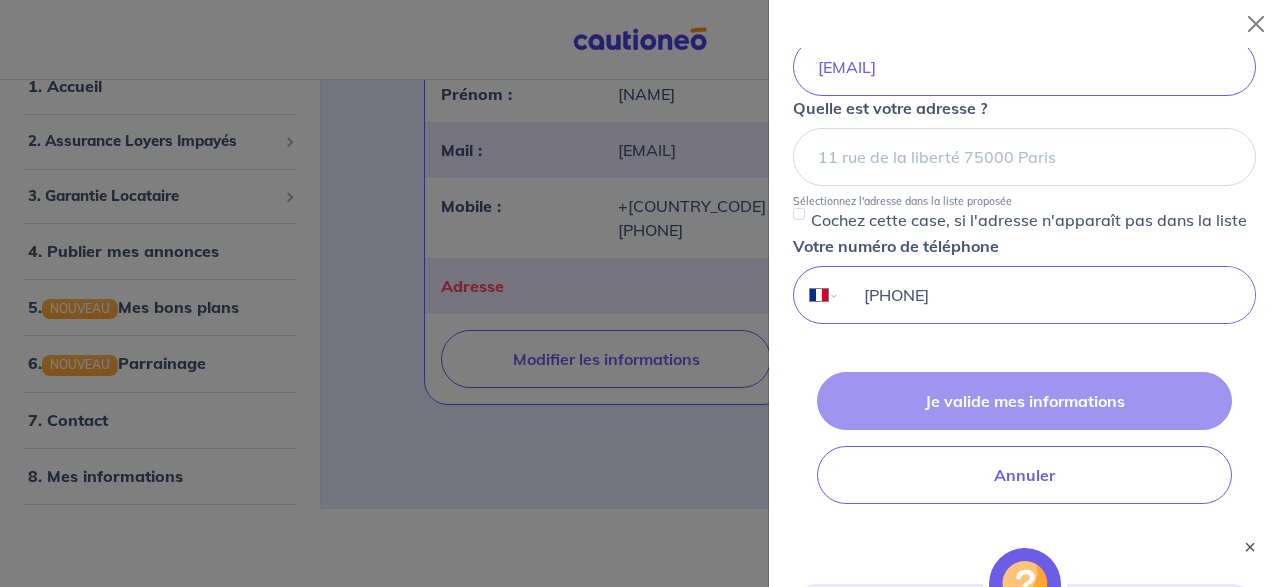 drag, startPoint x: 963, startPoint y: 291, endPoint x: 824, endPoint y: 291, distance: 139 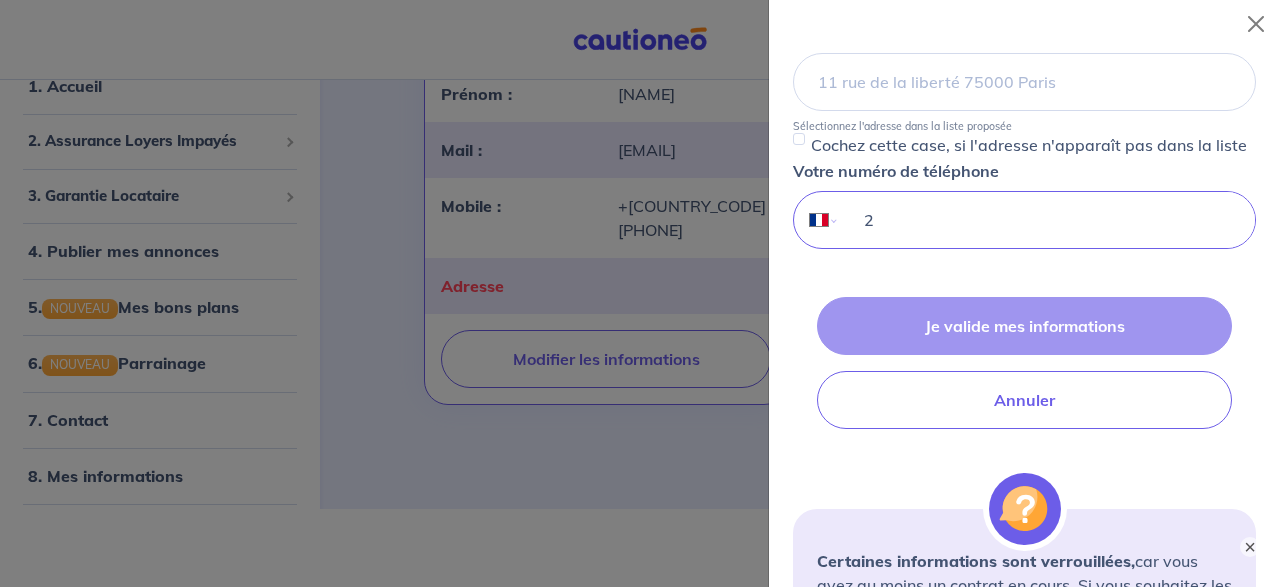 scroll, scrollTop: 207, scrollLeft: 0, axis: vertical 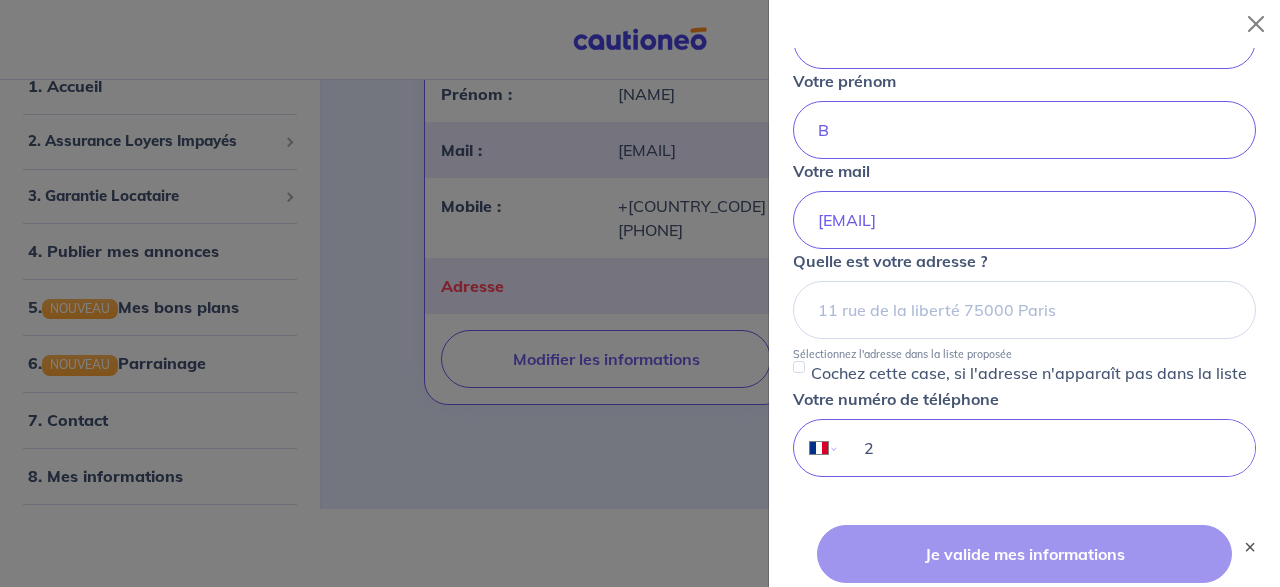 click on "2" at bounding box center [1047, 448] 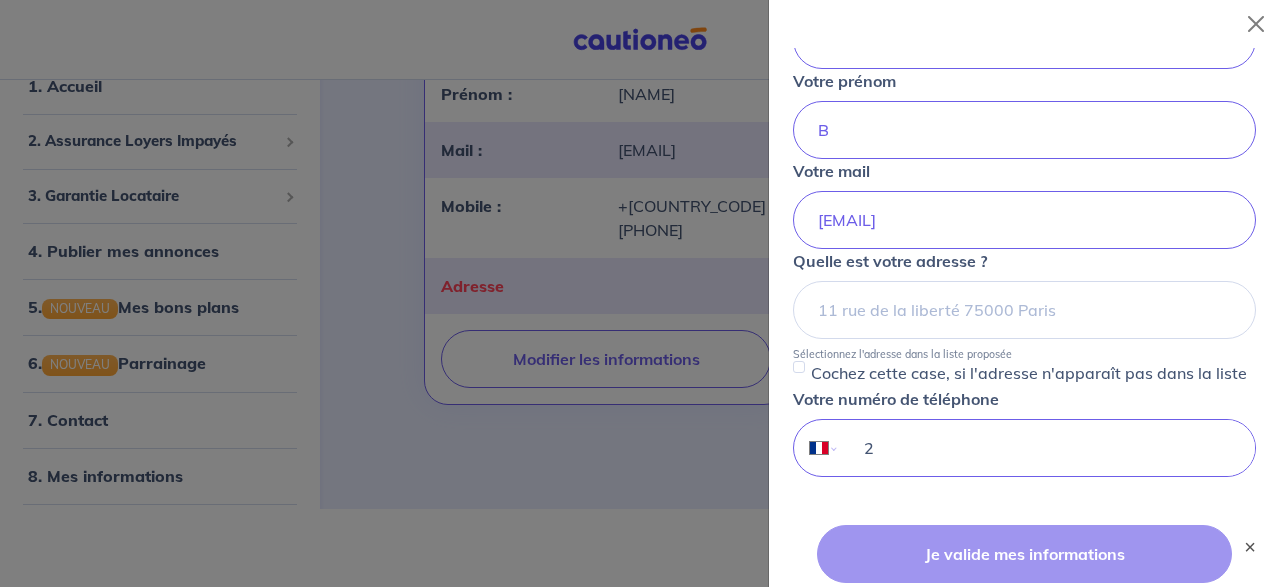 type 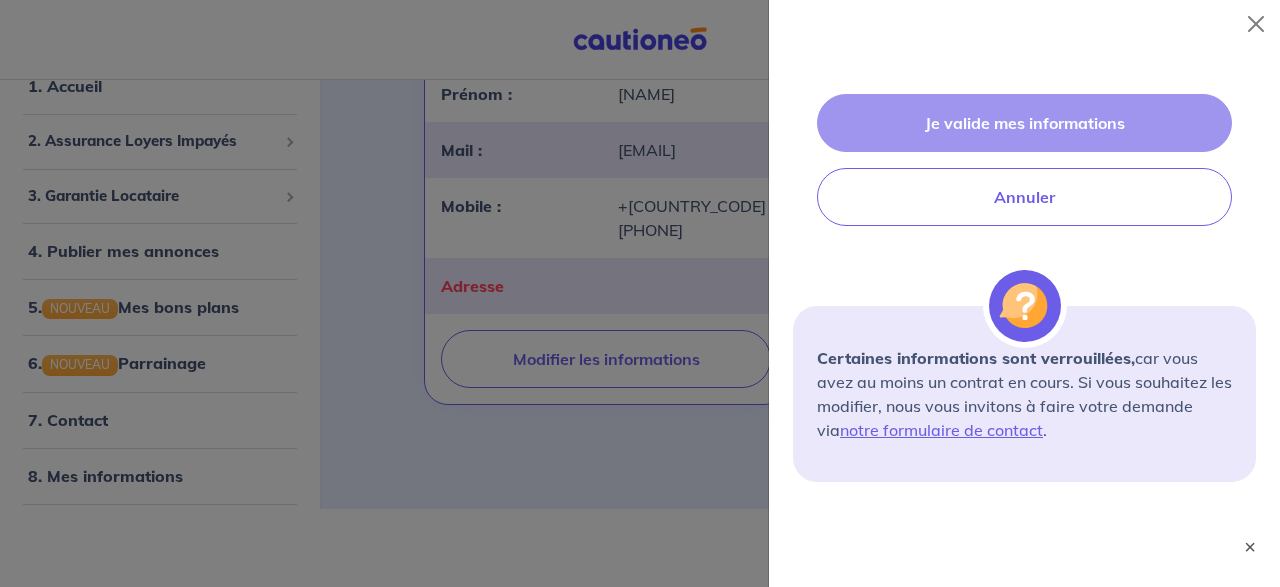 scroll, scrollTop: 447, scrollLeft: 0, axis: vertical 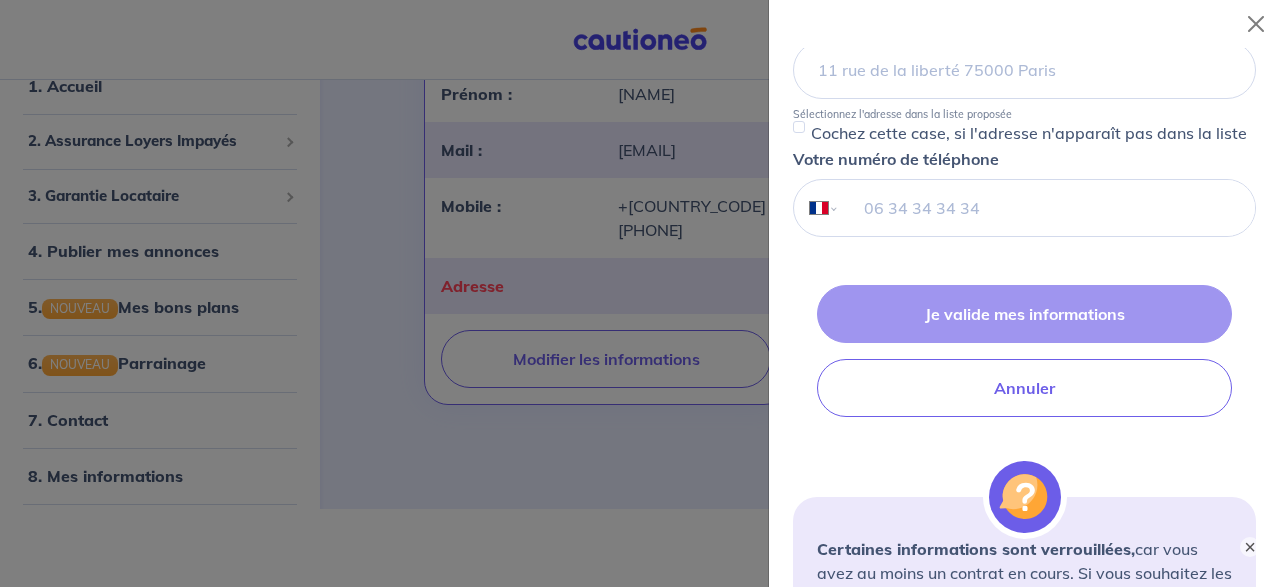 click on "Je valide mes informations Annuler" at bounding box center [1024, 351] 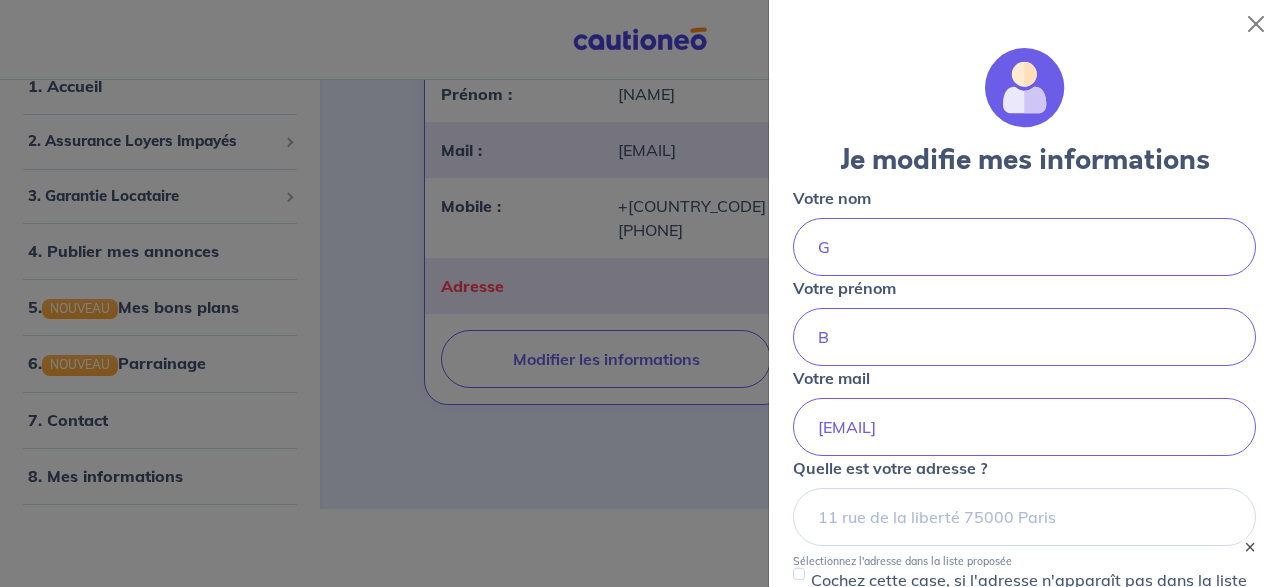 scroll, scrollTop: 480, scrollLeft: 0, axis: vertical 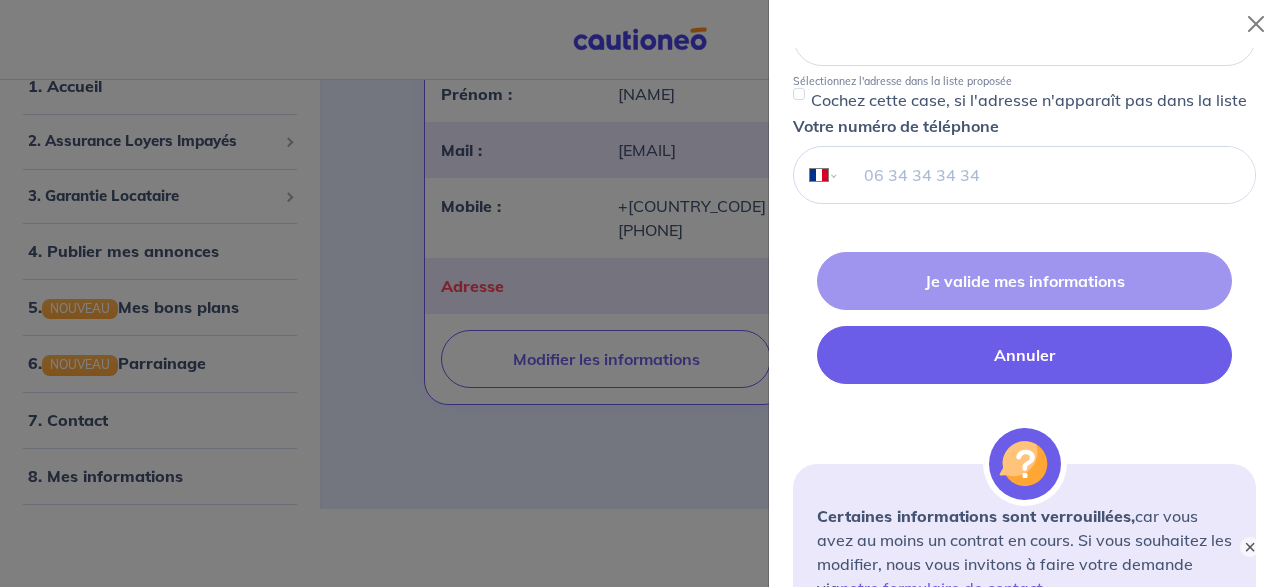 click on "Annuler" at bounding box center [1024, 355] 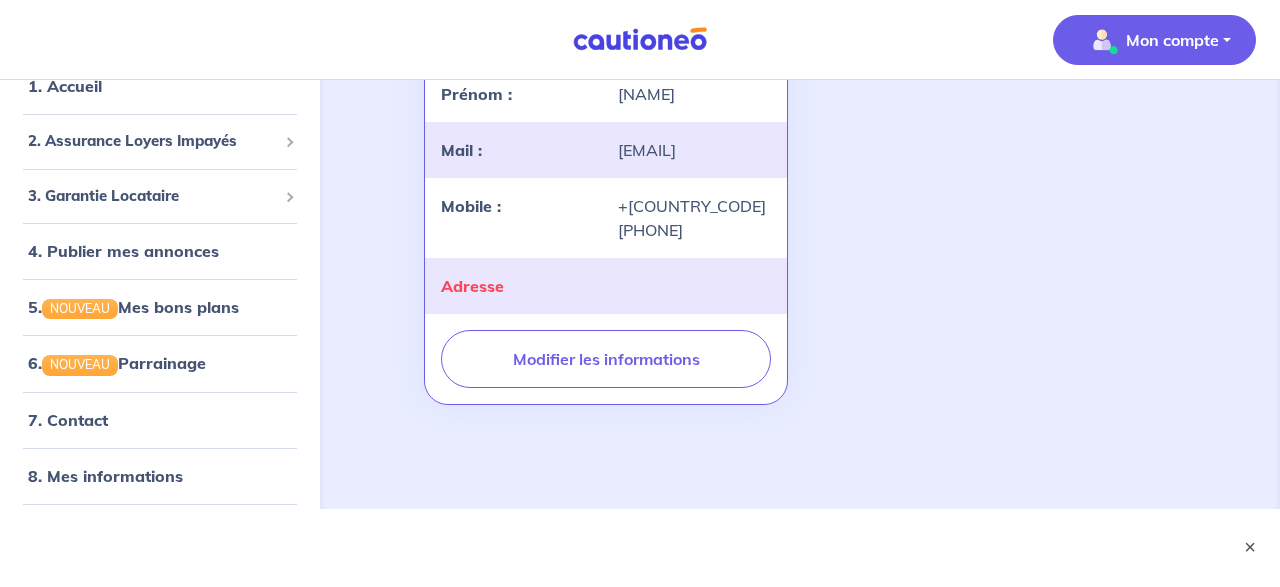 scroll, scrollTop: 0, scrollLeft: 0, axis: both 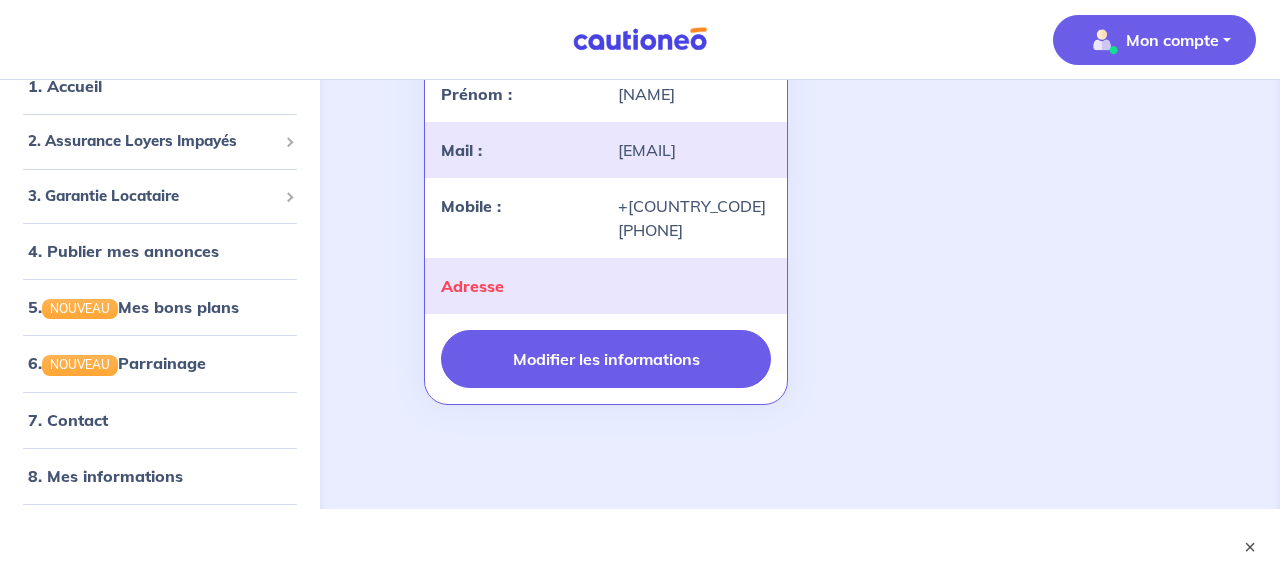 click on "Modifier les informations" at bounding box center (606, 359) 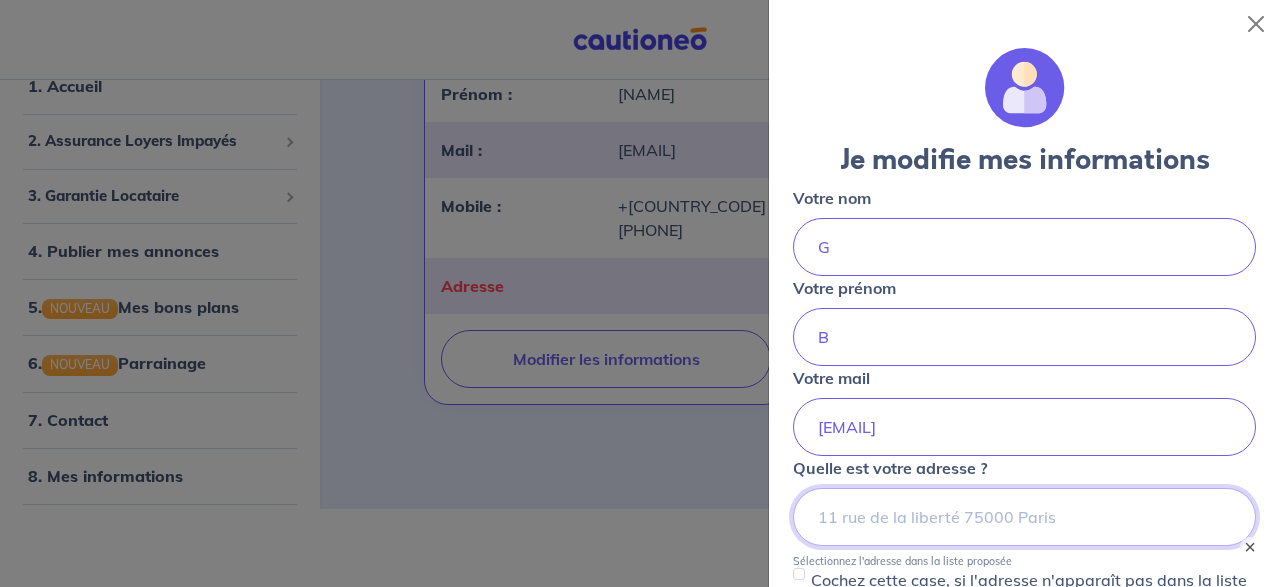 scroll, scrollTop: 360, scrollLeft: 0, axis: vertical 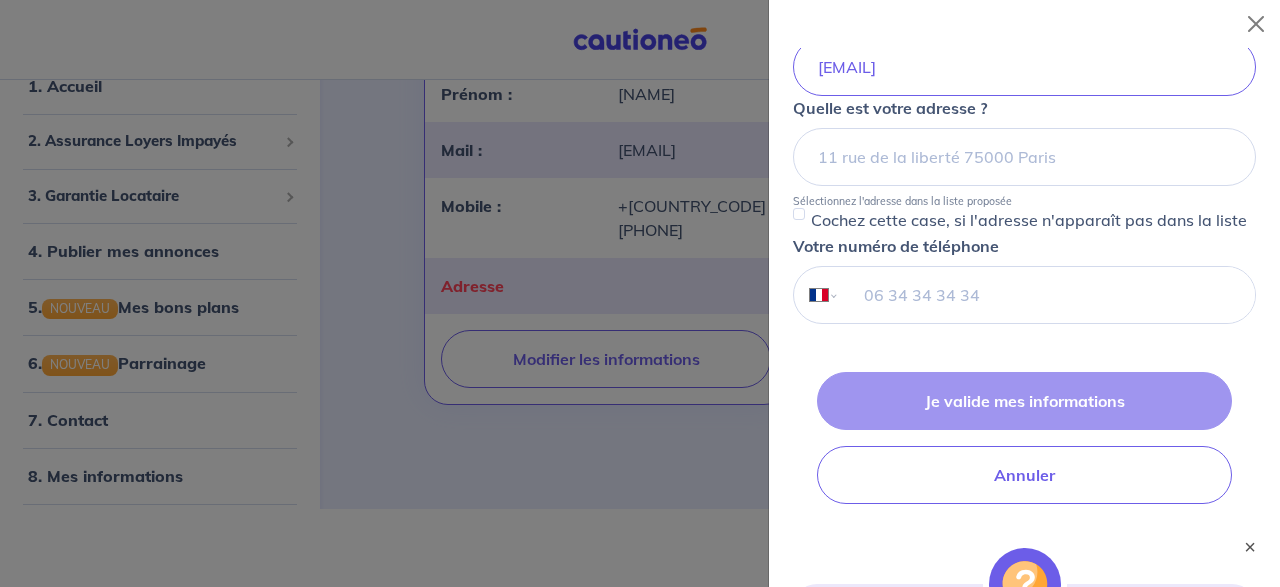 click at bounding box center (640, 293) 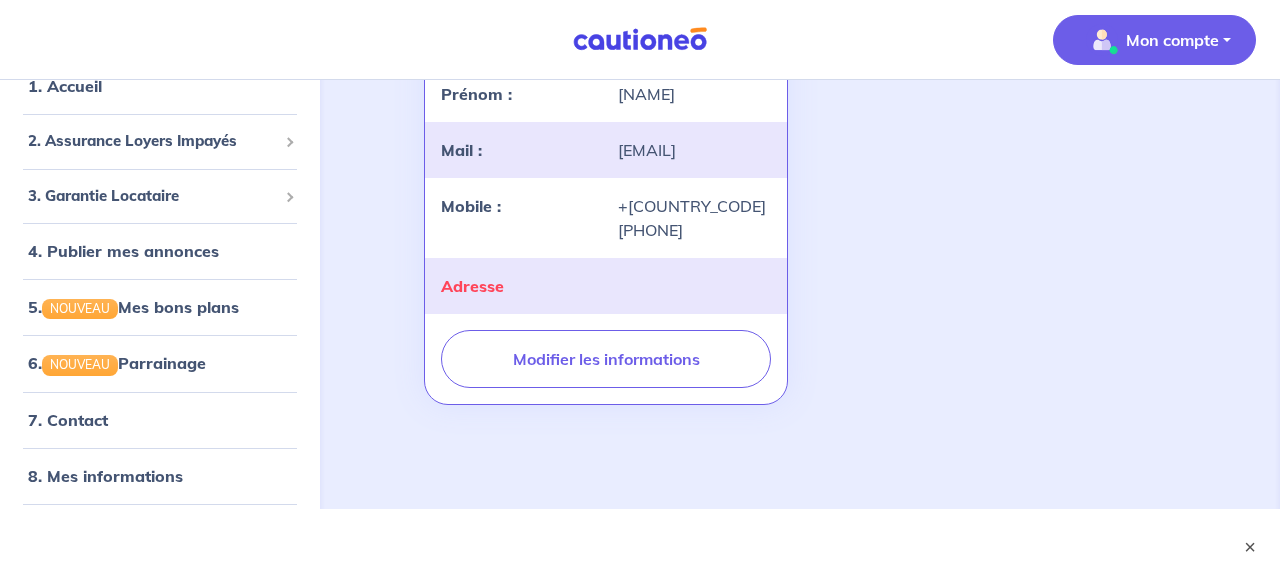 scroll, scrollTop: 0, scrollLeft: 0, axis: both 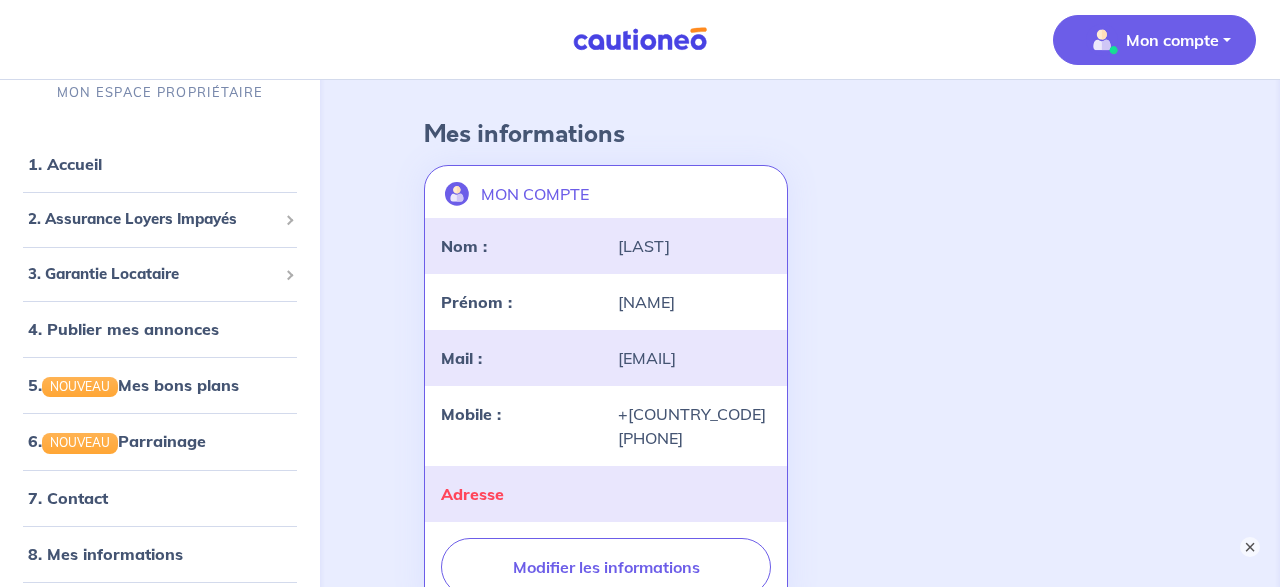 click on "[LAST]" at bounding box center [694, 246] 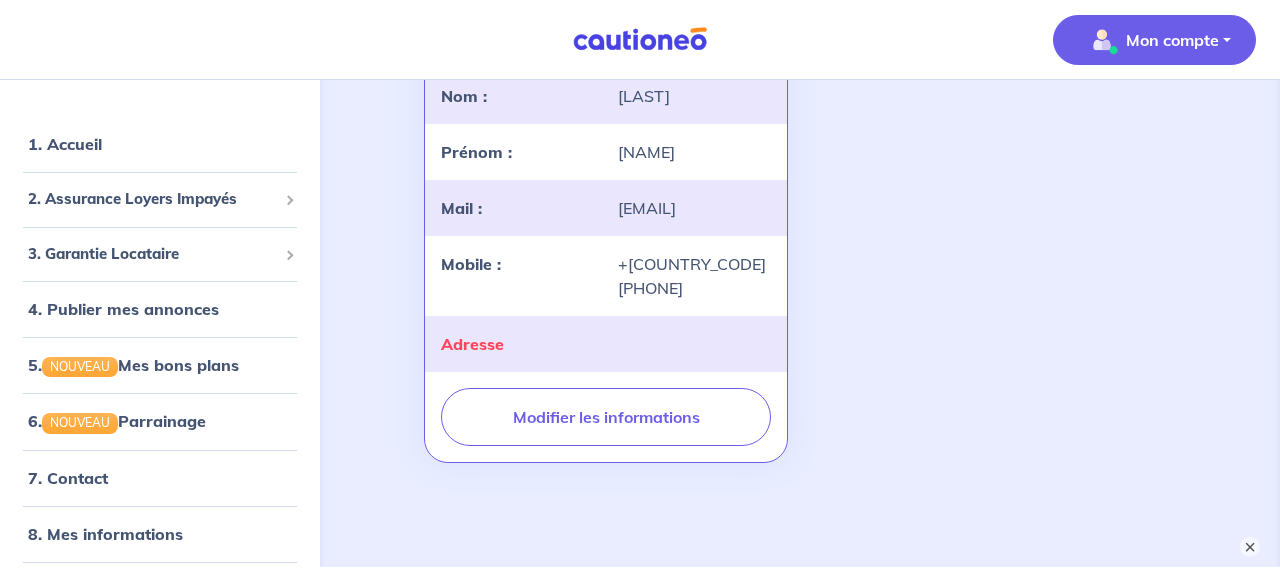 scroll, scrollTop: 280, scrollLeft: 0, axis: vertical 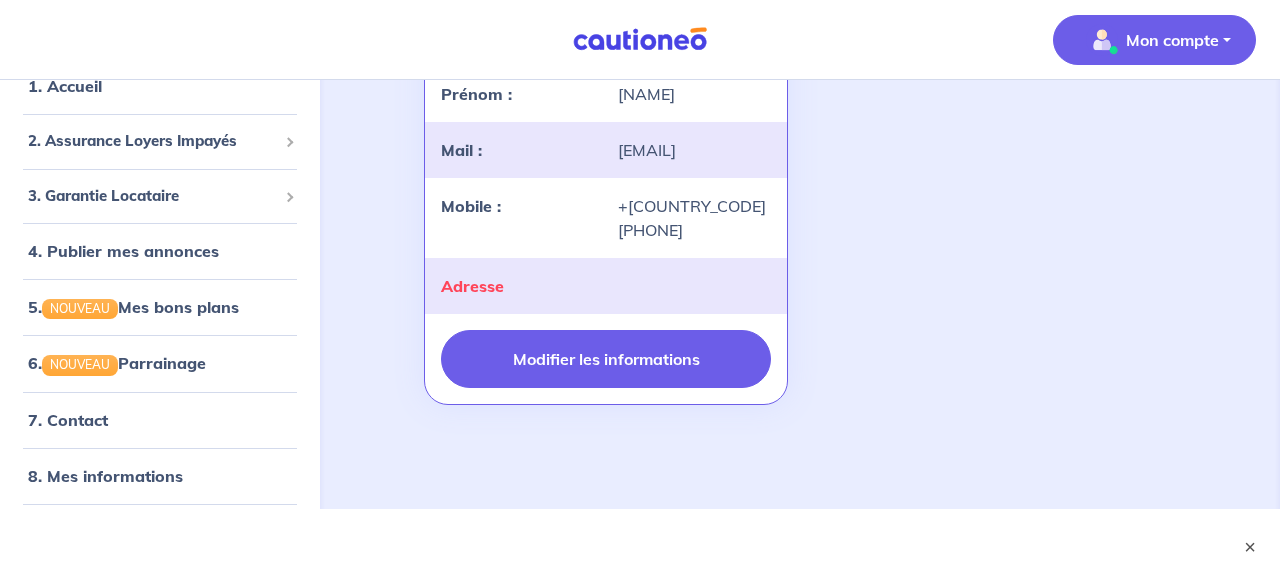 click on "Modifier les informations" at bounding box center [606, 359] 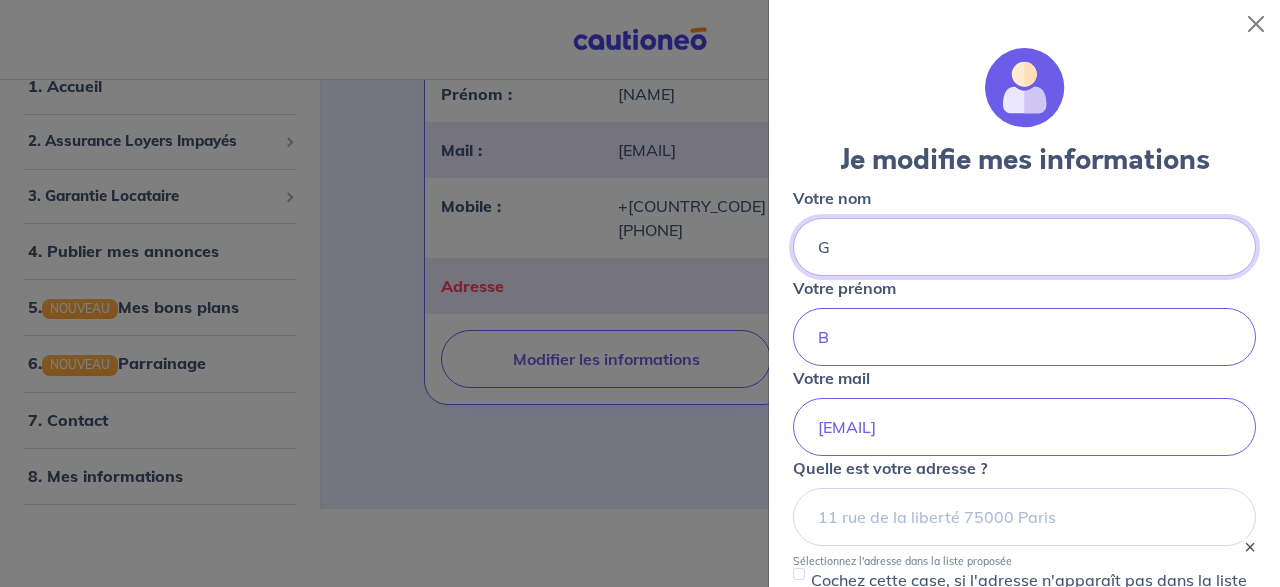 drag, startPoint x: 959, startPoint y: 245, endPoint x: 947, endPoint y: 276, distance: 33.24154 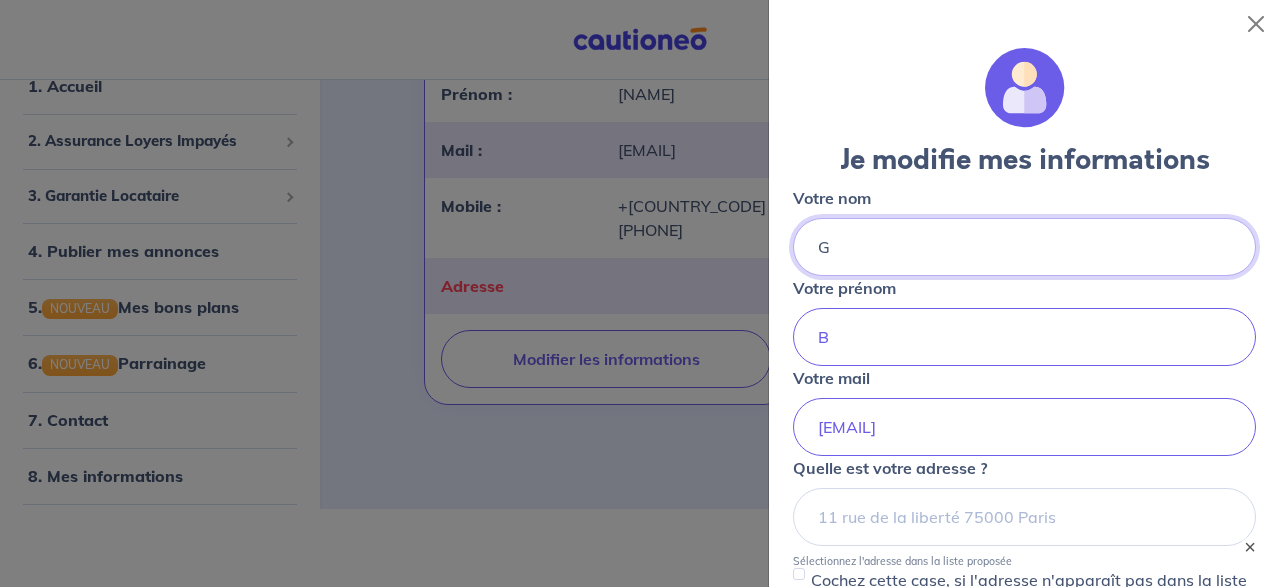 click on "G" at bounding box center (1024, 247) 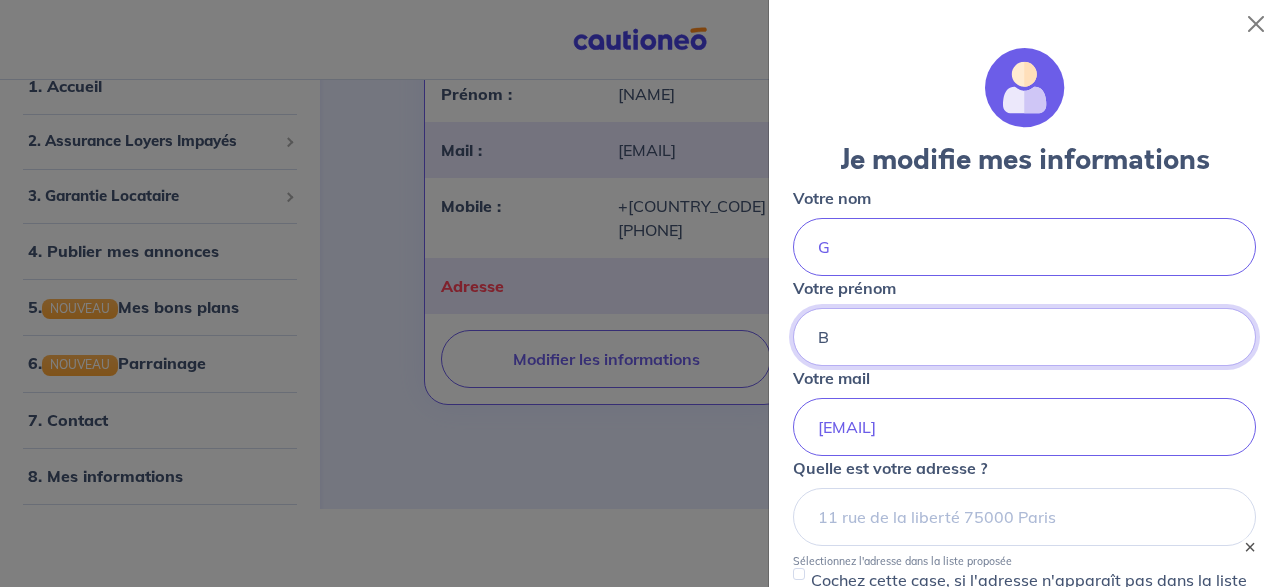 click on "B" at bounding box center [1024, 337] 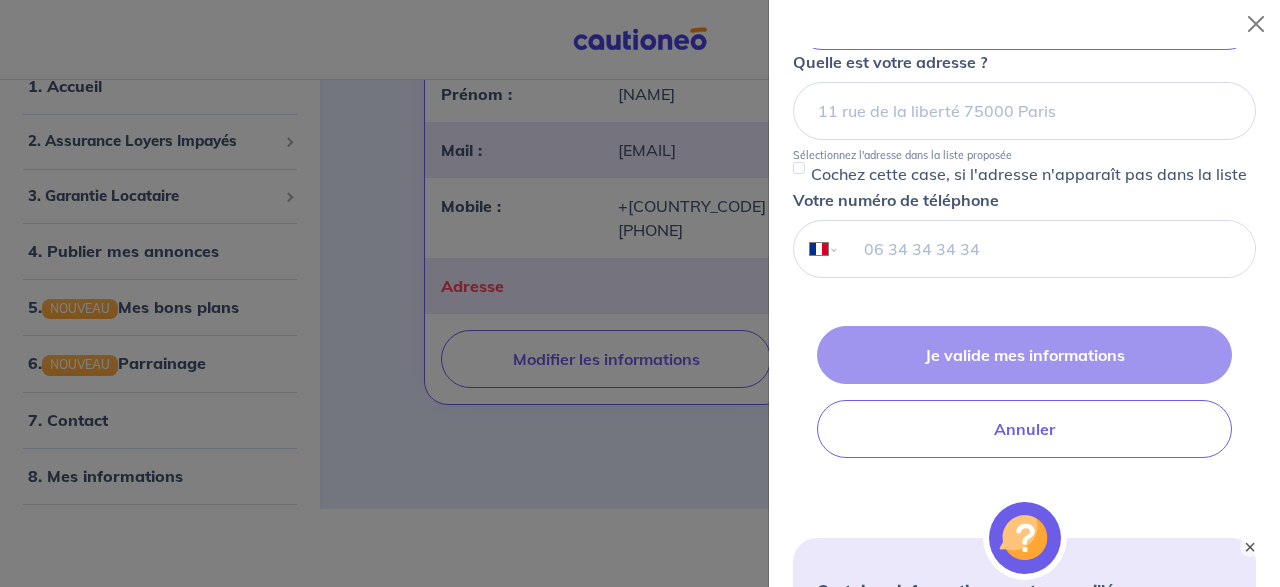 scroll, scrollTop: 240, scrollLeft: 0, axis: vertical 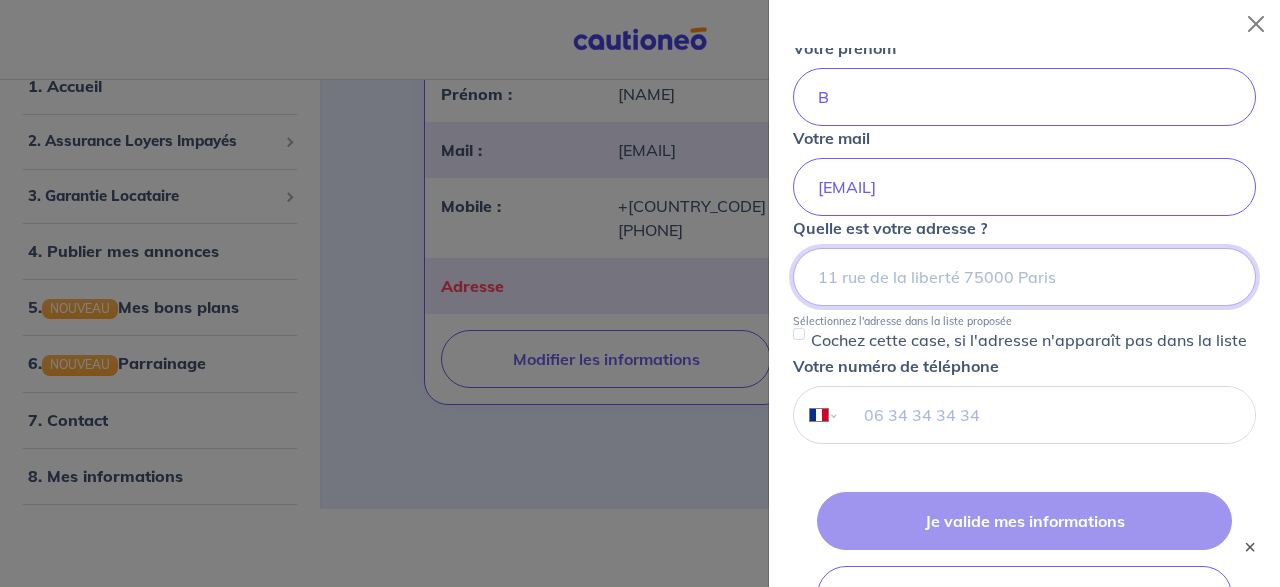 click at bounding box center [1024, 277] 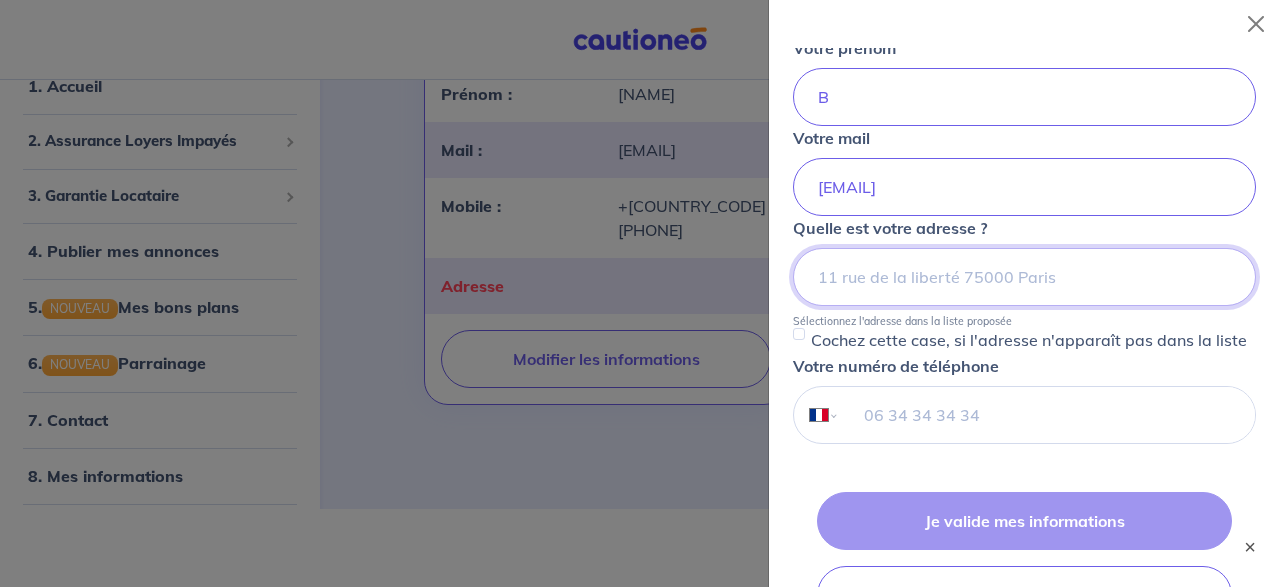 scroll, scrollTop: 687, scrollLeft: 0, axis: vertical 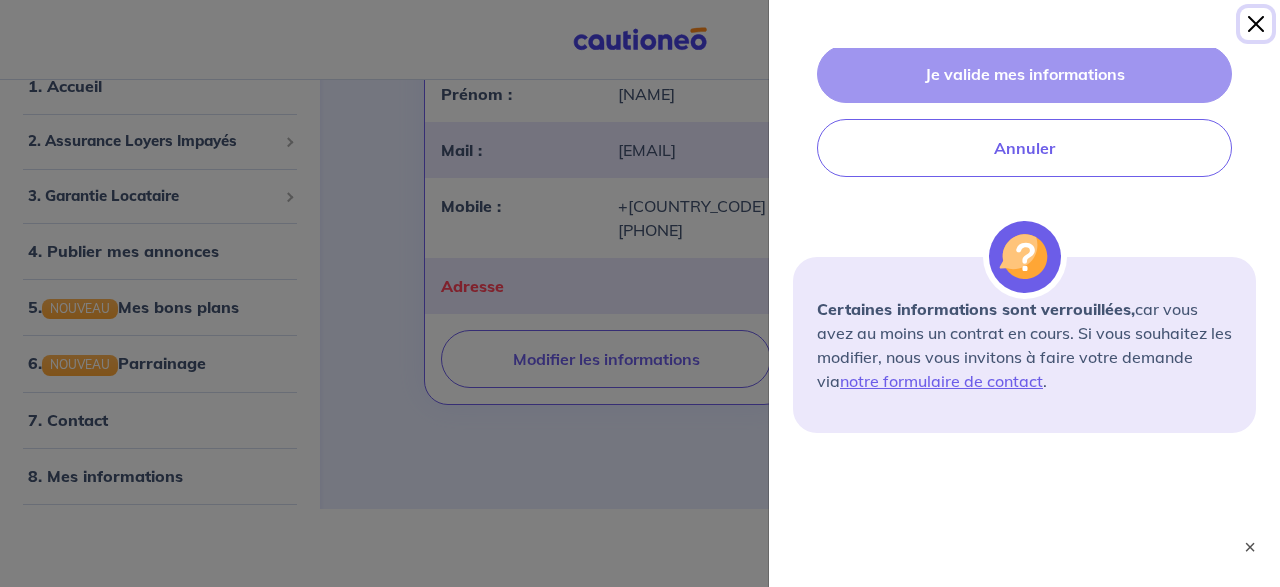 click at bounding box center (1256, 24) 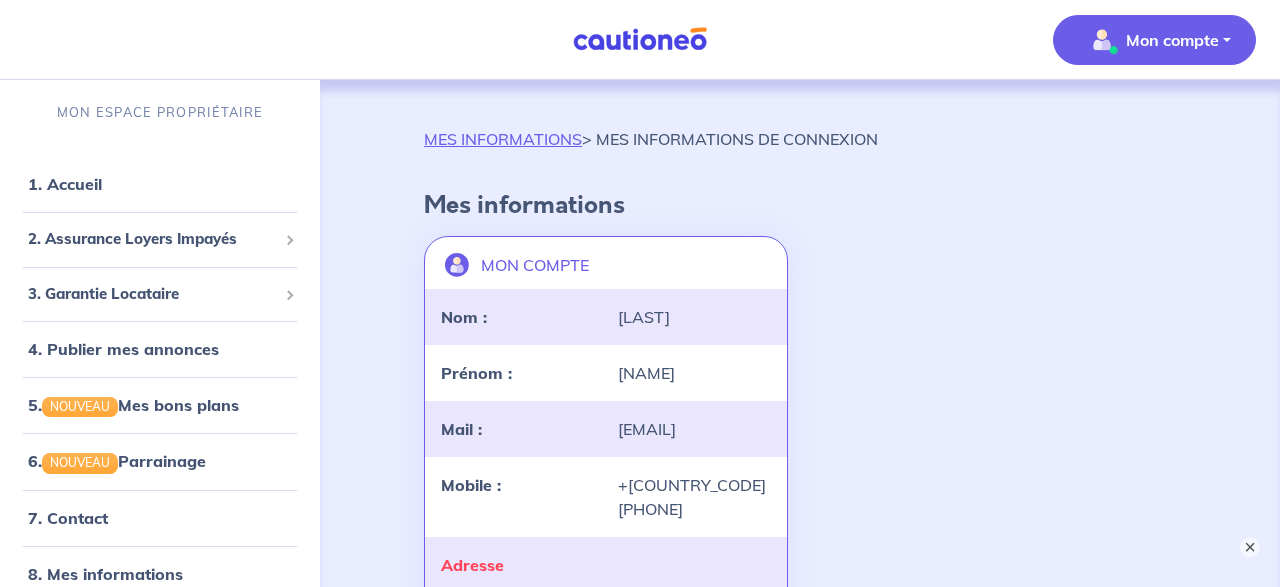 scroll, scrollTop: 0, scrollLeft: 0, axis: both 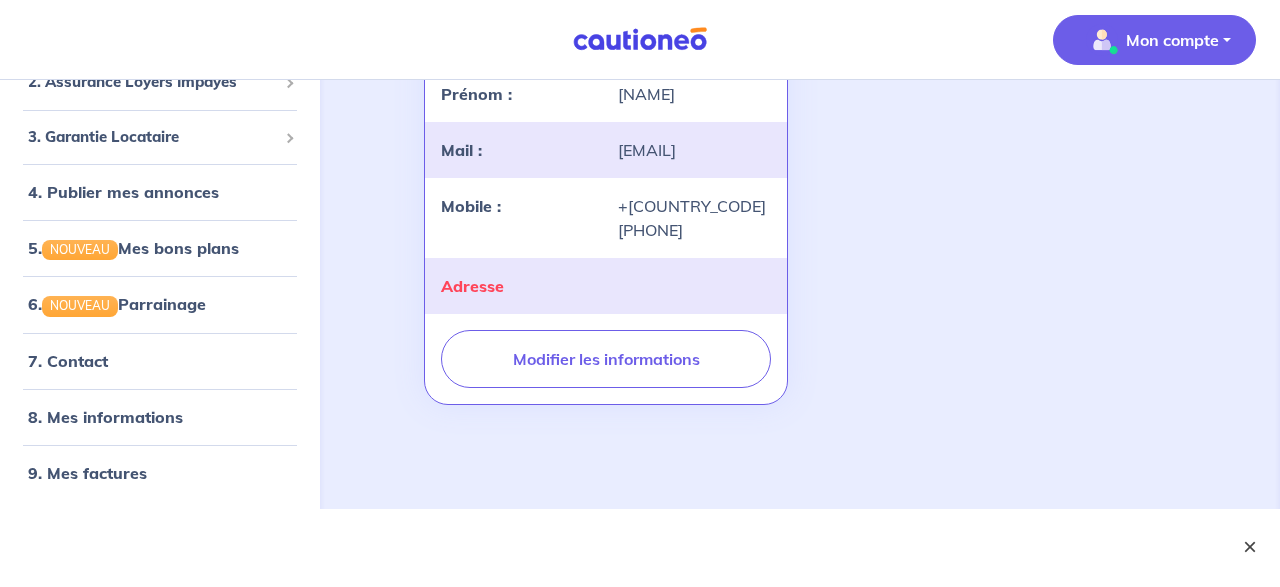 click on "×" at bounding box center (1250, 547) 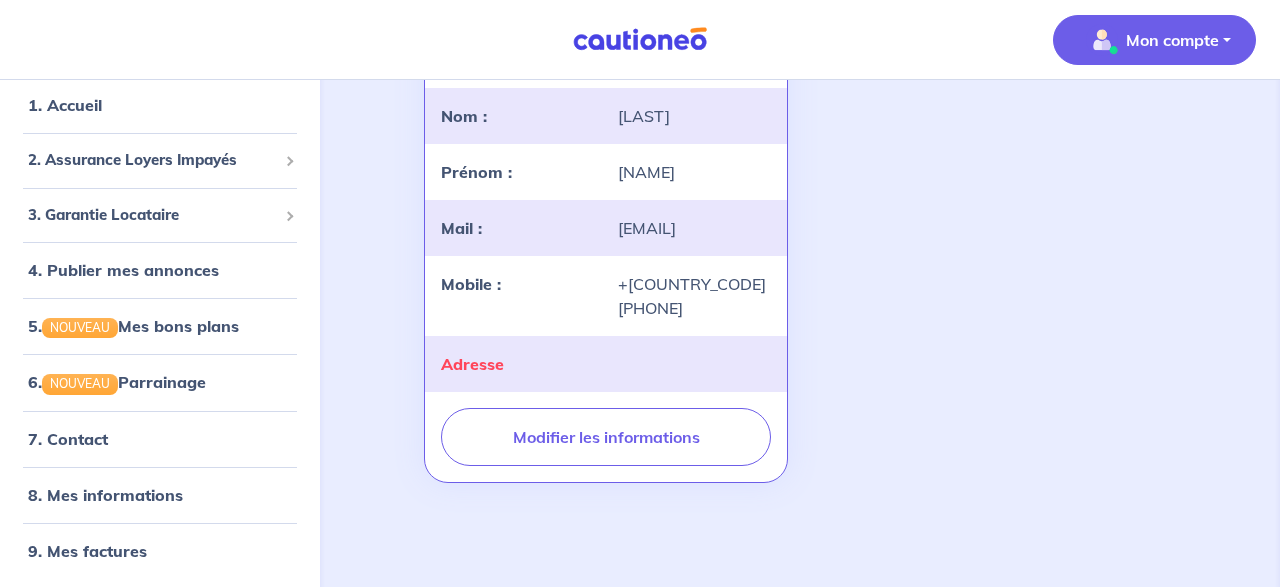 scroll, scrollTop: 248, scrollLeft: 0, axis: vertical 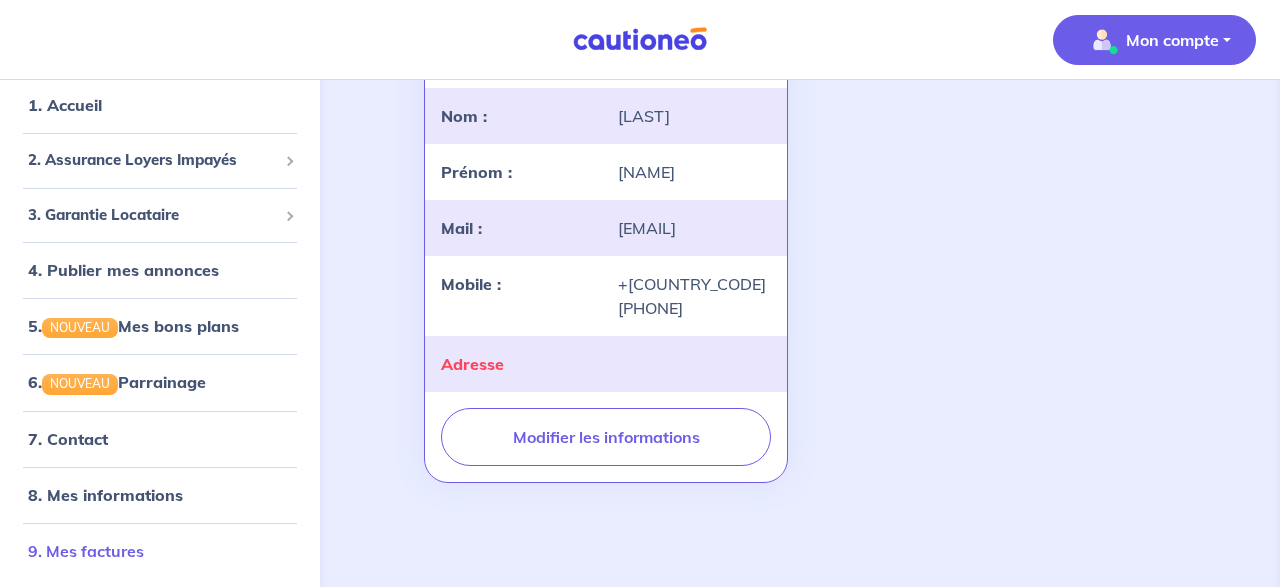 click on "9. Mes factures" at bounding box center [86, 550] 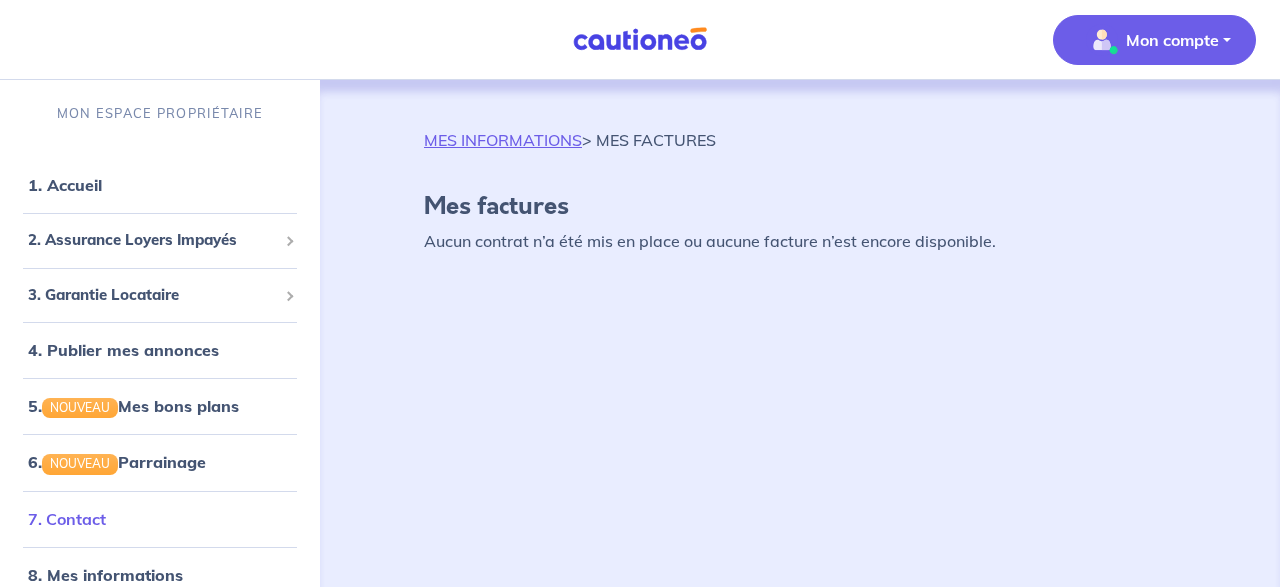 scroll, scrollTop: 0, scrollLeft: 0, axis: both 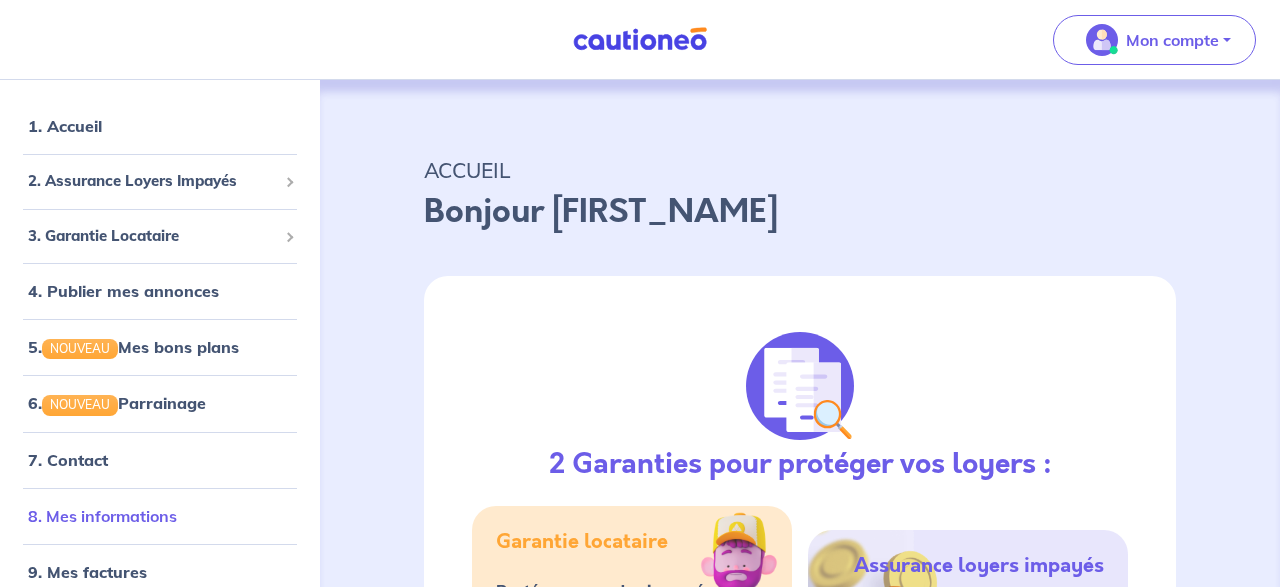 click on "8. Mes informations" at bounding box center (102, 516) 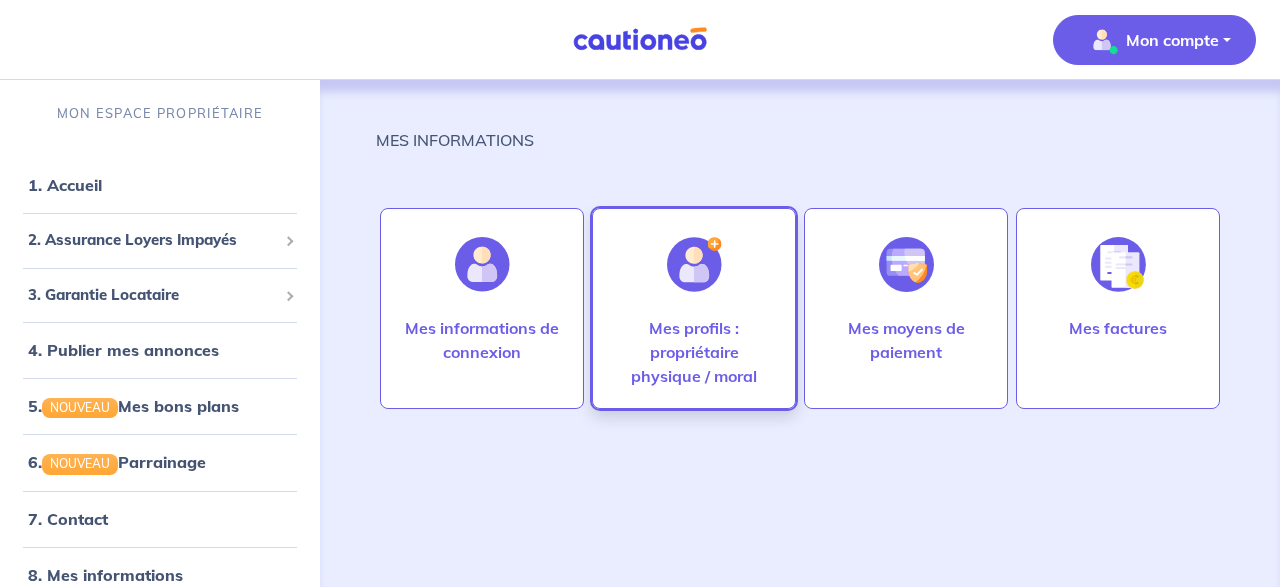 click on "Mes profils : propriétaire physique / moral" at bounding box center [694, 352] 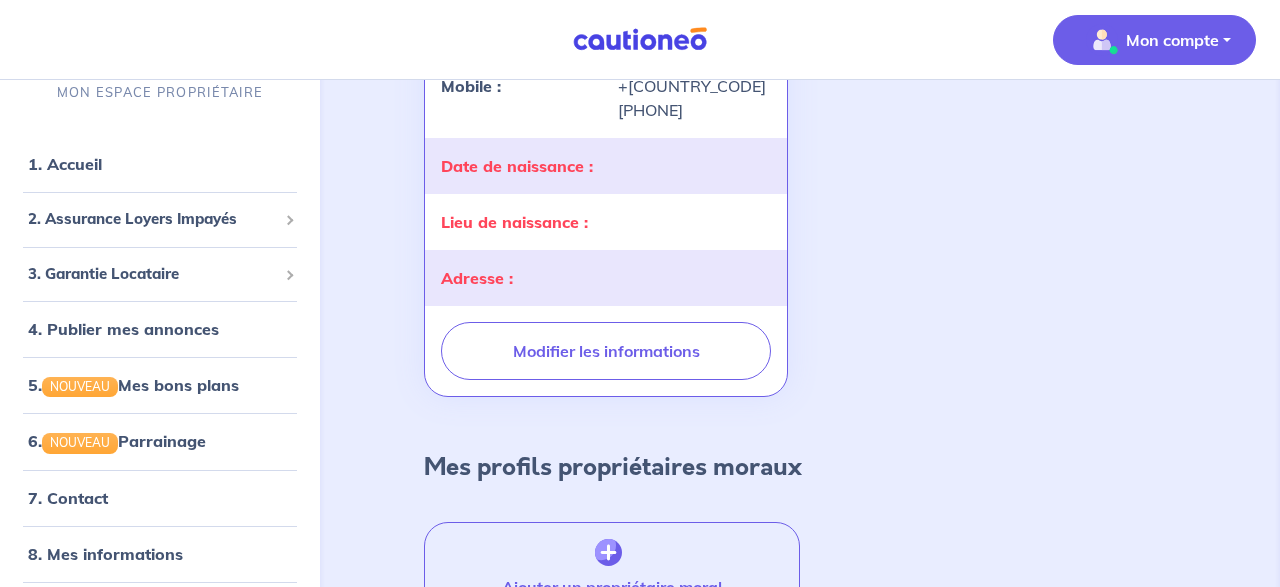 scroll, scrollTop: 586, scrollLeft: 0, axis: vertical 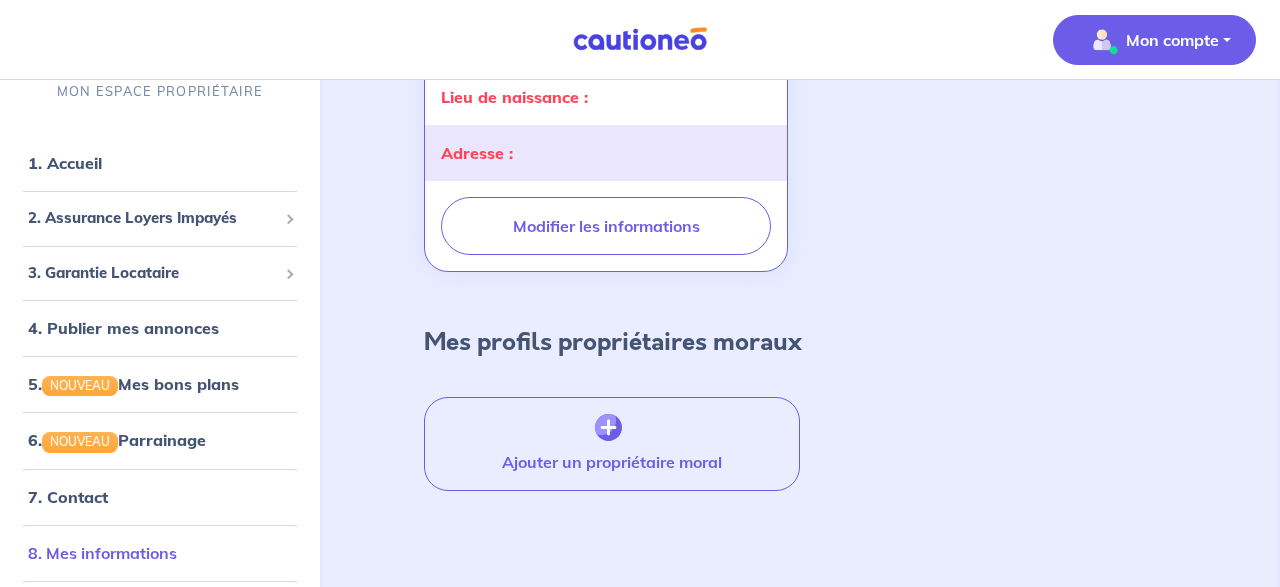 click on "8. Mes informations" at bounding box center (102, 553) 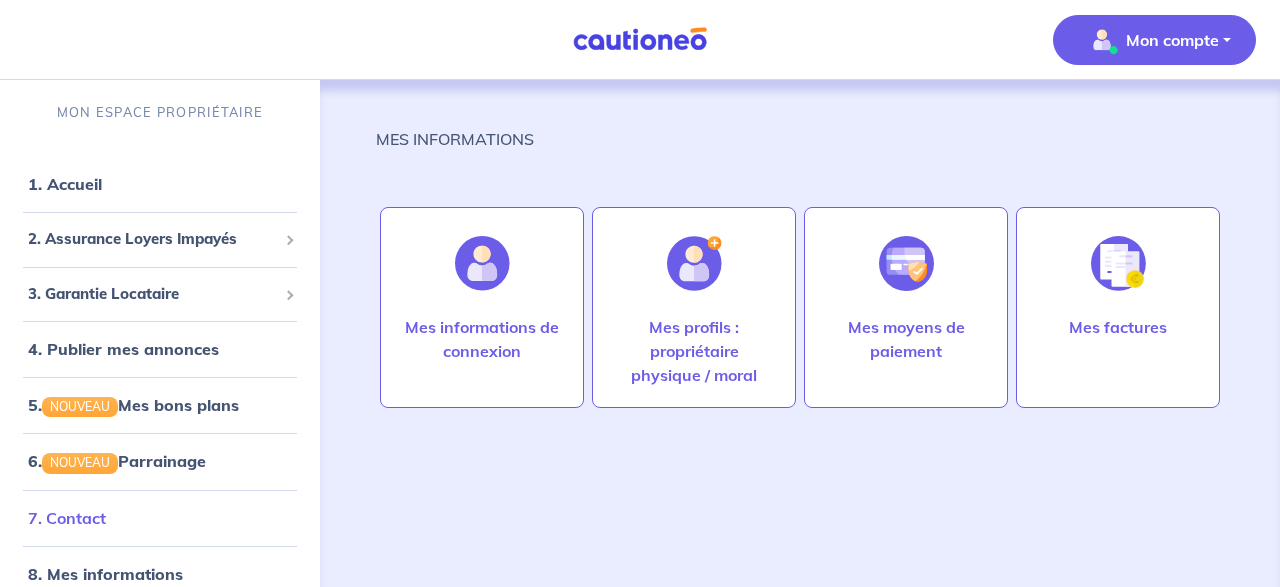 scroll, scrollTop: 0, scrollLeft: 0, axis: both 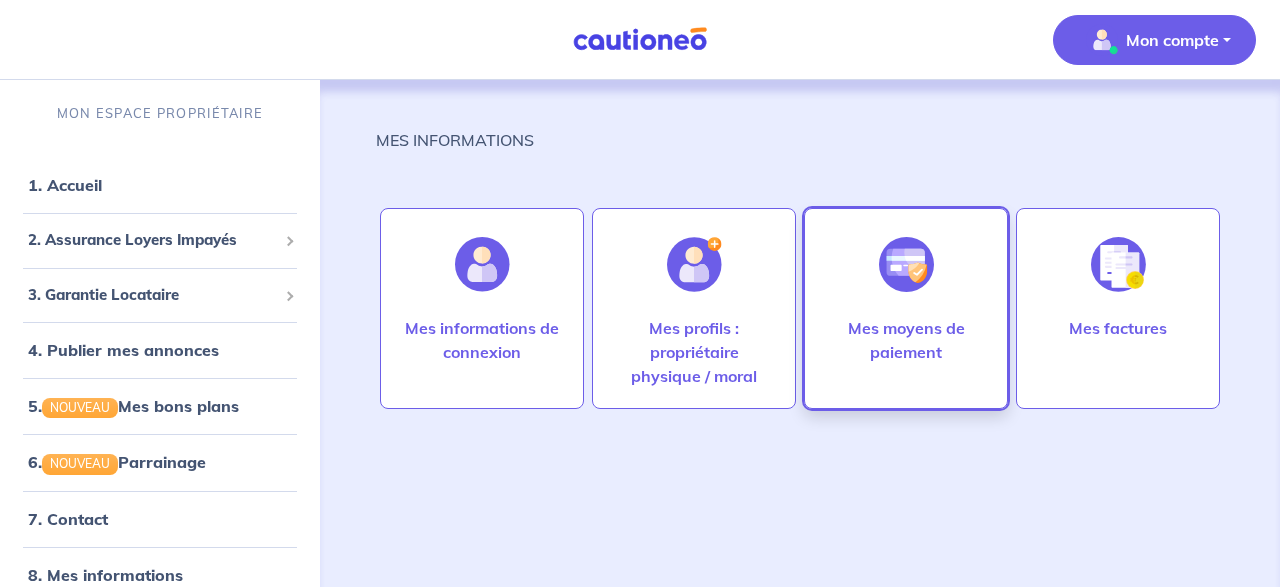 click on "Mes moyens de paiement" at bounding box center [906, 340] 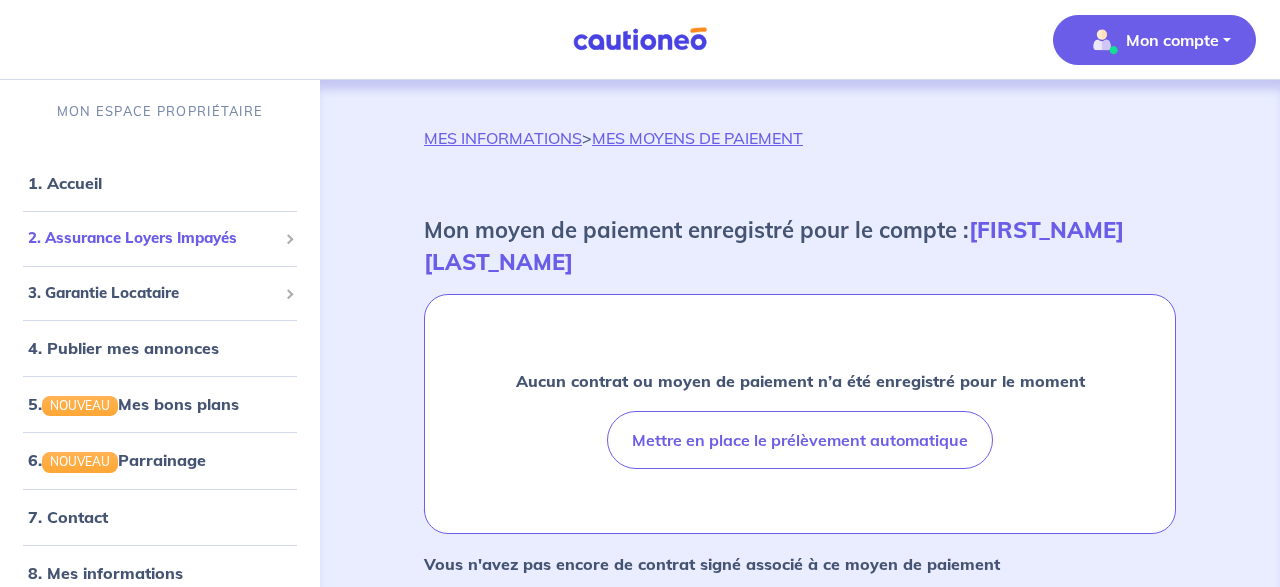 scroll, scrollTop: 0, scrollLeft: 0, axis: both 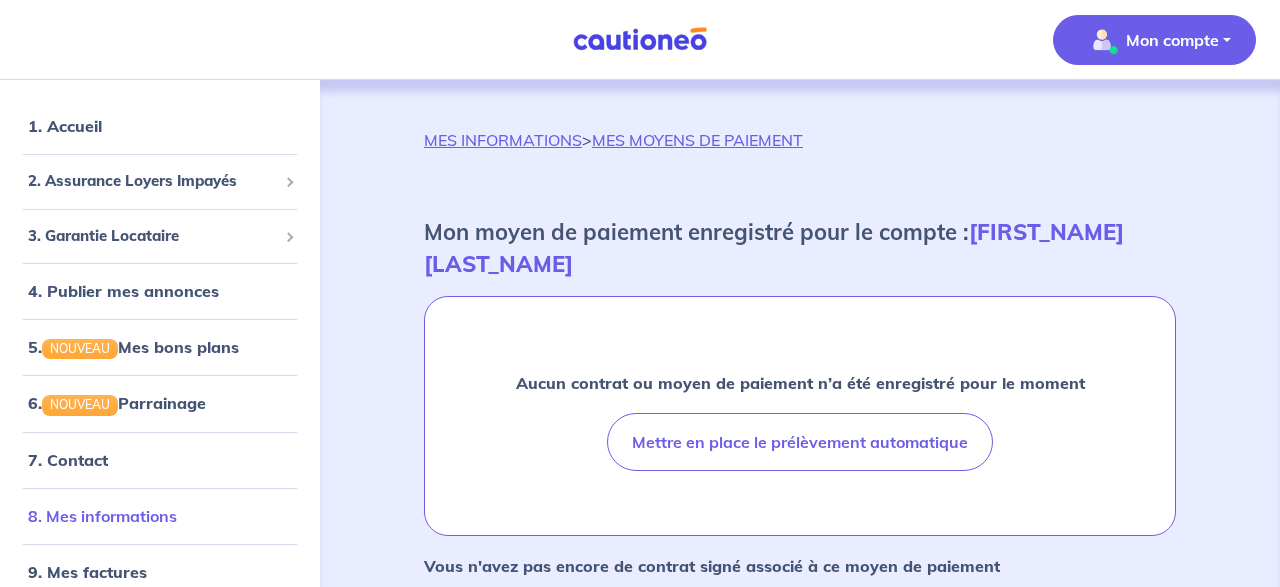 click on "8. Mes informations" at bounding box center [102, 516] 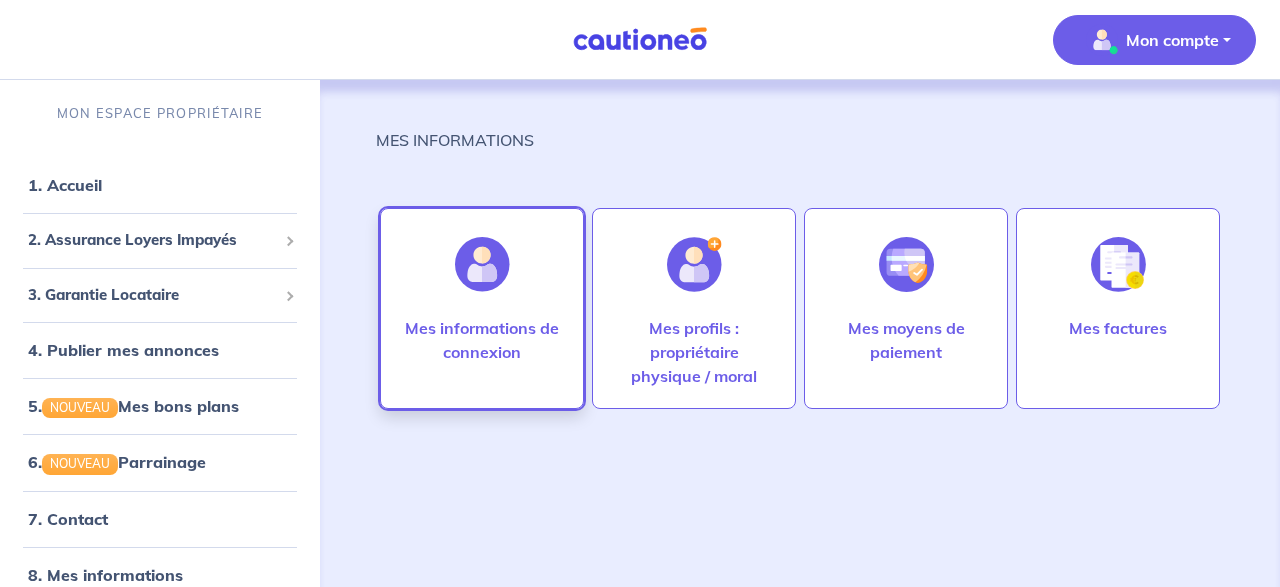 click on "Mes informations de connexion" at bounding box center (482, 340) 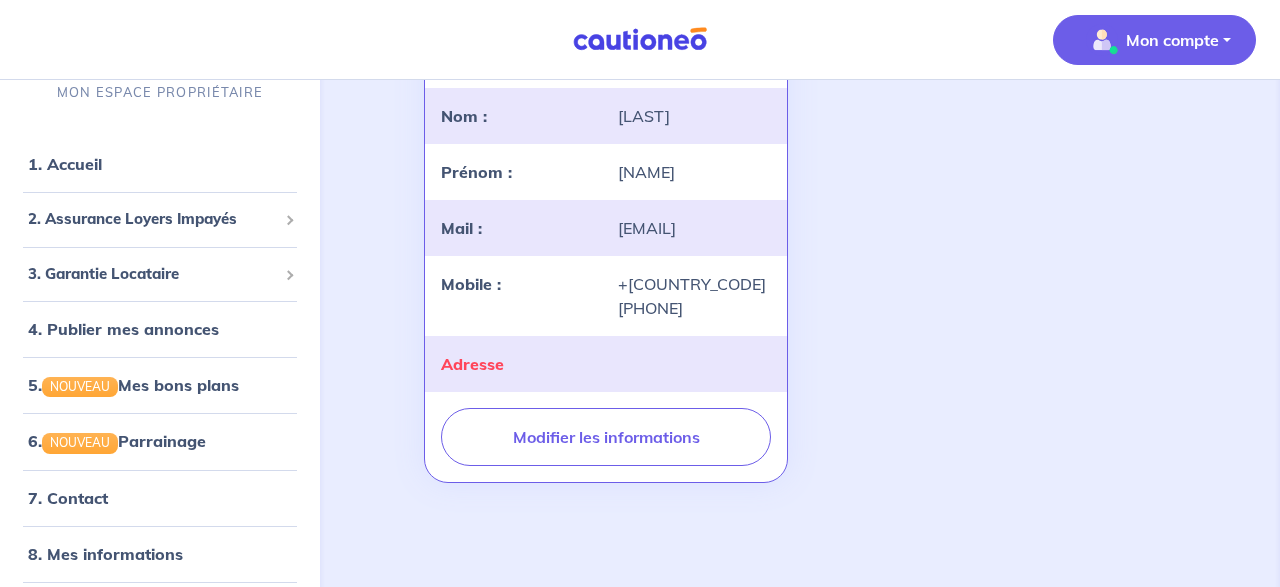 scroll, scrollTop: 248, scrollLeft: 0, axis: vertical 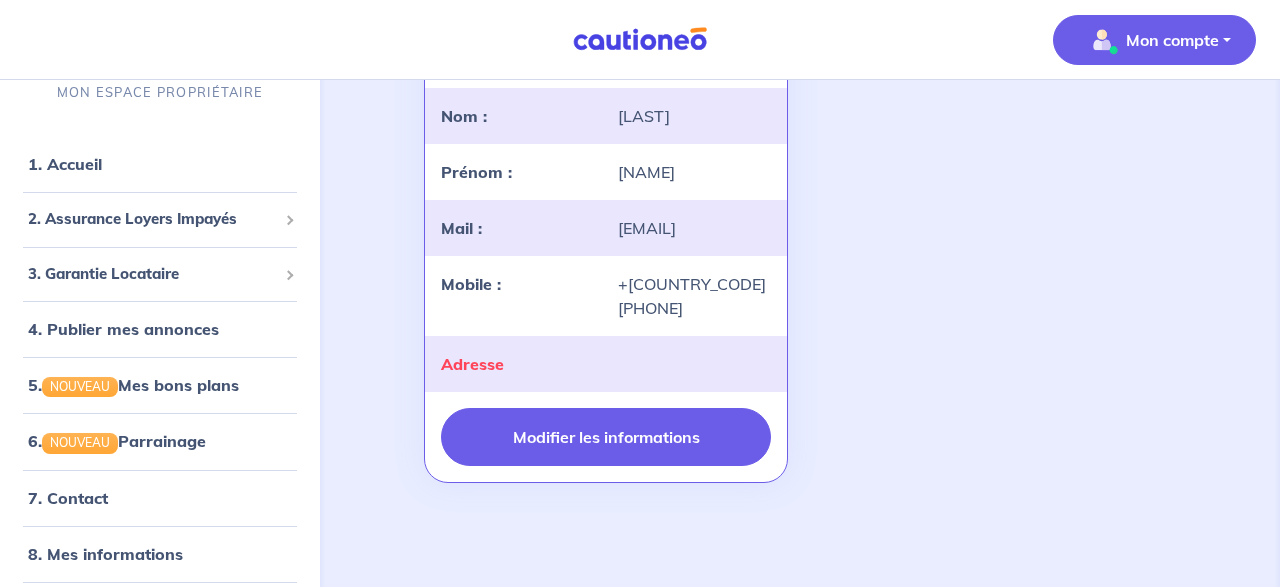 click on "Modifier les informations" at bounding box center [606, 437] 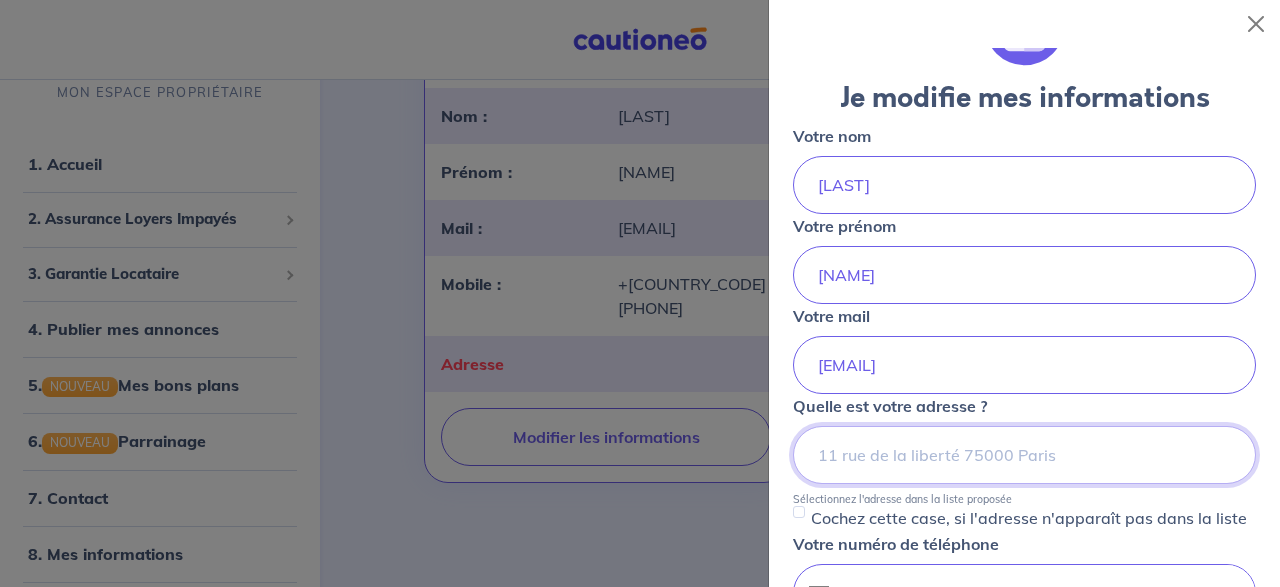 scroll, scrollTop: 0, scrollLeft: 0, axis: both 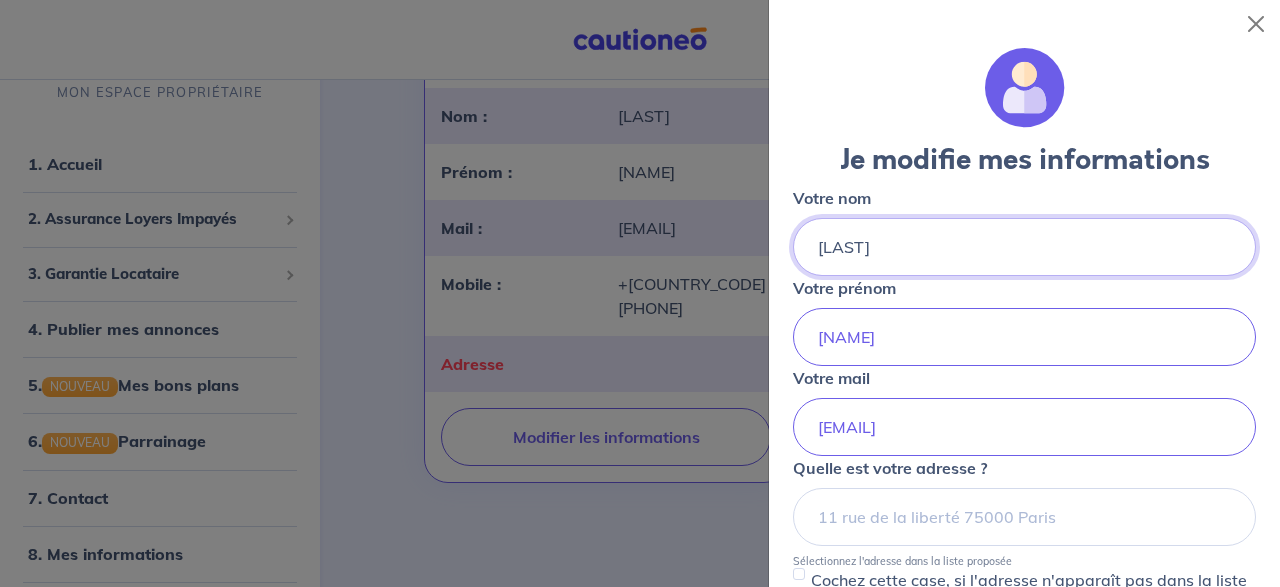 drag, startPoint x: 903, startPoint y: 240, endPoint x: 853, endPoint y: 254, distance: 51.92302 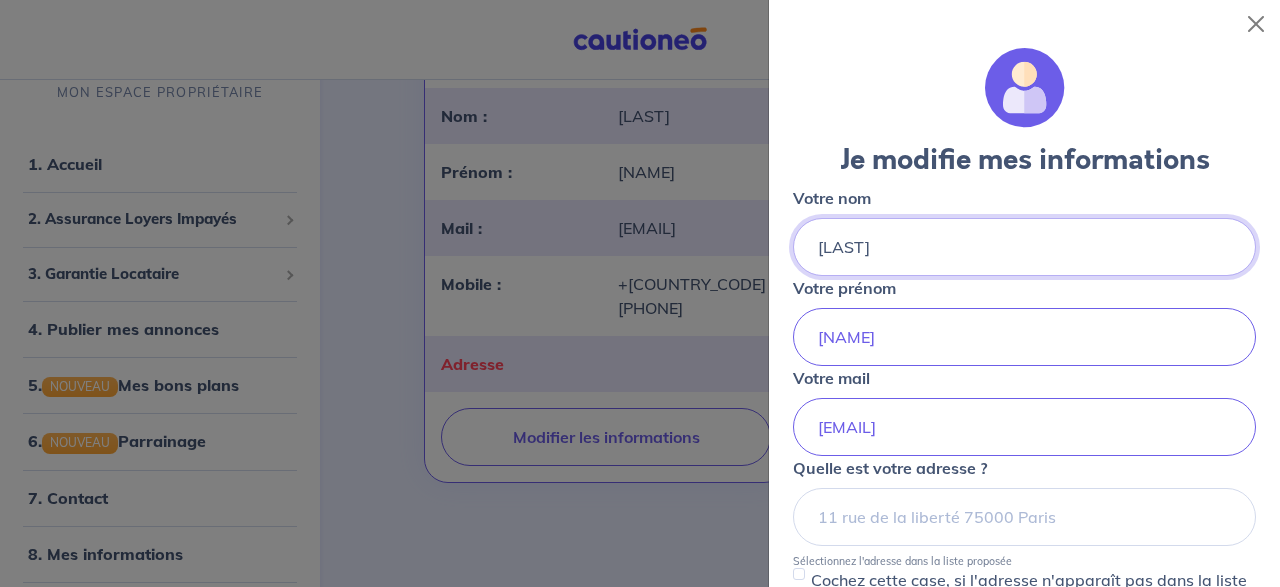click on "[LAST]" at bounding box center (1024, 247) 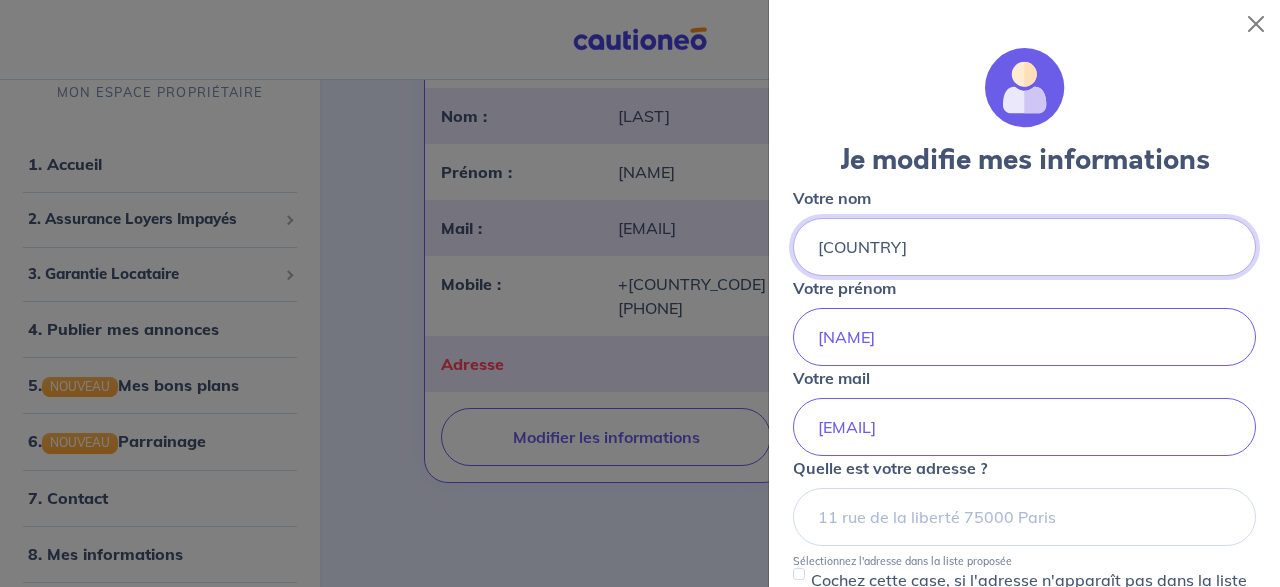 type on "[COUNTRY]" 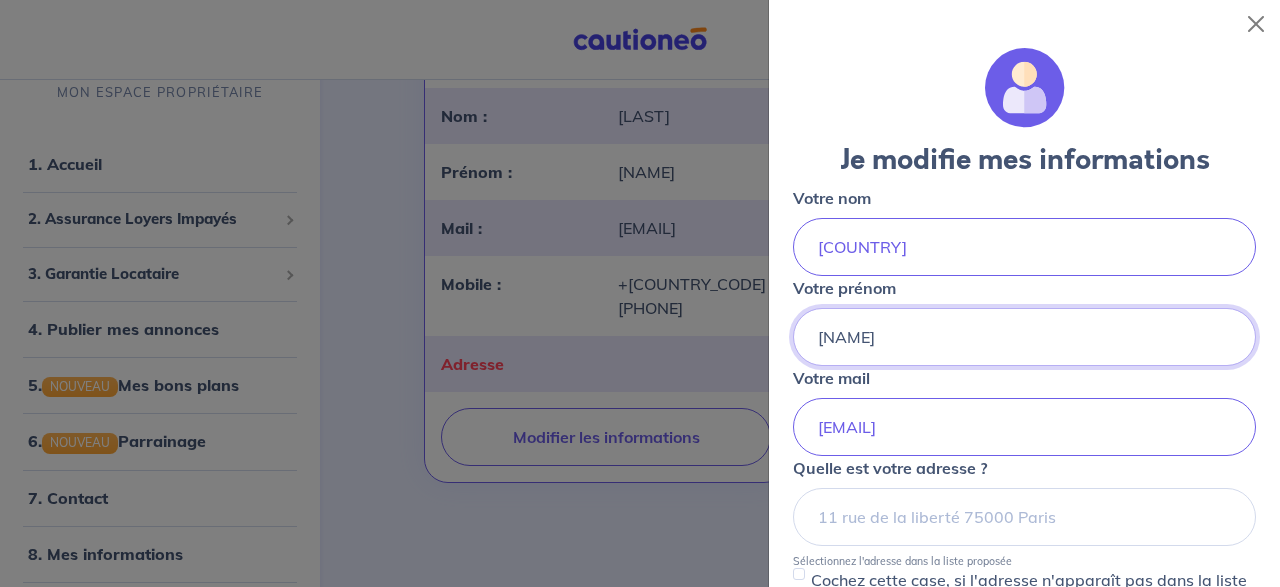 drag, startPoint x: 897, startPoint y: 334, endPoint x: 832, endPoint y: 331, distance: 65.06919 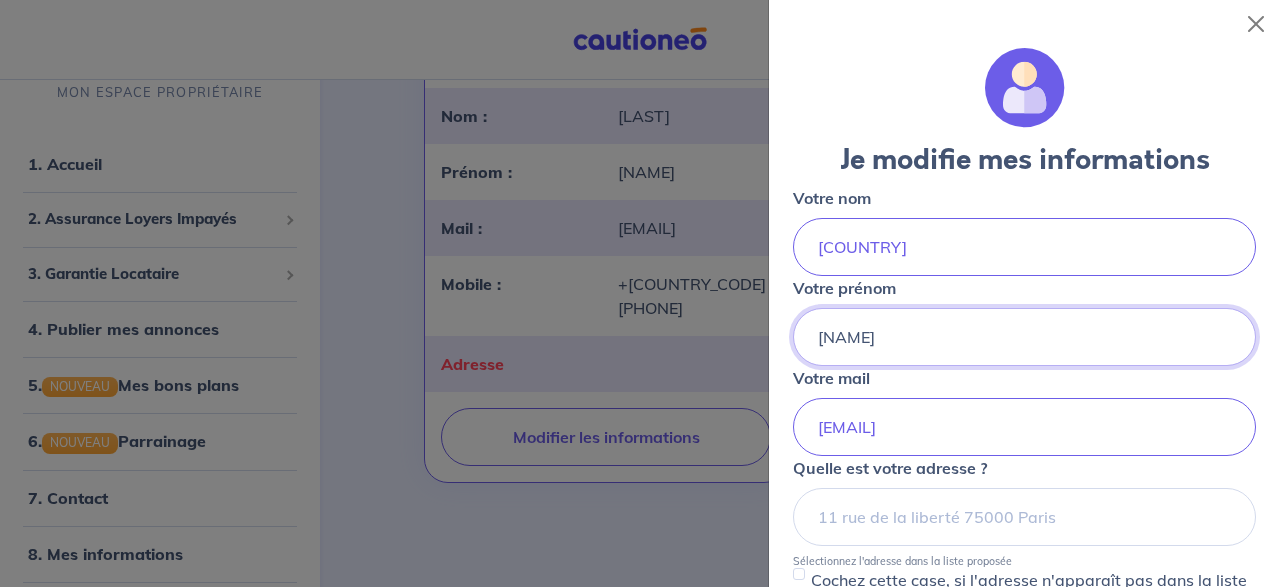 click on "[NAME]" at bounding box center (1024, 337) 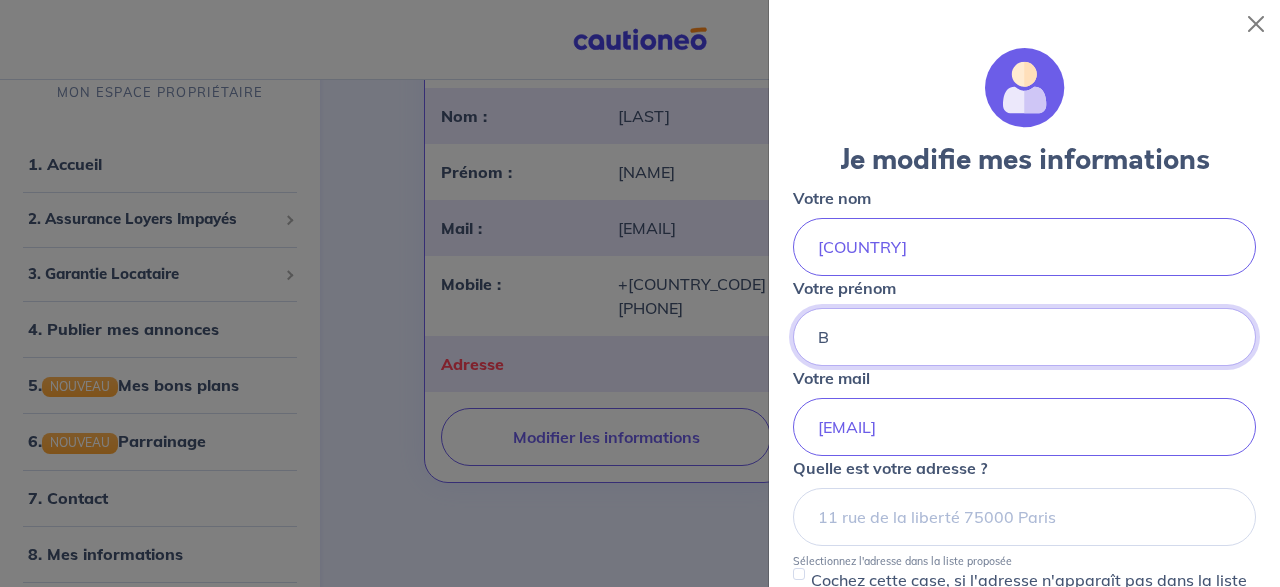 type on "B" 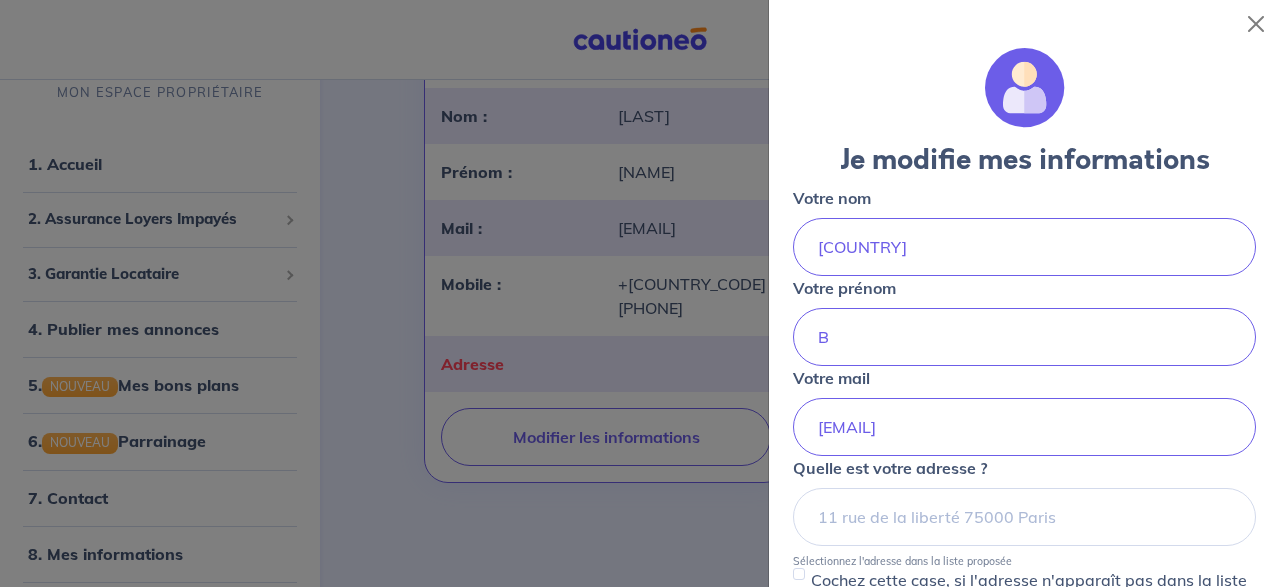 scroll, scrollTop: 687, scrollLeft: 0, axis: vertical 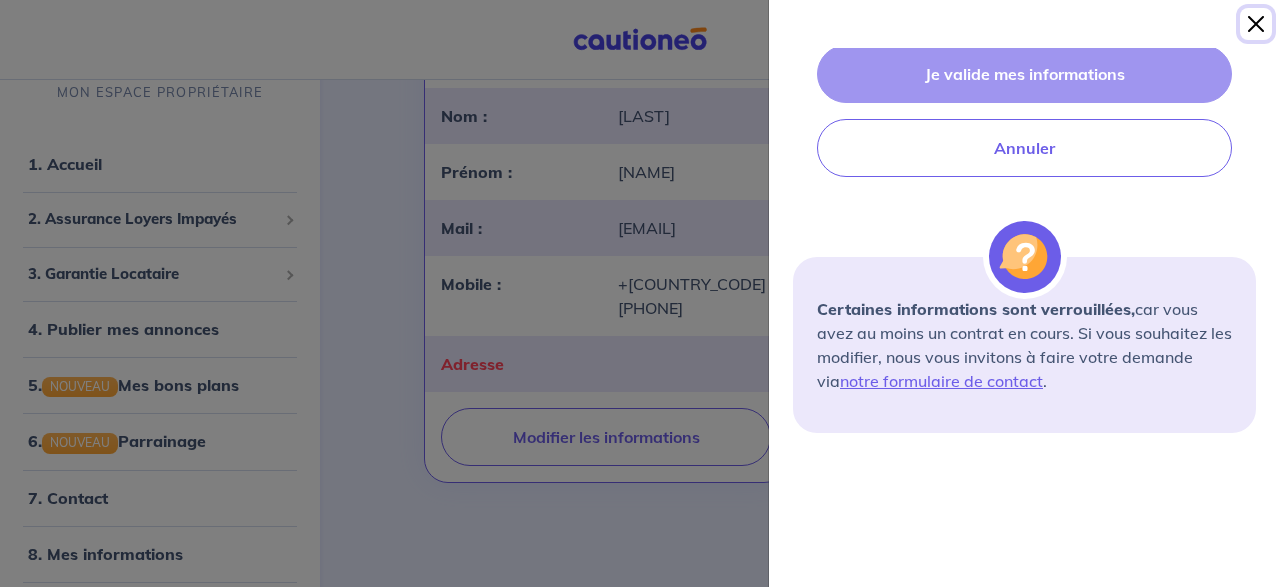 drag, startPoint x: 1254, startPoint y: 10, endPoint x: 1219, endPoint y: 25, distance: 38.078865 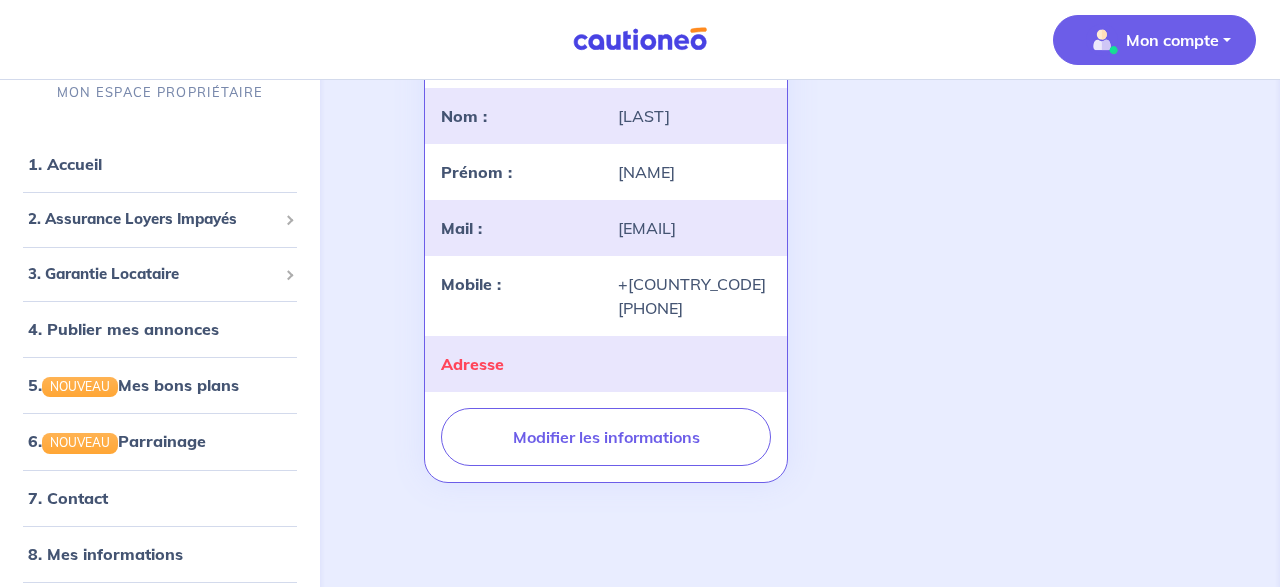 click at bounding box center [640, 39] 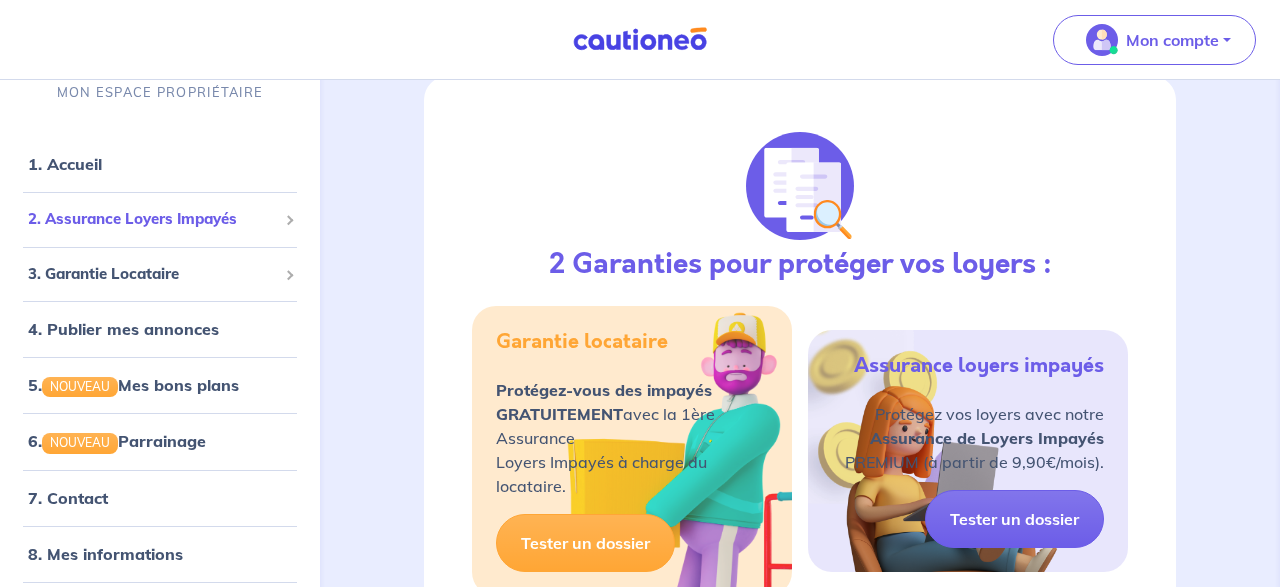 scroll, scrollTop: 0, scrollLeft: 0, axis: both 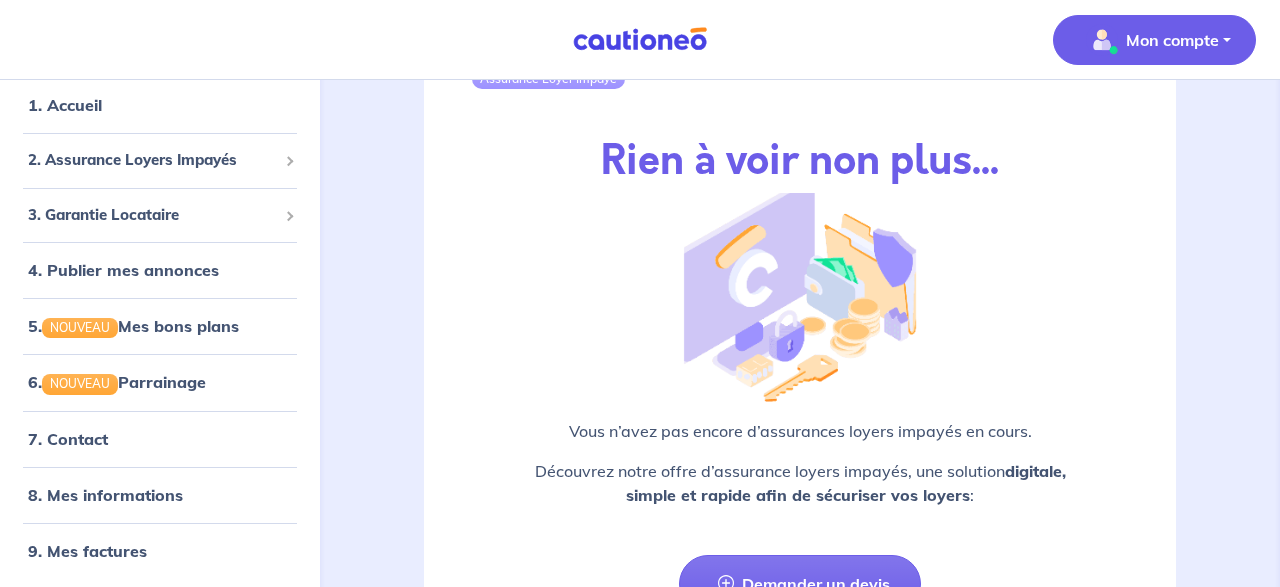 click on "Mon compte" at bounding box center (1154, 40) 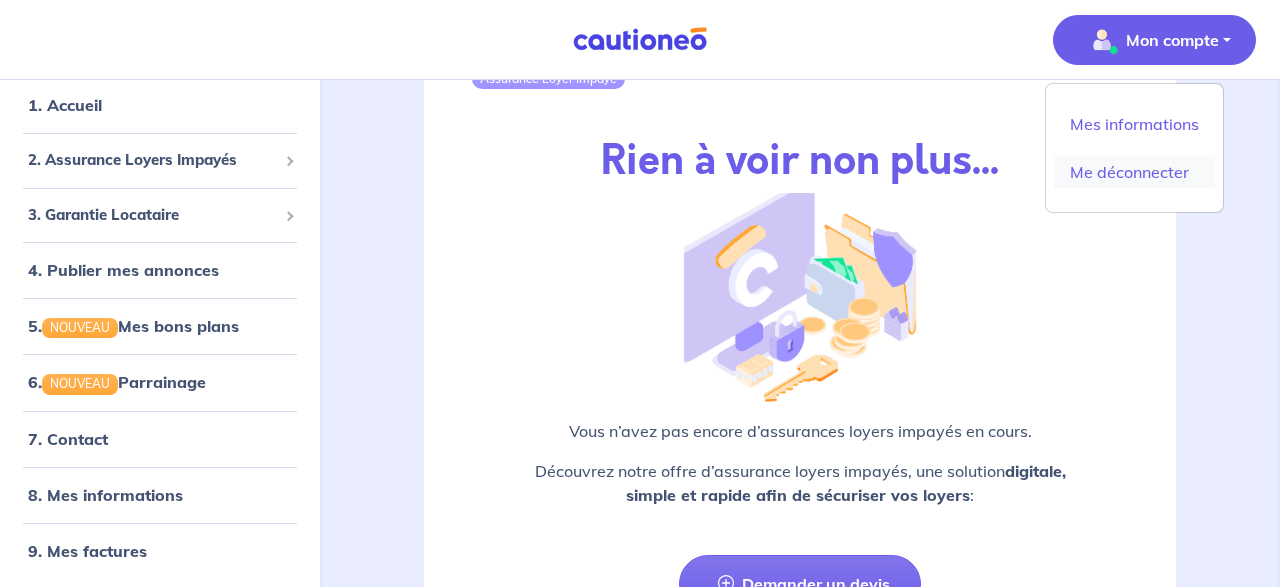 click on "Me déconnecter" at bounding box center (1134, 172) 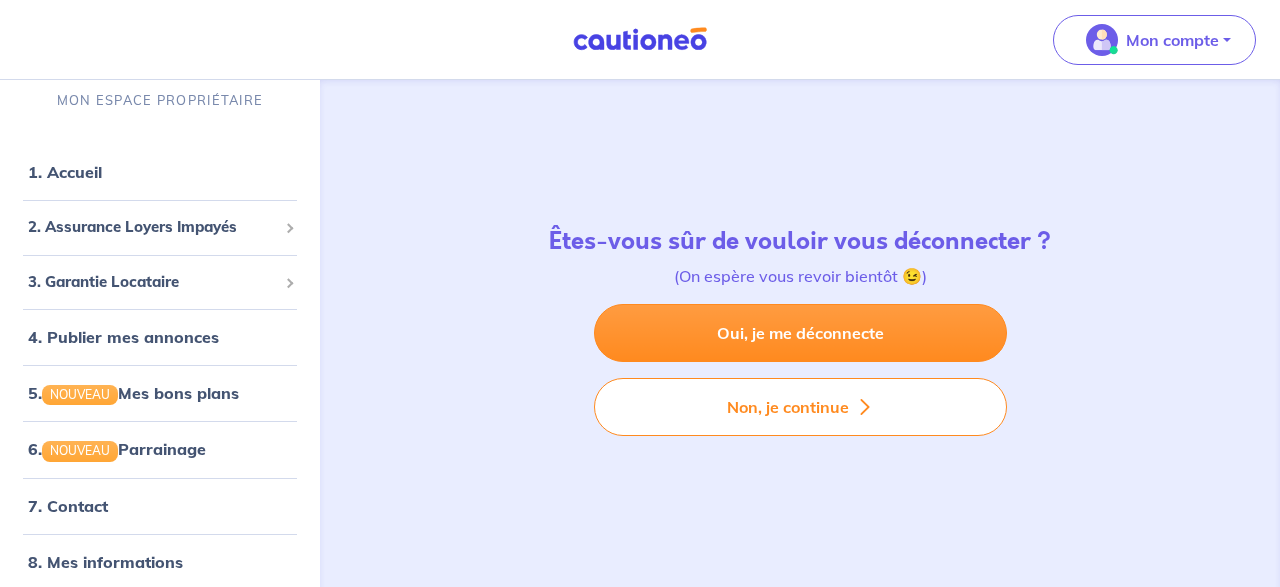 scroll, scrollTop: 21, scrollLeft: 0, axis: vertical 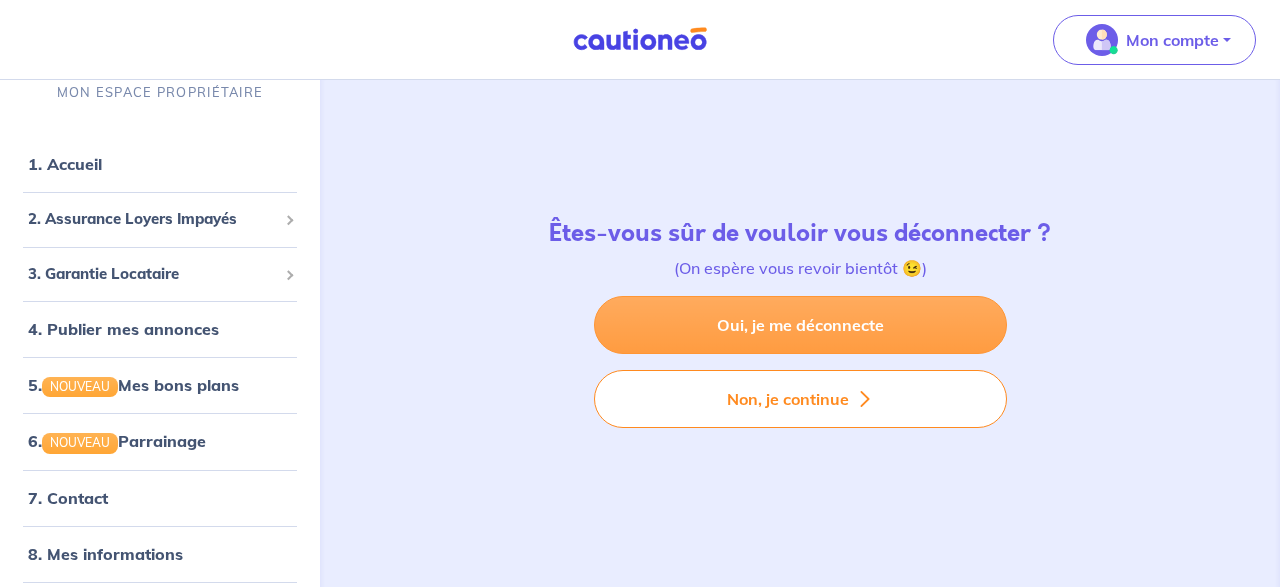 click on "Oui, je me déconnecte" at bounding box center (800, 325) 